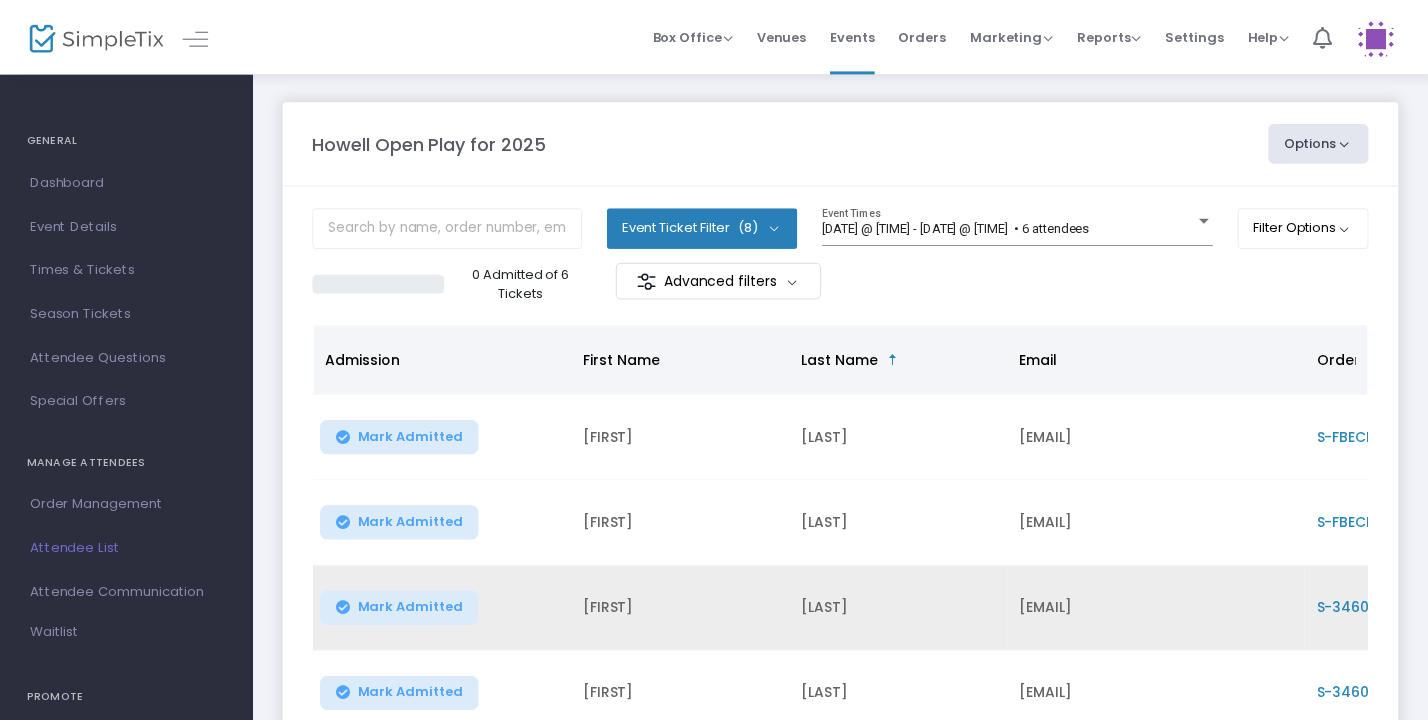 scroll, scrollTop: 0, scrollLeft: 0, axis: both 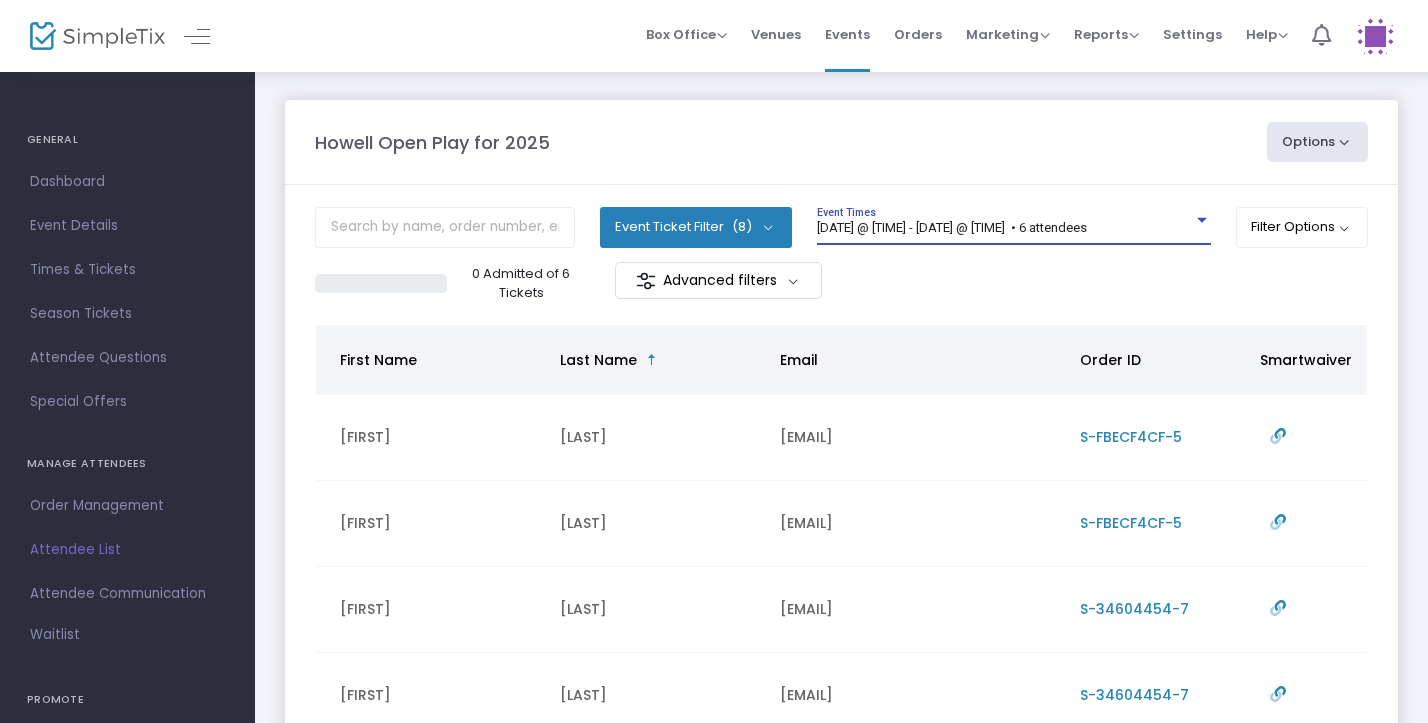 click on "[DATE] @ [TIME] - [DATE] @ [TIME]   • 6 attendees" at bounding box center (1005, 228) 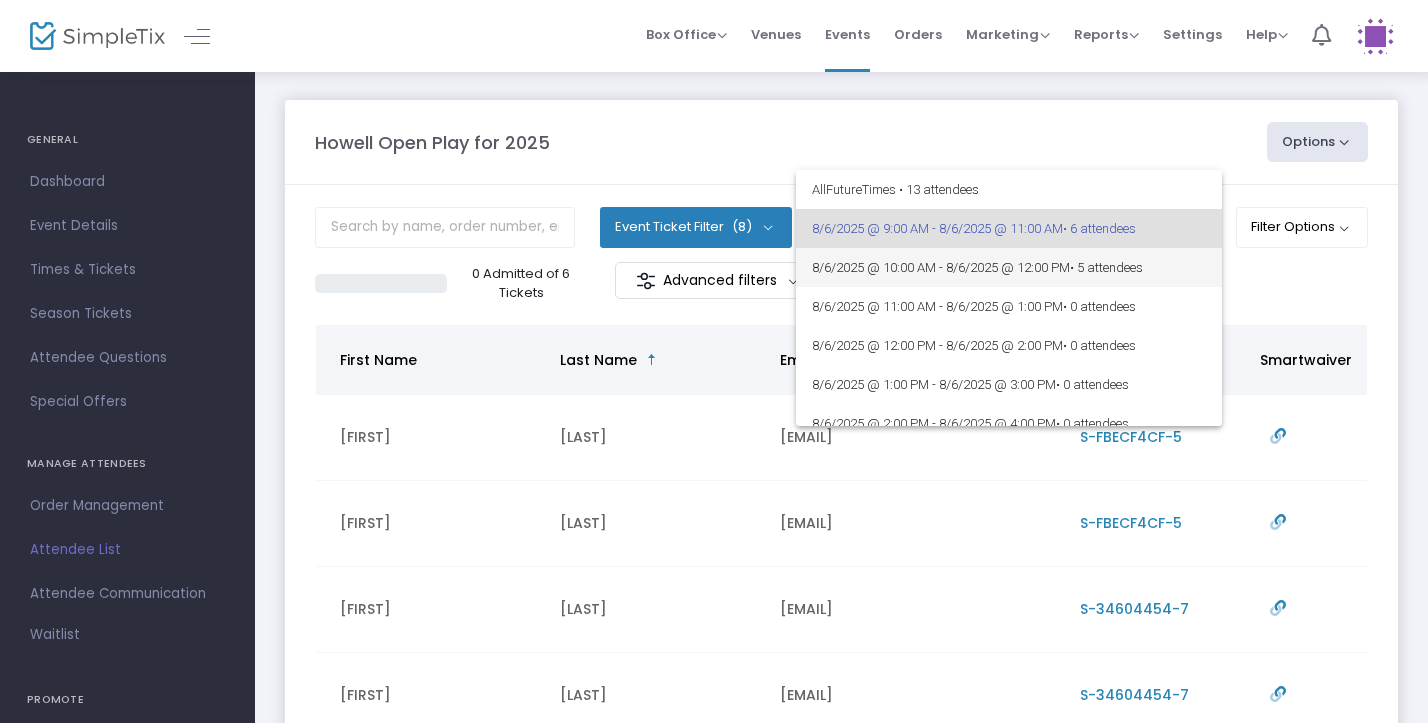 click on "8/6/2025 @ 10:00 AM - 8/6/2025 @ 12:00 PM    • 5 attendees" at bounding box center [1009, 267] 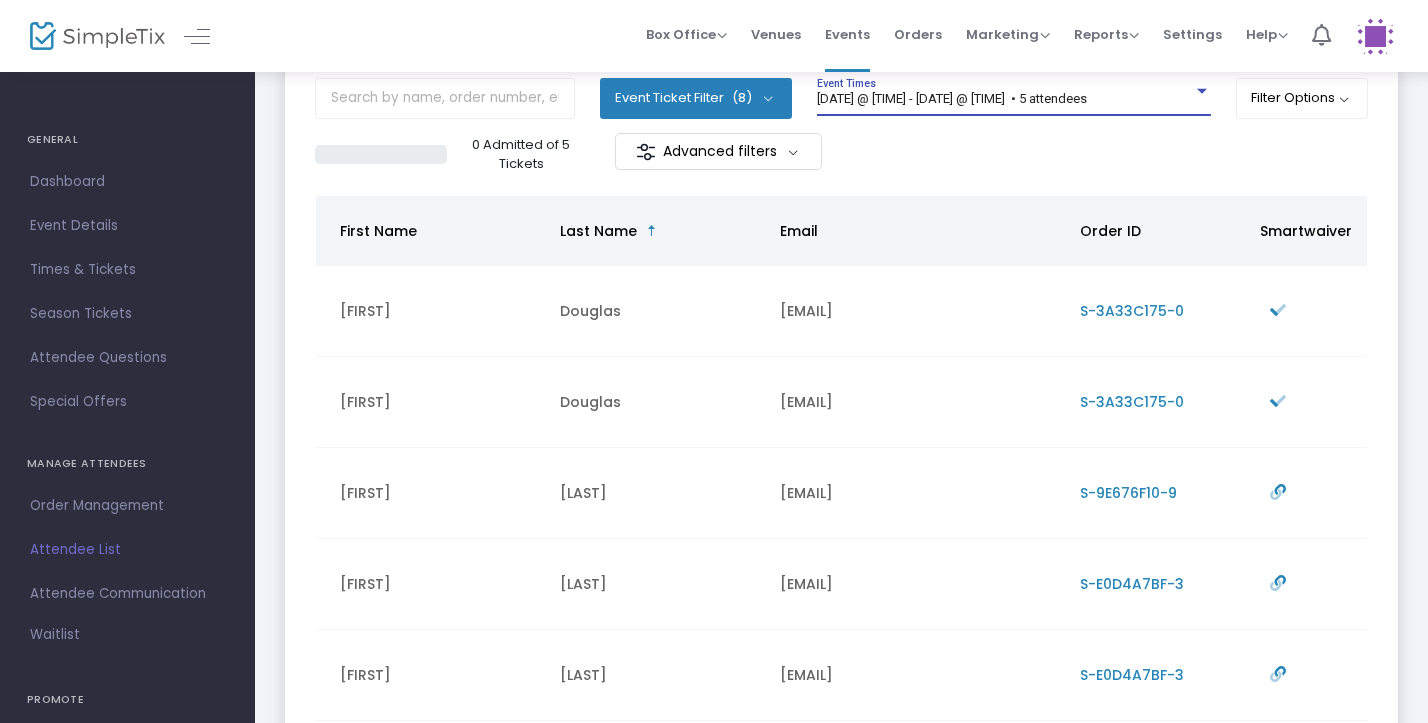 scroll, scrollTop: 164, scrollLeft: 0, axis: vertical 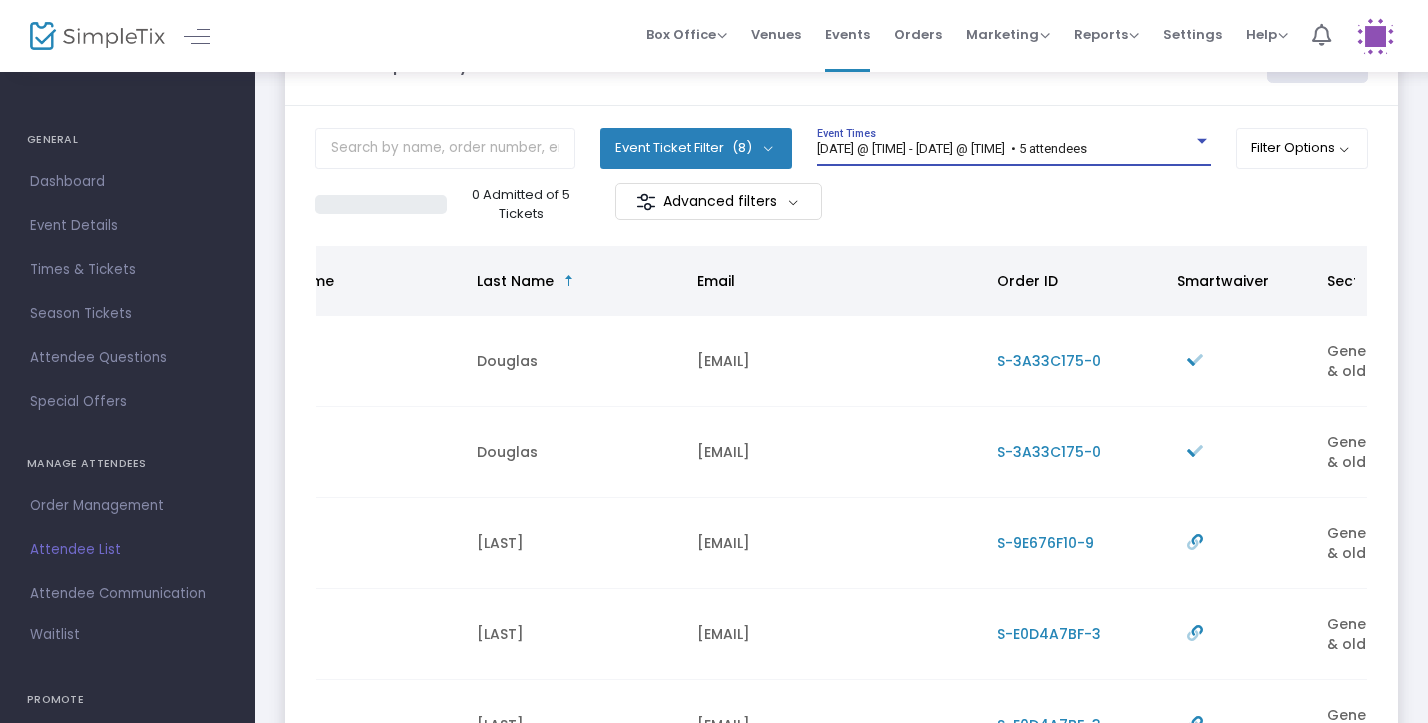 click on "8/6/2025 @ 10:00 AM - 8/6/2025 @ 12:00 PM   • 5 attendees" at bounding box center (952, 148) 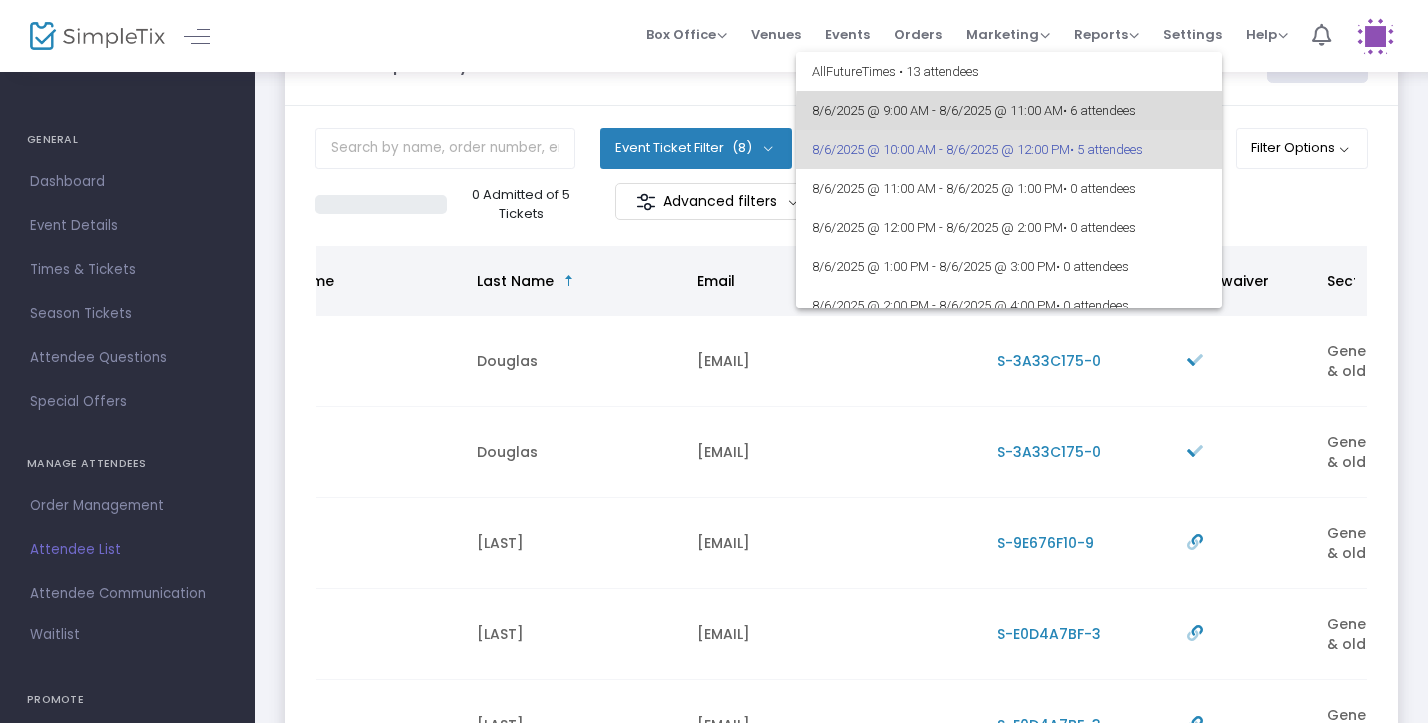 click on "8/6/2025 @ 9:00 AM - 8/6/2025 @ 11:00 AM    • 6 attendees" at bounding box center (1009, 110) 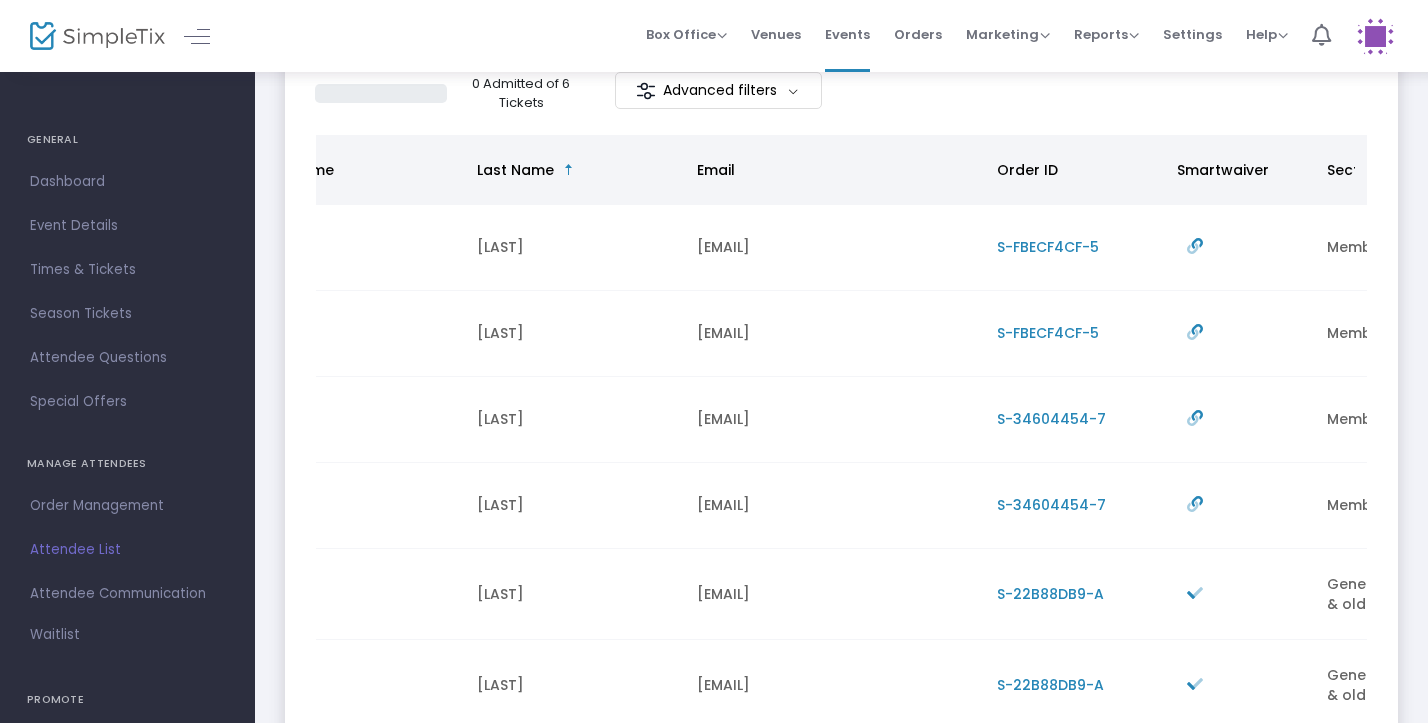 scroll, scrollTop: 195, scrollLeft: 0, axis: vertical 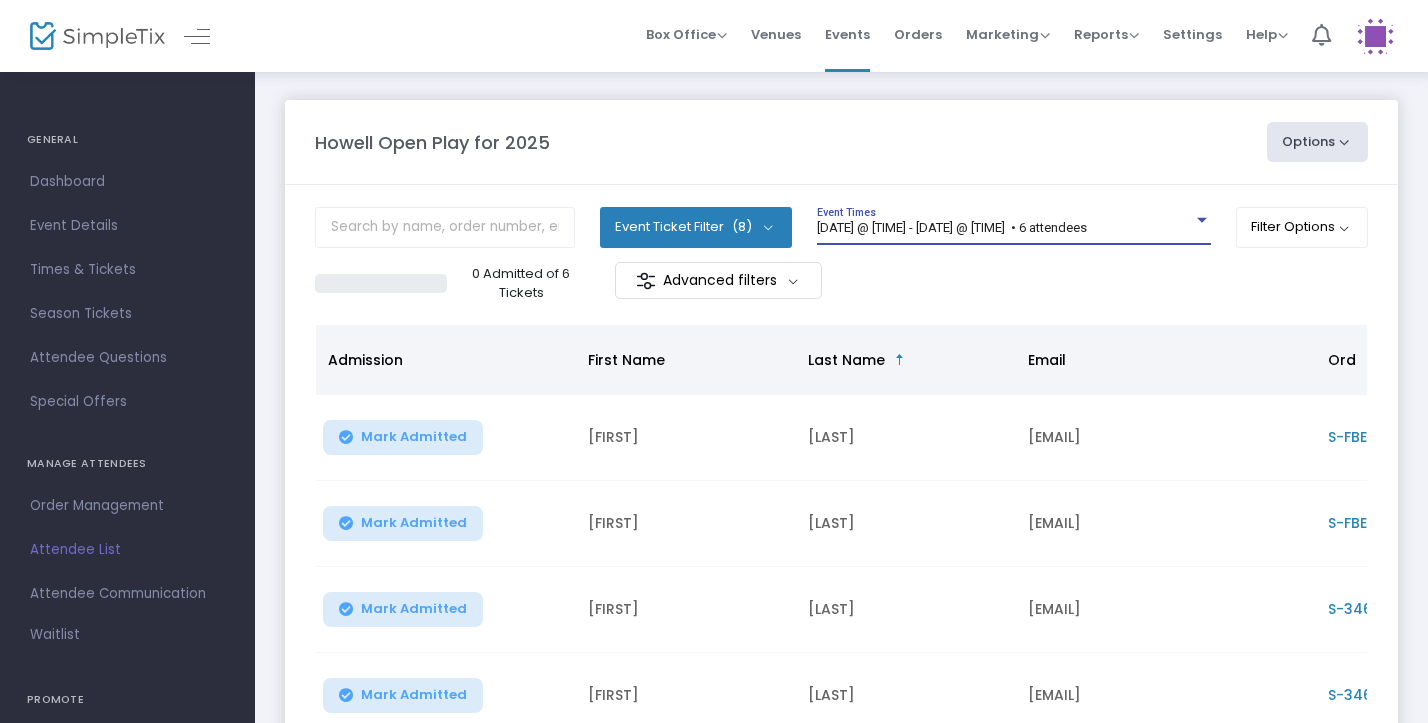 click at bounding box center [1202, 220] 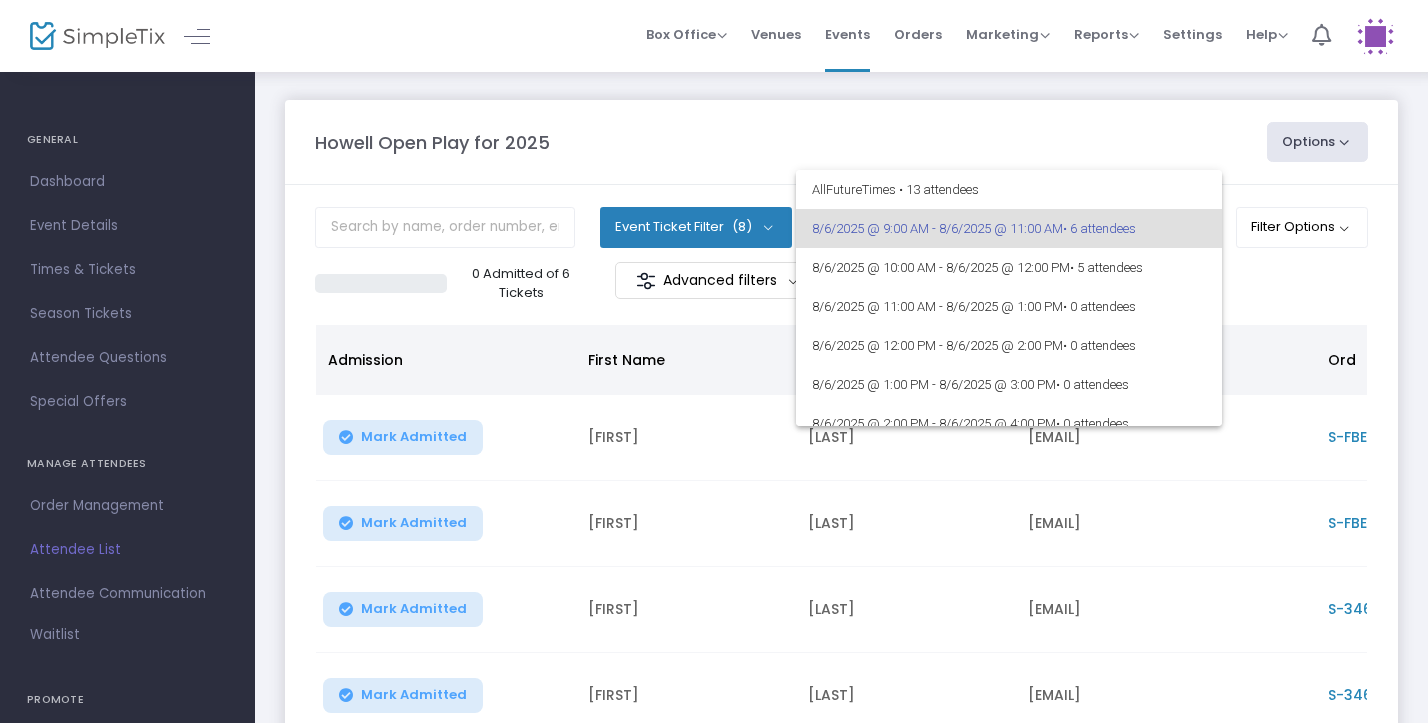 scroll, scrollTop: 0, scrollLeft: 0, axis: both 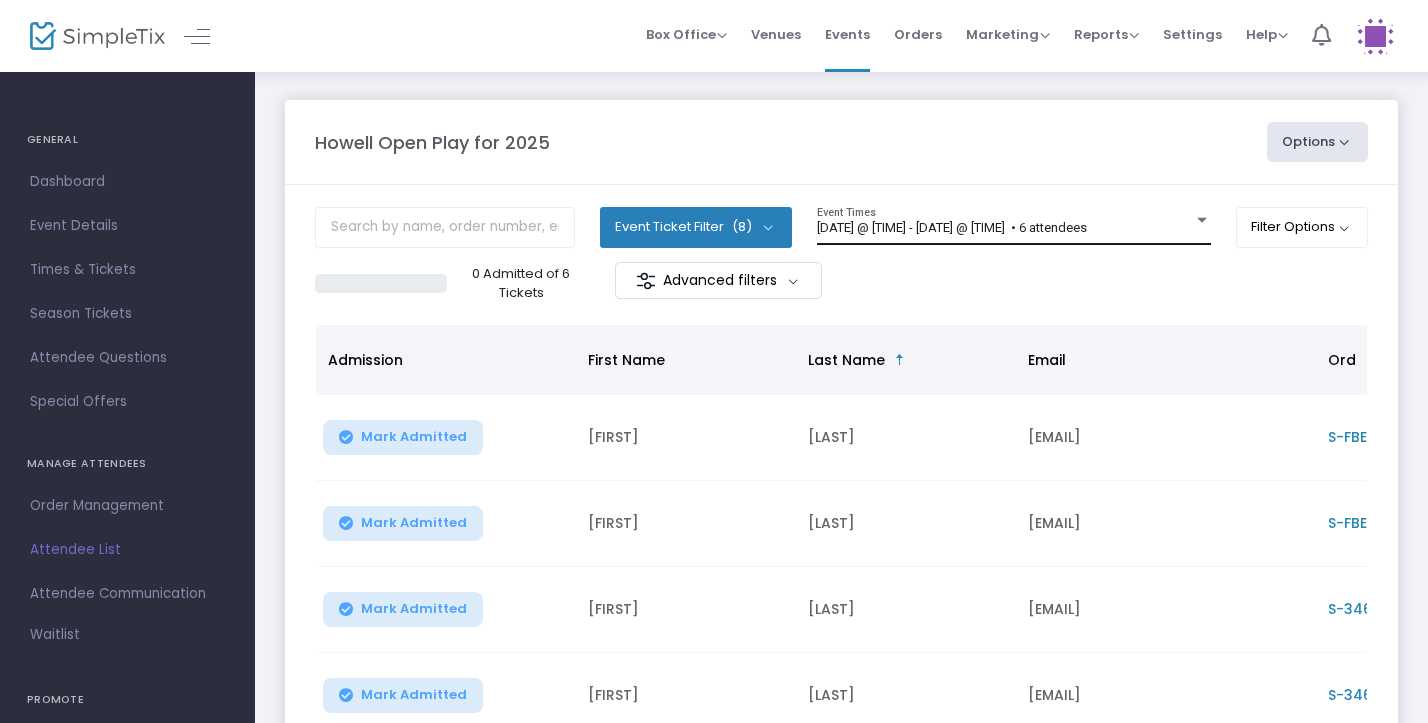 click on "8/6/2025 @ 9:00 AM - 8/6/2025 @ 11:00 AM   • 6 attendees Event Times" 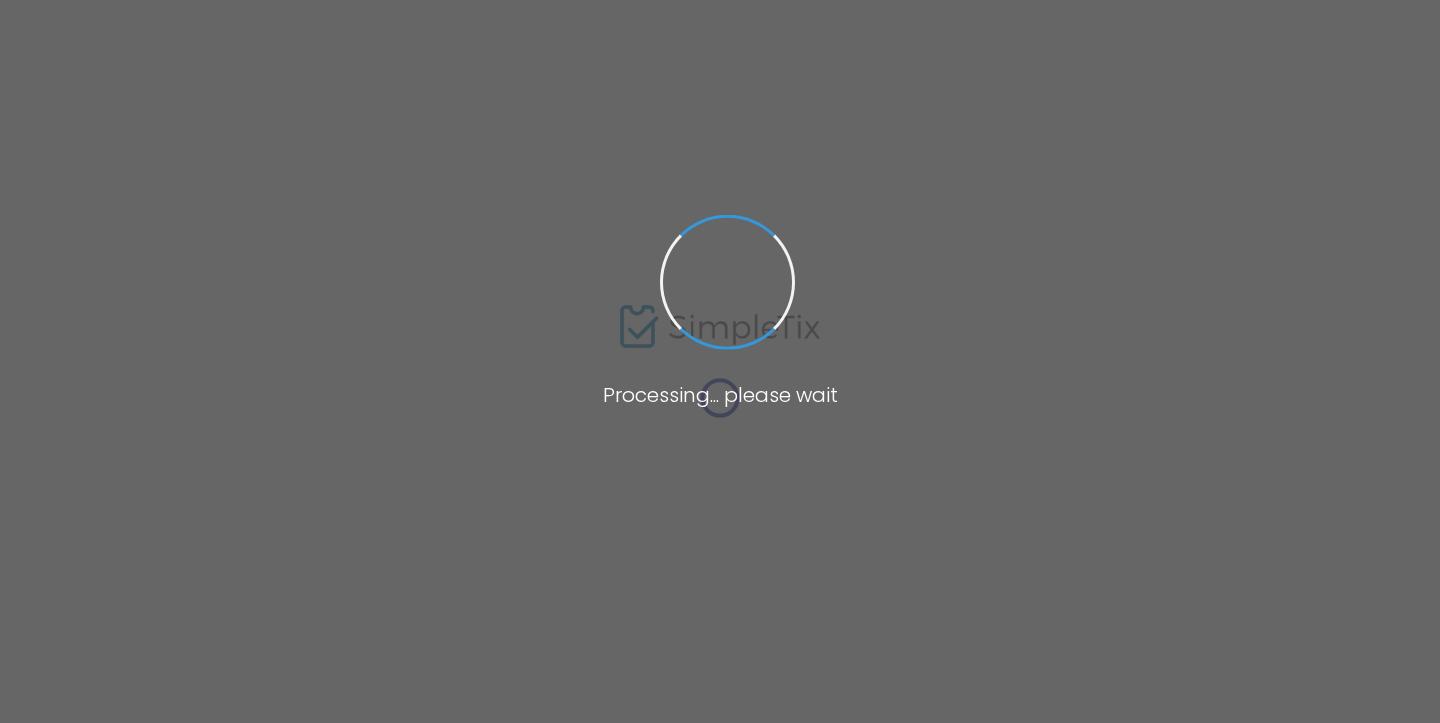 scroll, scrollTop: 0, scrollLeft: 0, axis: both 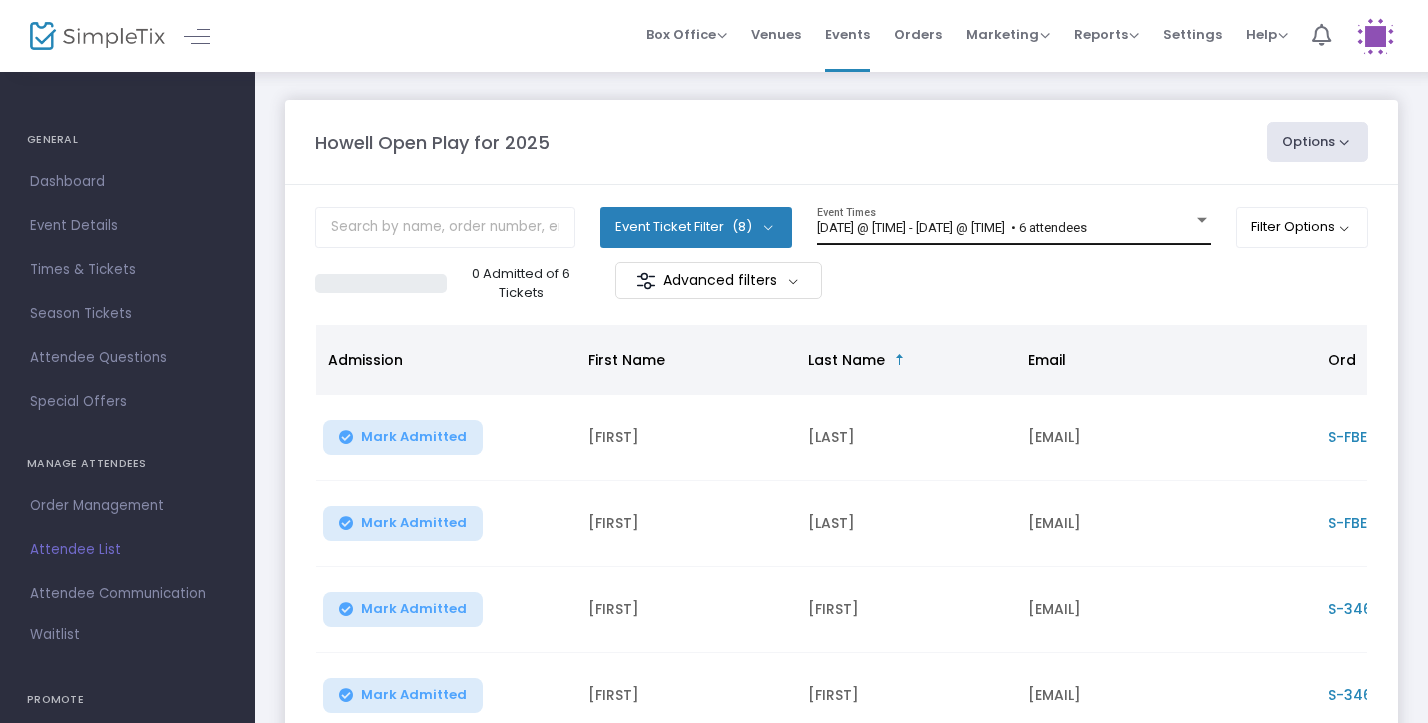 click on "[DATE] @ [TIME] - [DATE] @ [TIME]   • 6 attendees Event Times" 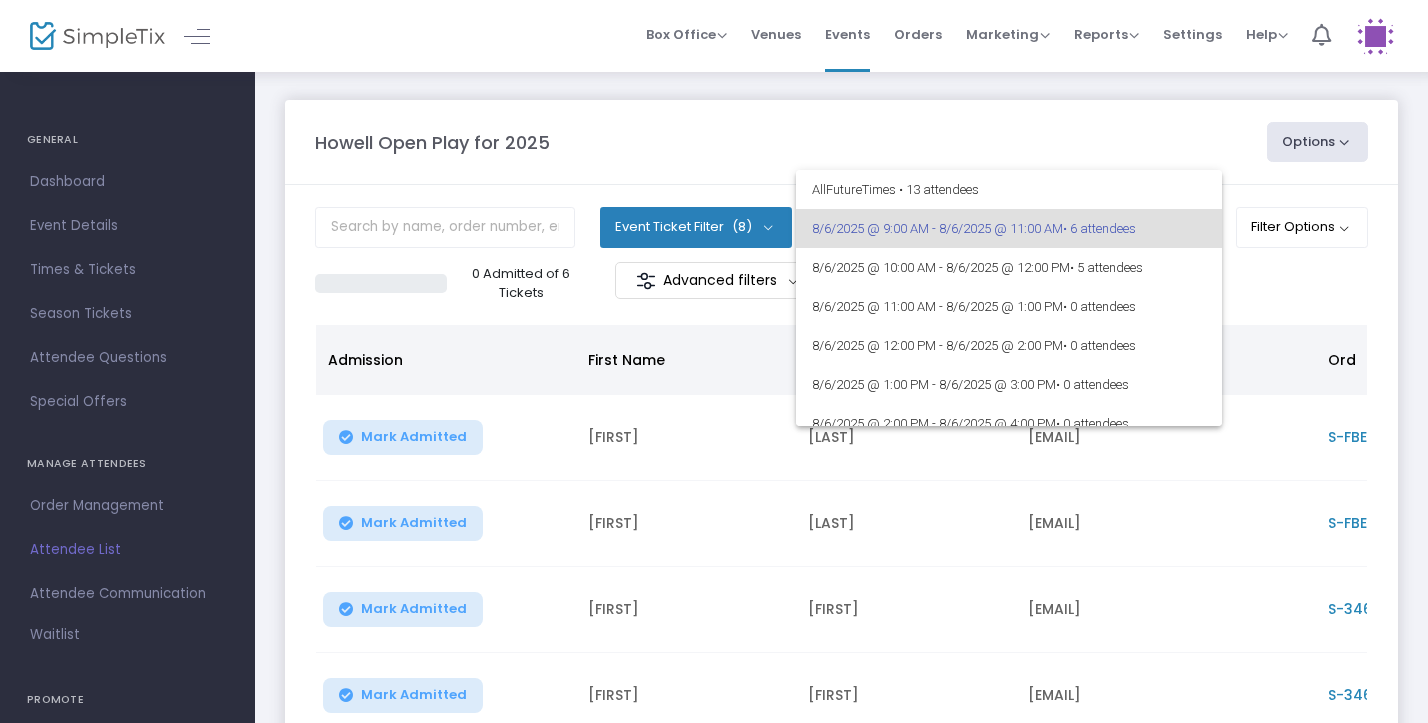 scroll, scrollTop: 0, scrollLeft: 0, axis: both 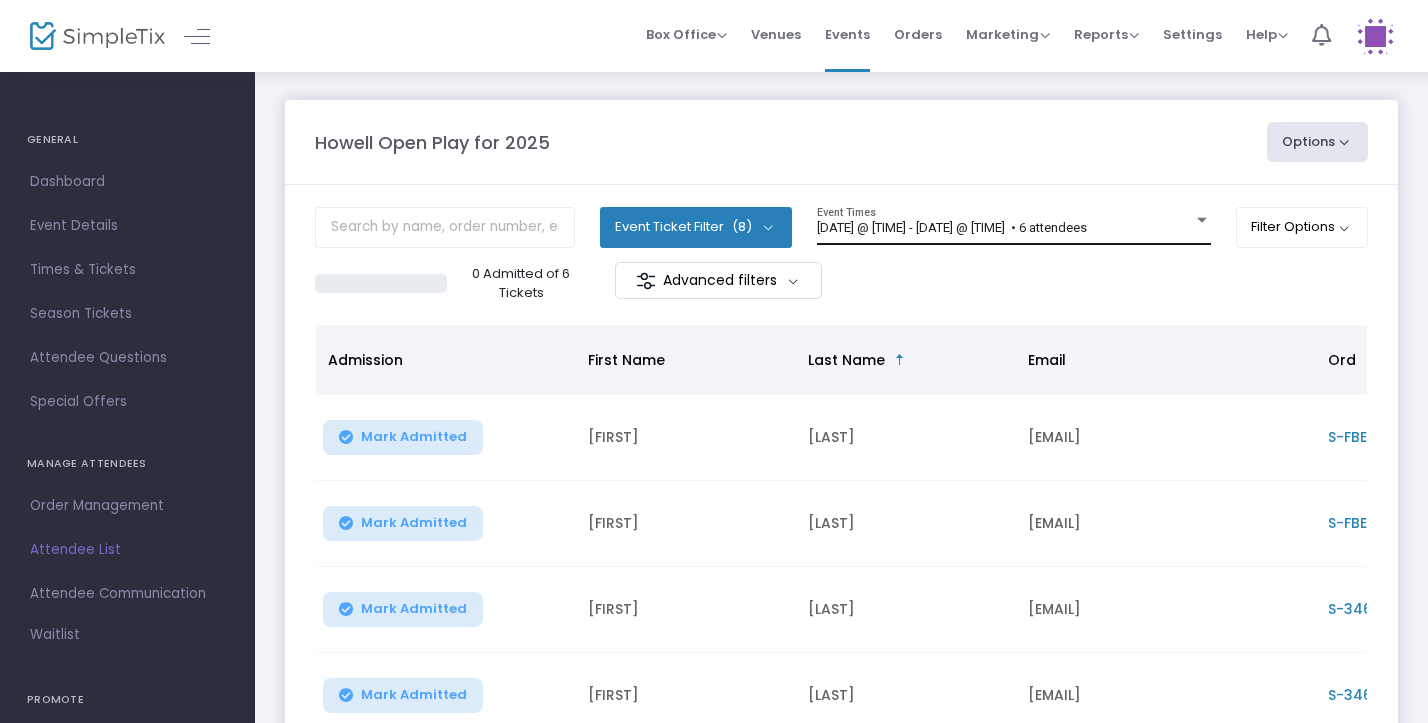 click on "[DATE] @ [TIME] - [DATE] @ [TIME]   • 6 attendees Event Times" 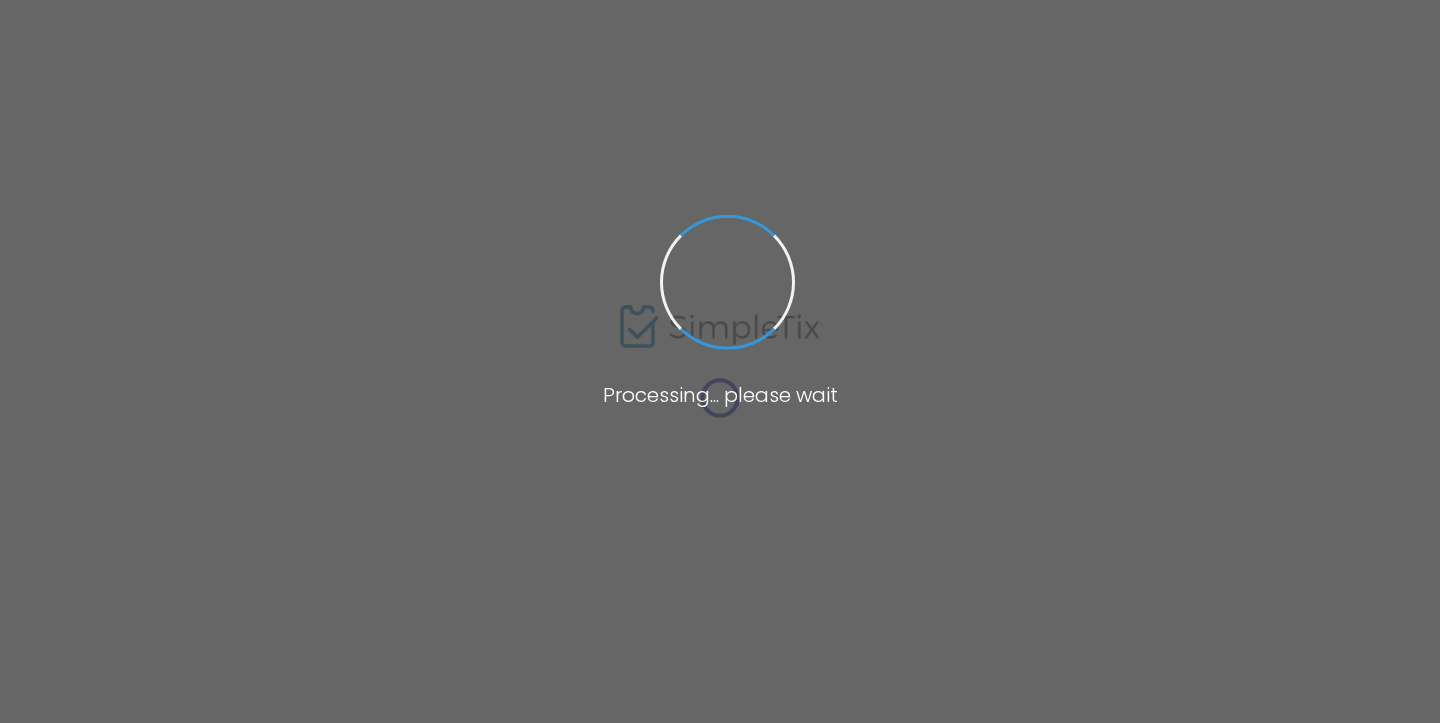 scroll, scrollTop: 0, scrollLeft: 0, axis: both 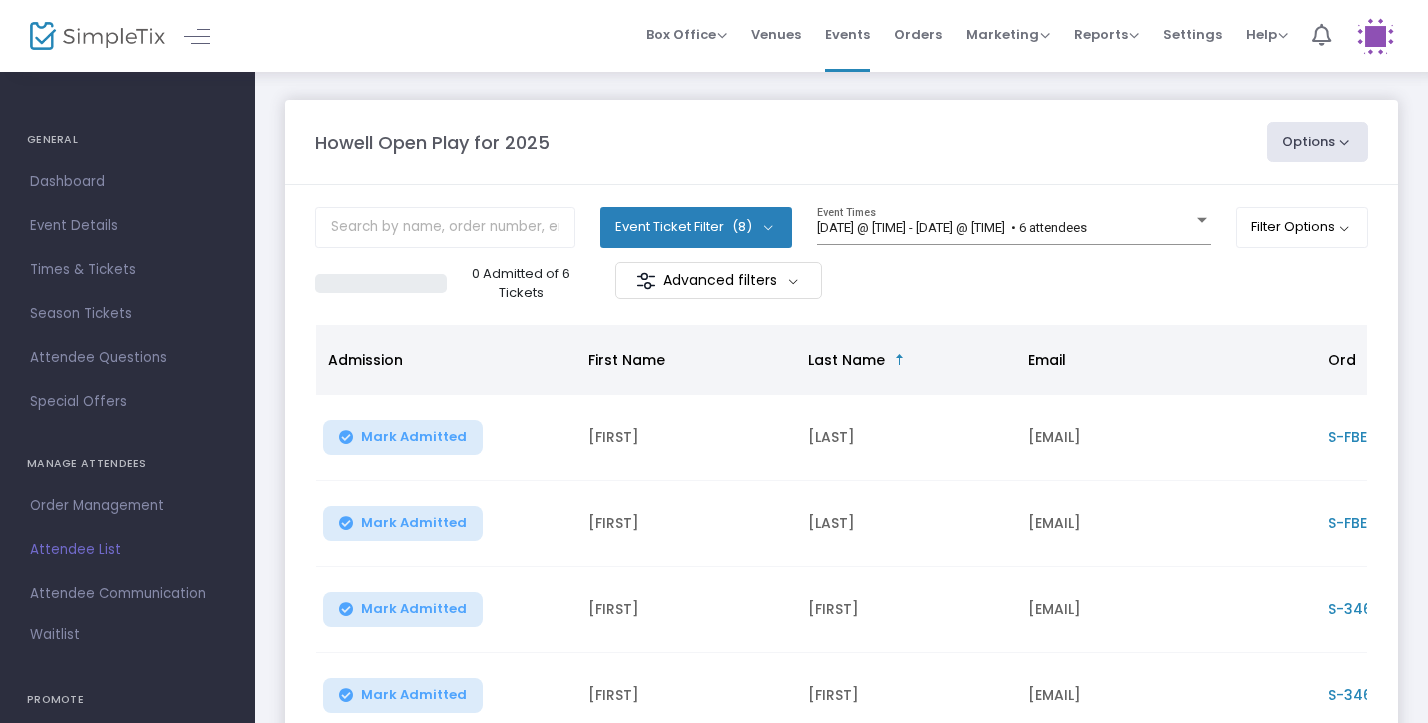 click on "[DATE] @ [TIME] - [DATE] @ [TIME]   • 6 attendees" at bounding box center (1005, 228) 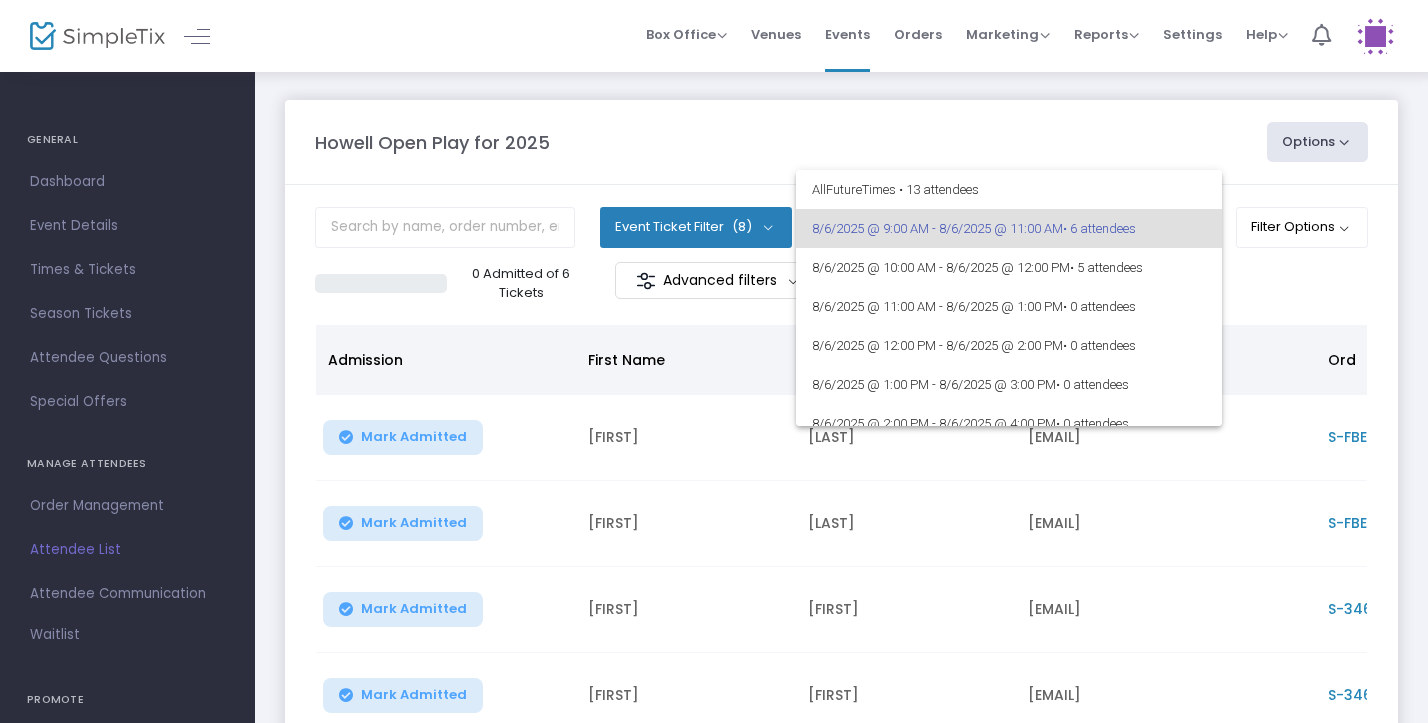 click at bounding box center [714, 361] 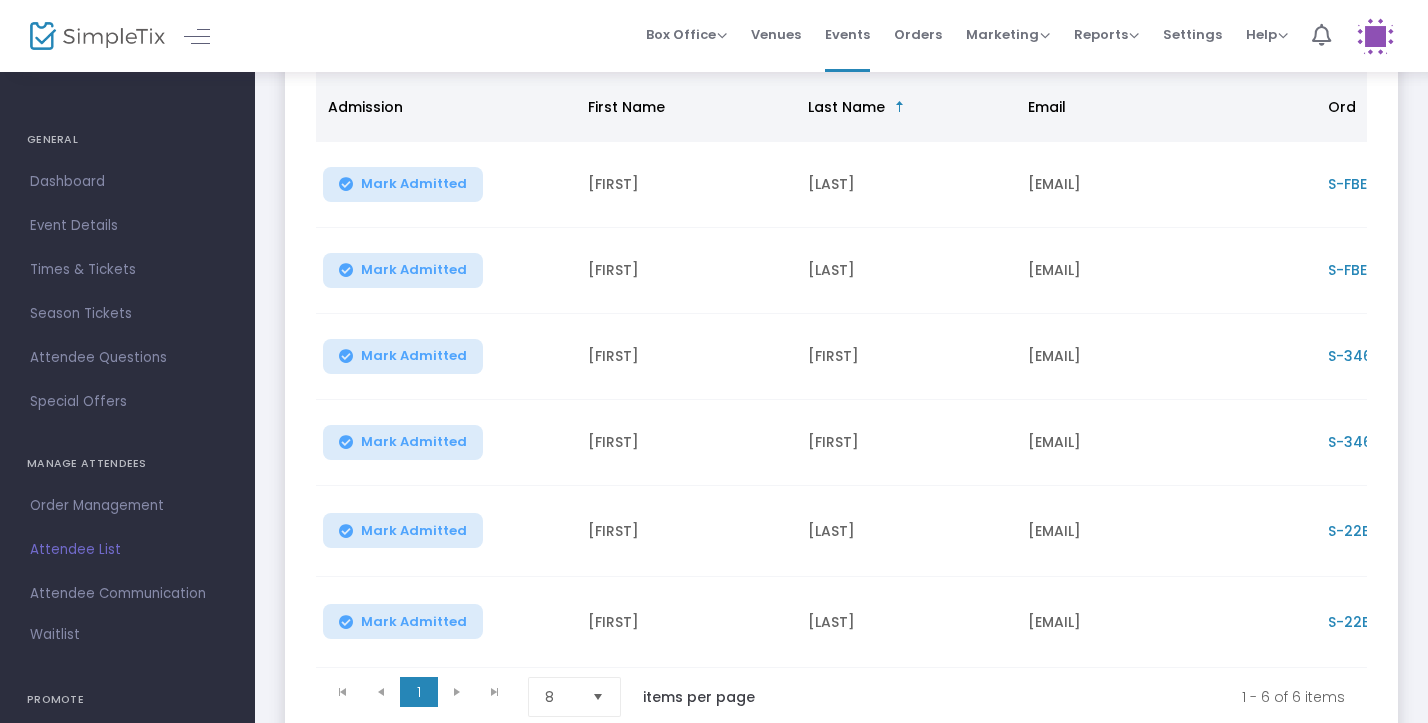 scroll, scrollTop: 252, scrollLeft: 0, axis: vertical 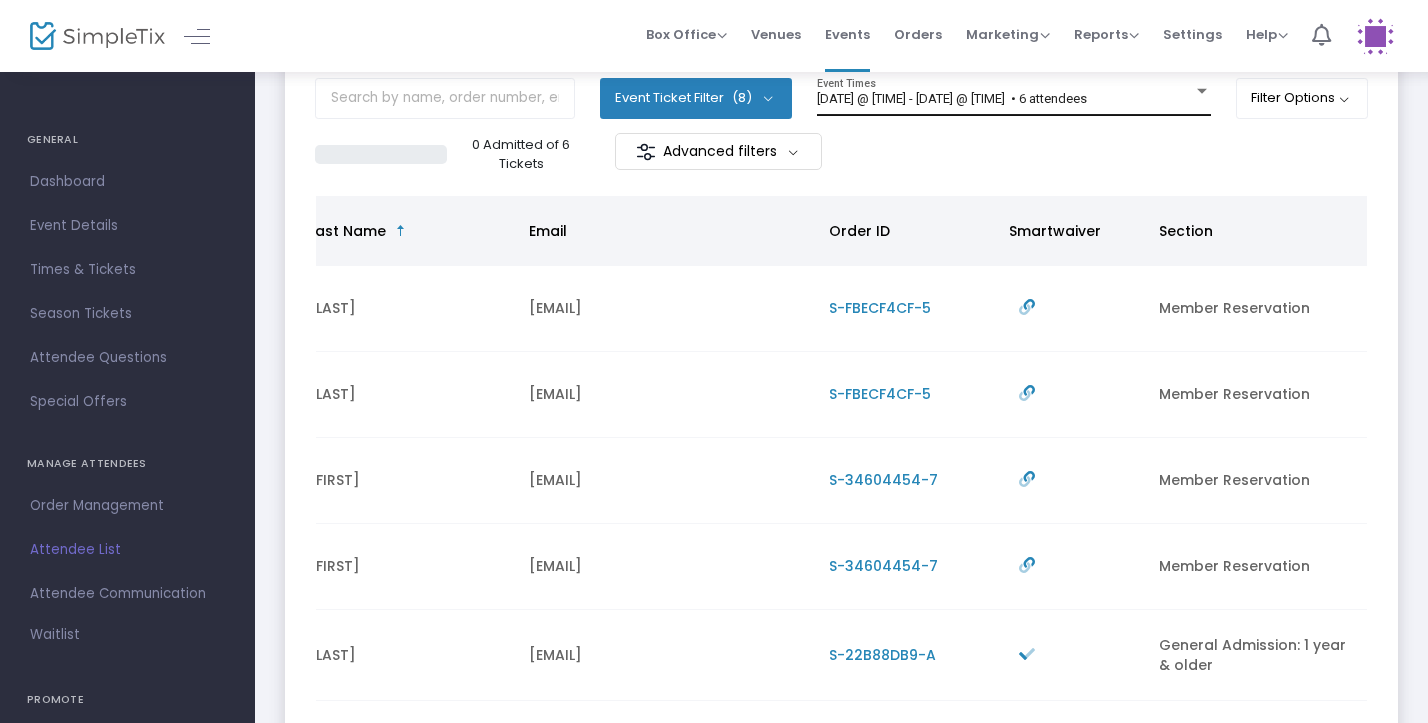 click on "[DATE] @ [TIME] - [DATE] @ [TIME]   • 6 attendees Event Times" 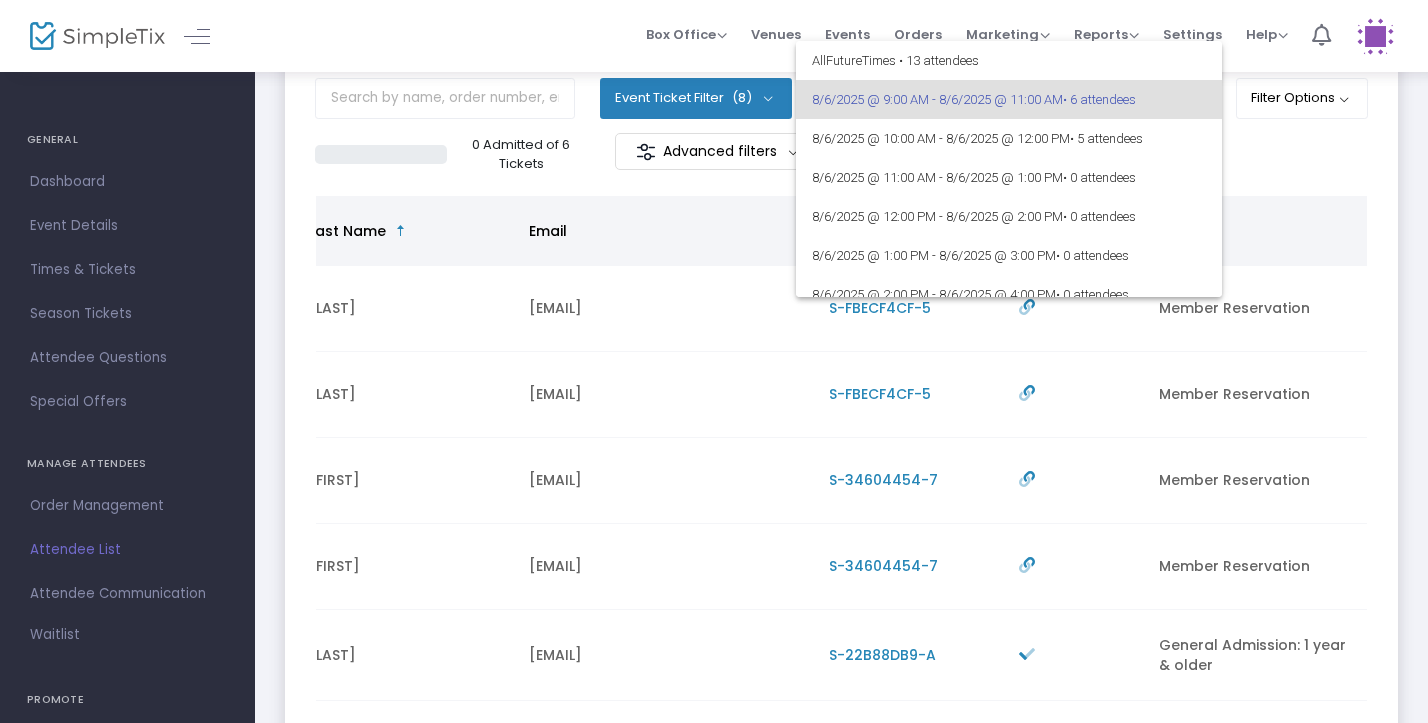 click at bounding box center [714, 361] 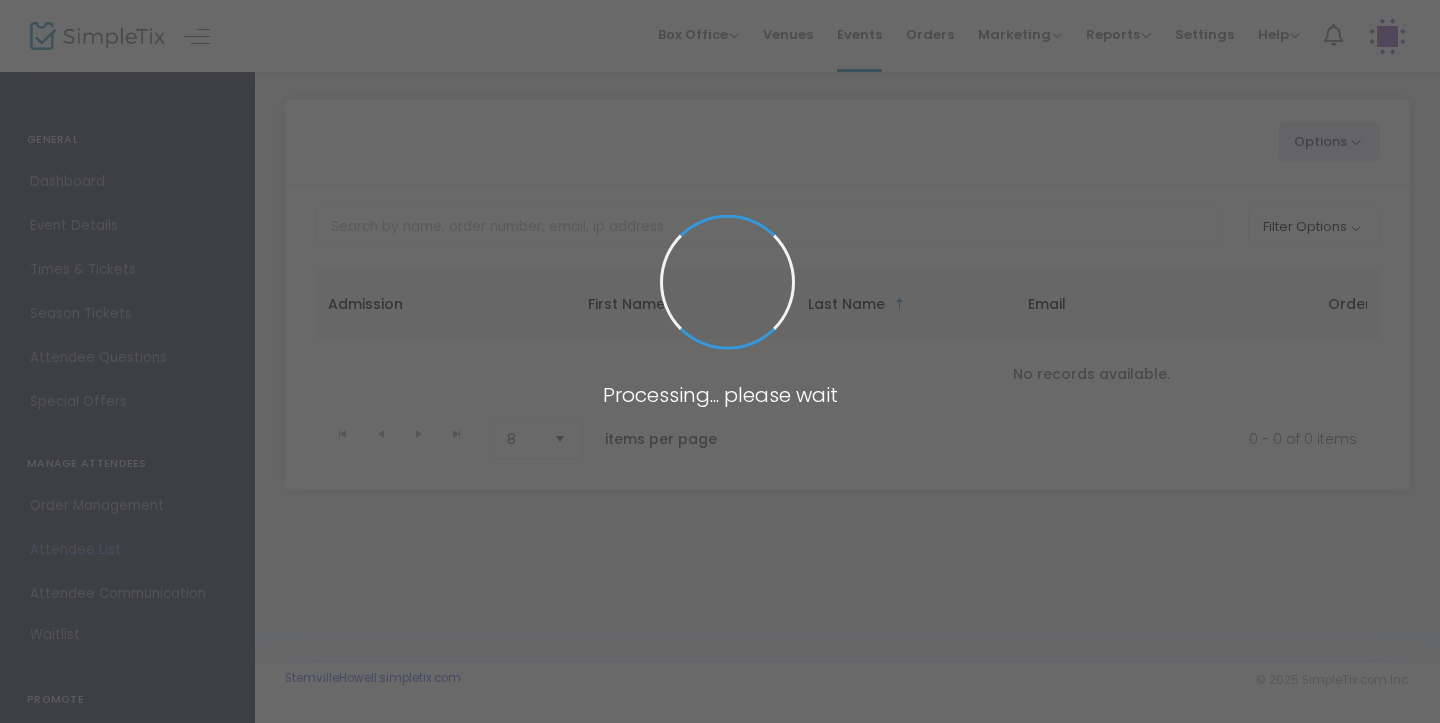 scroll, scrollTop: 0, scrollLeft: 0, axis: both 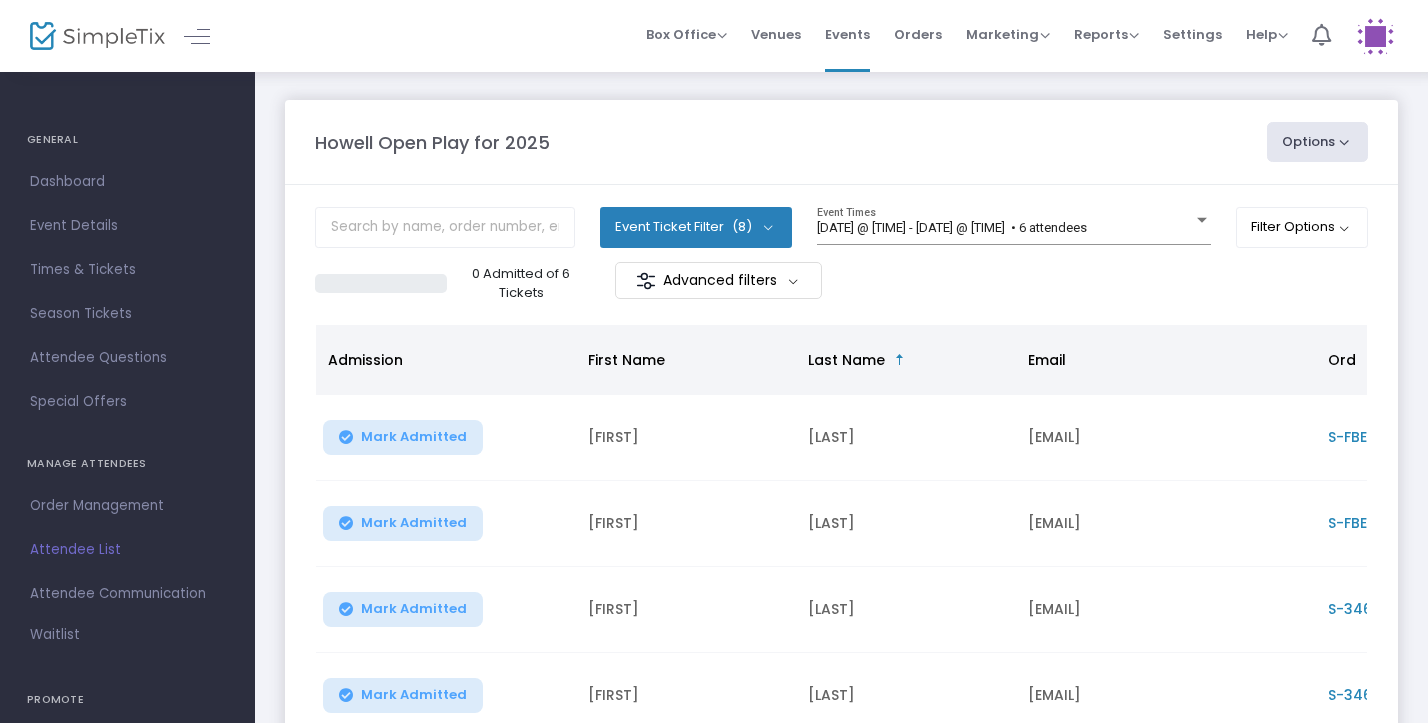 click at bounding box center (1202, 220) 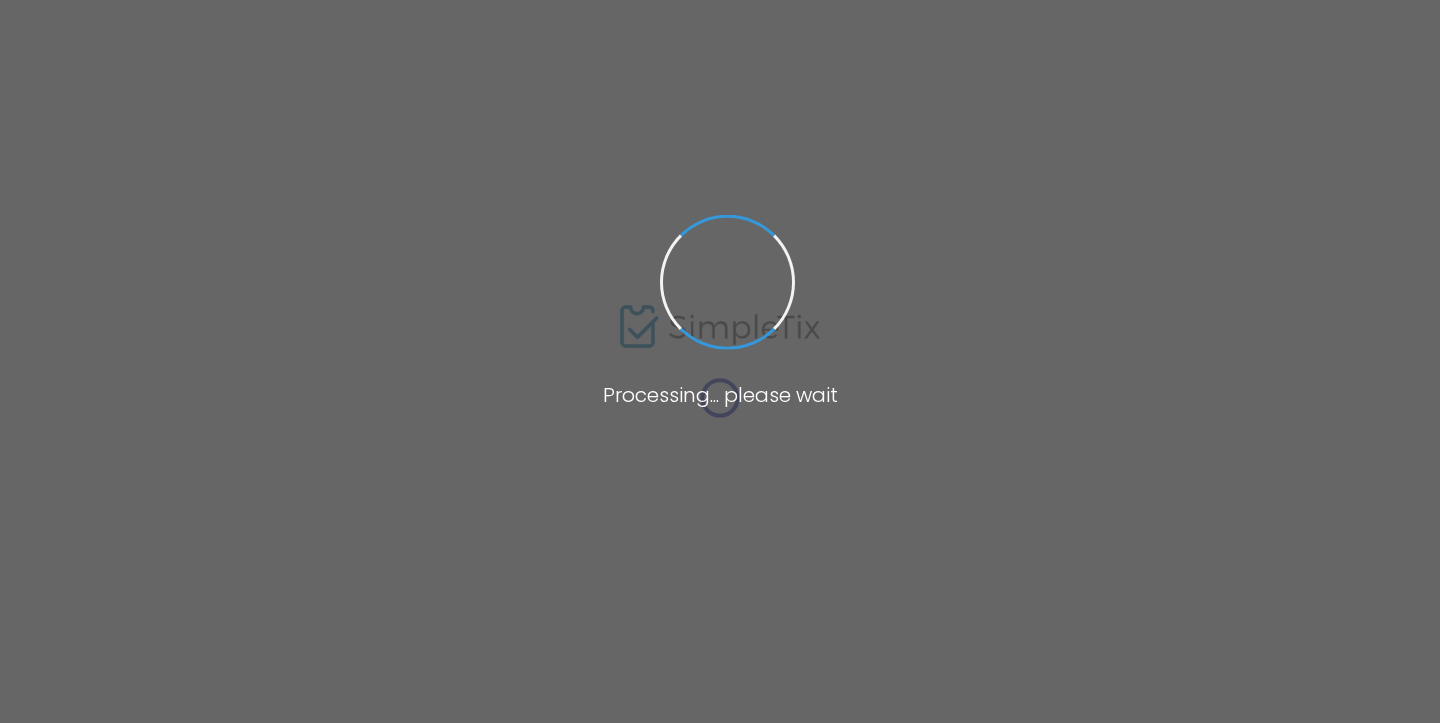 scroll, scrollTop: 0, scrollLeft: 0, axis: both 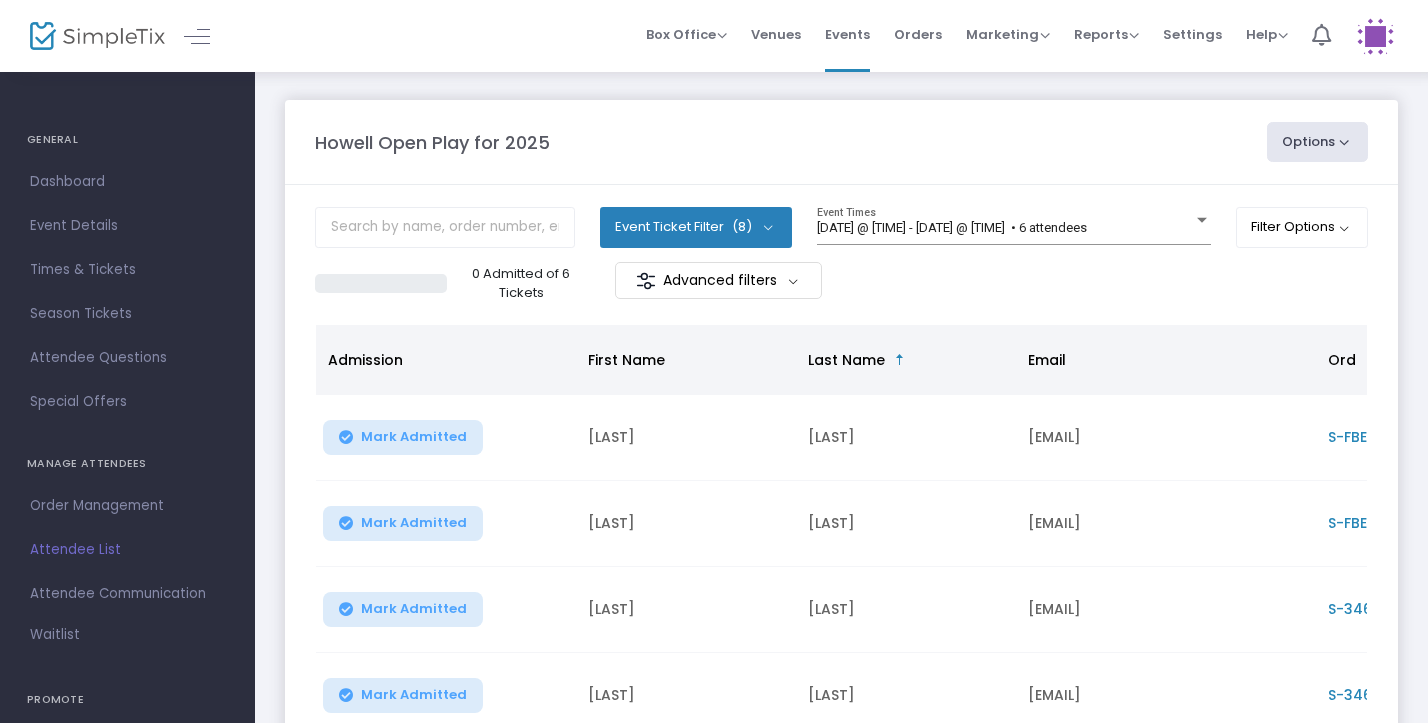 click at bounding box center [1202, 220] 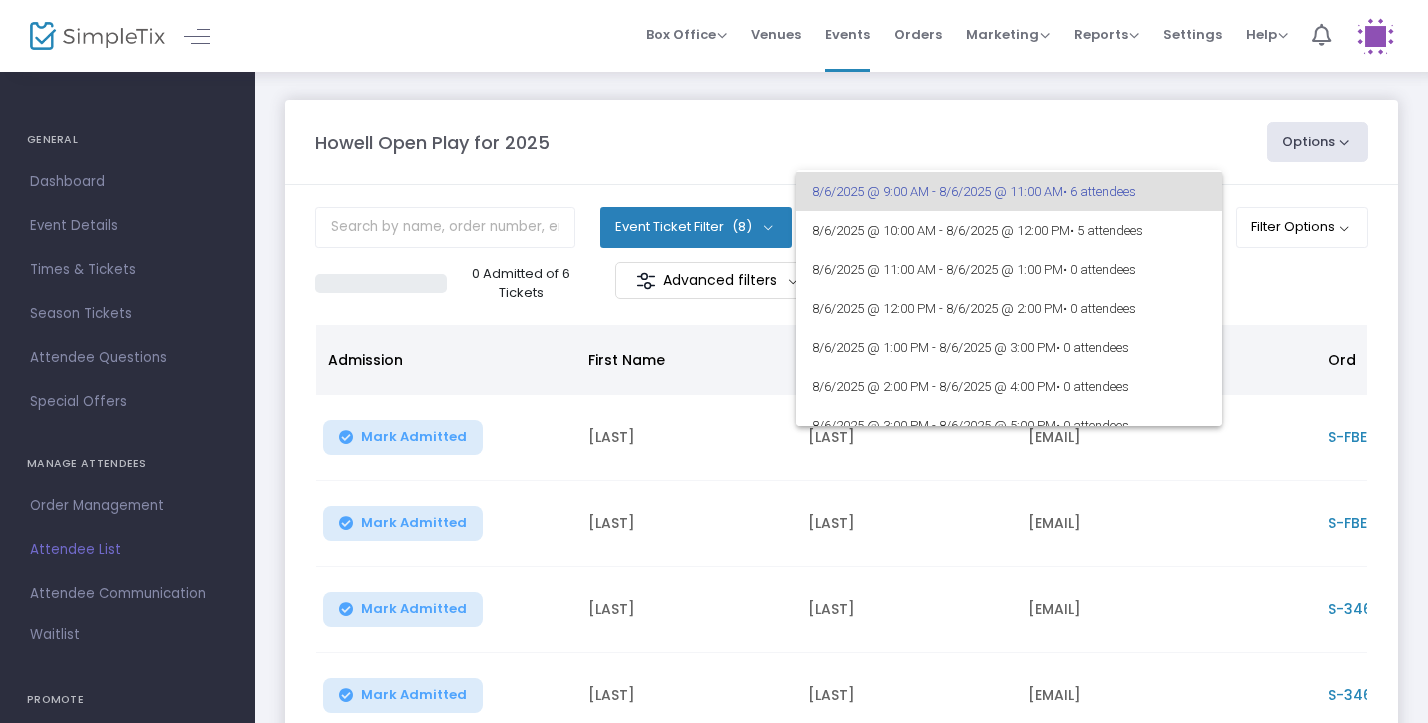 scroll, scrollTop: 44, scrollLeft: 0, axis: vertical 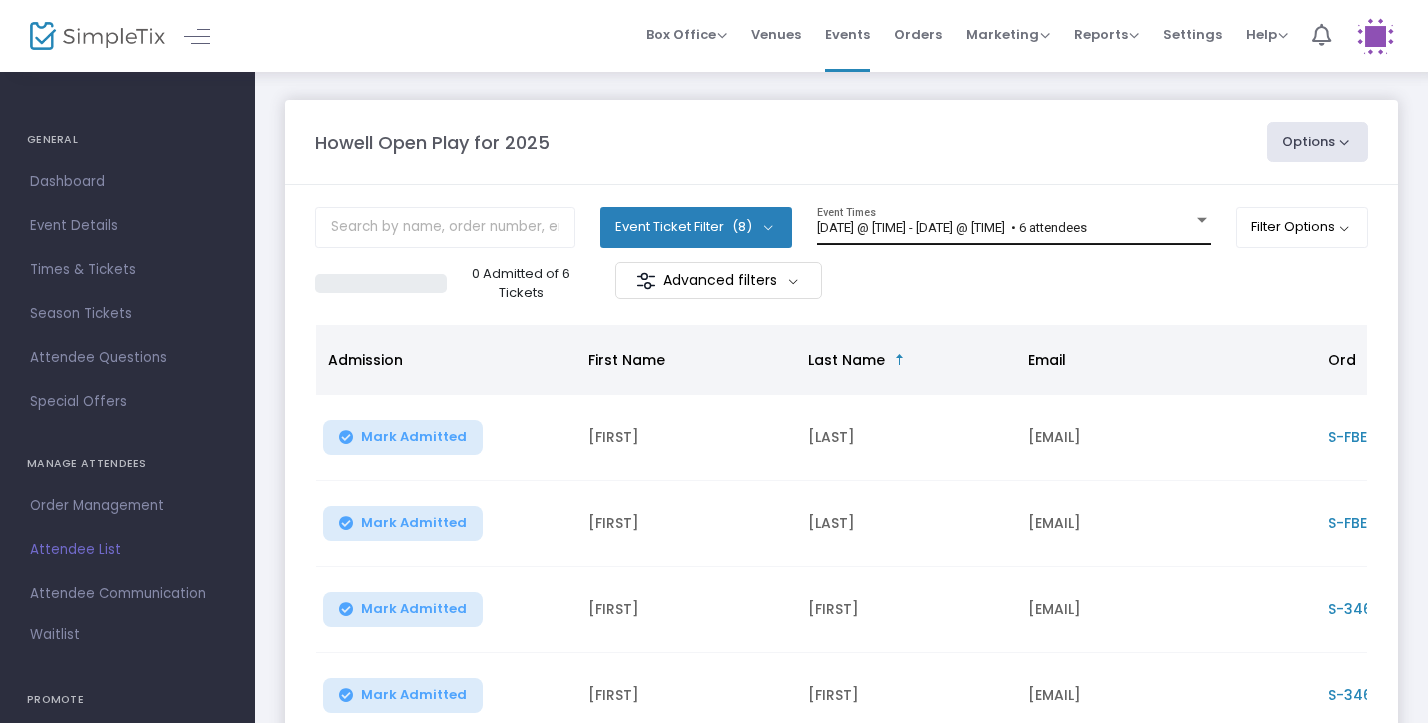click at bounding box center (1202, 220) 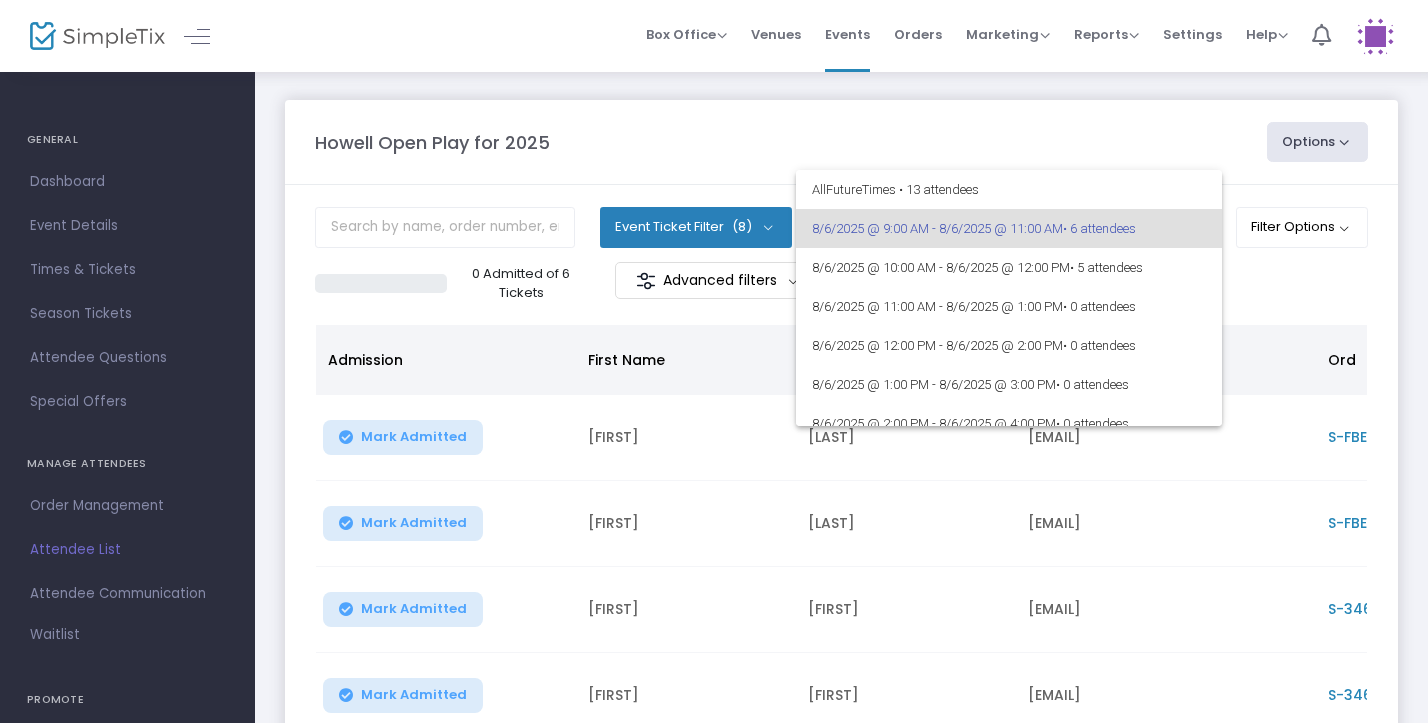 scroll, scrollTop: -1, scrollLeft: 0, axis: vertical 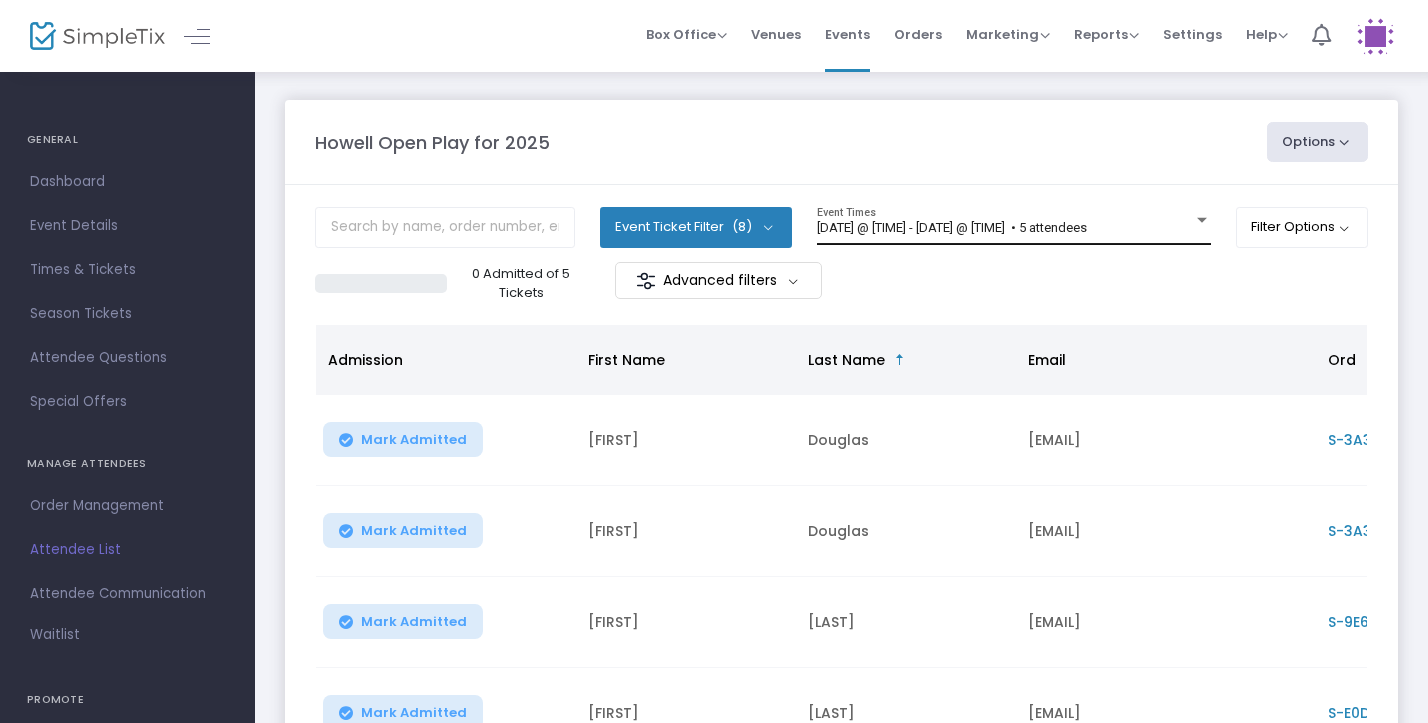 click on "[DATE] @ [TIME] - [DATE] @ [TIME]   • 5 attendees Event Times" 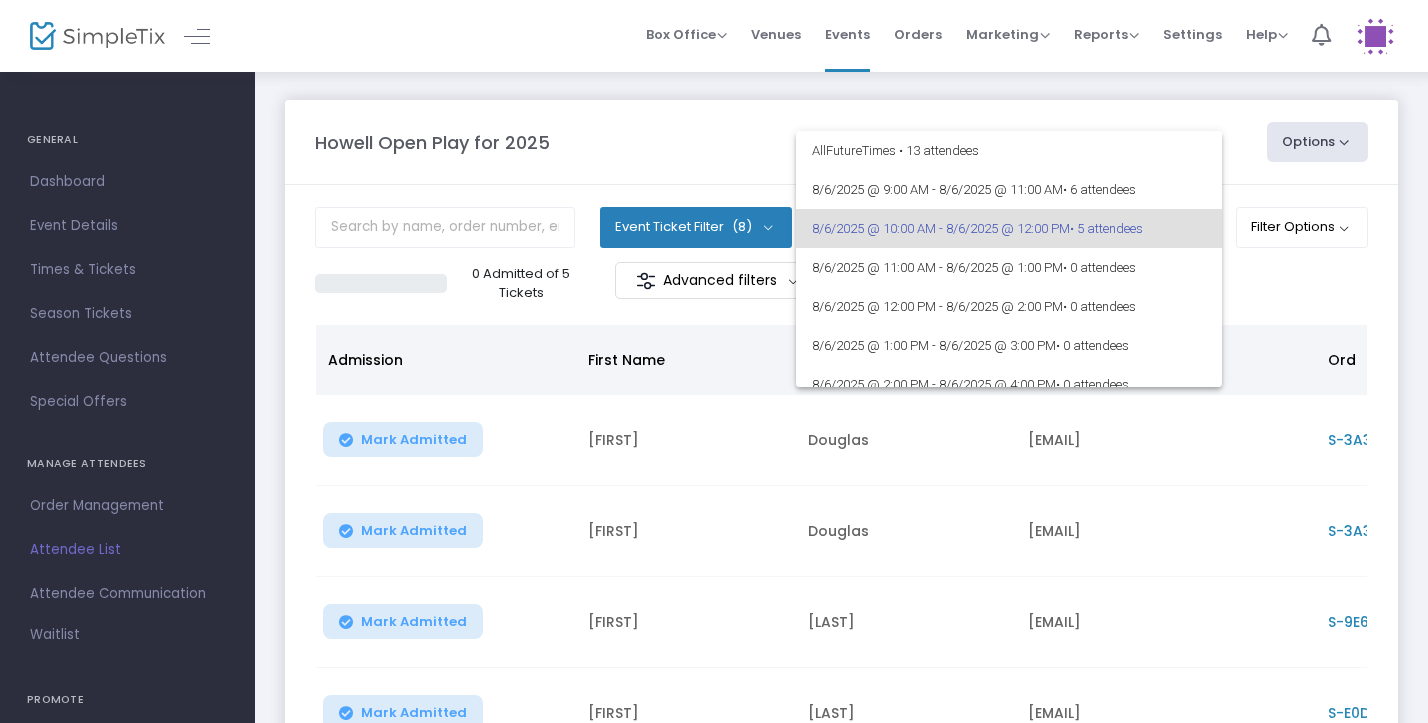 scroll, scrollTop: 0, scrollLeft: 0, axis: both 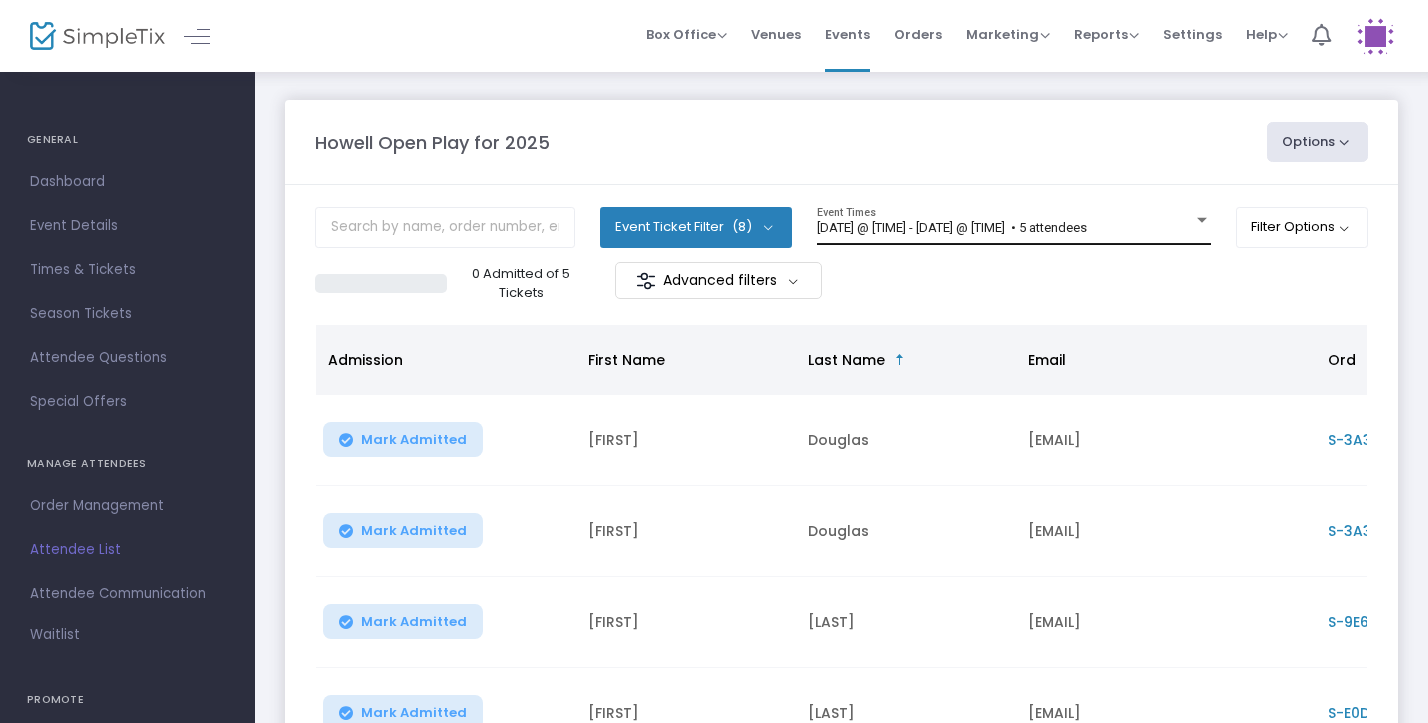 click on "8/6/2025 @ 10:00 AM - 8/6/2025 @ 12:00 PM   • 5 attendees Event Times" 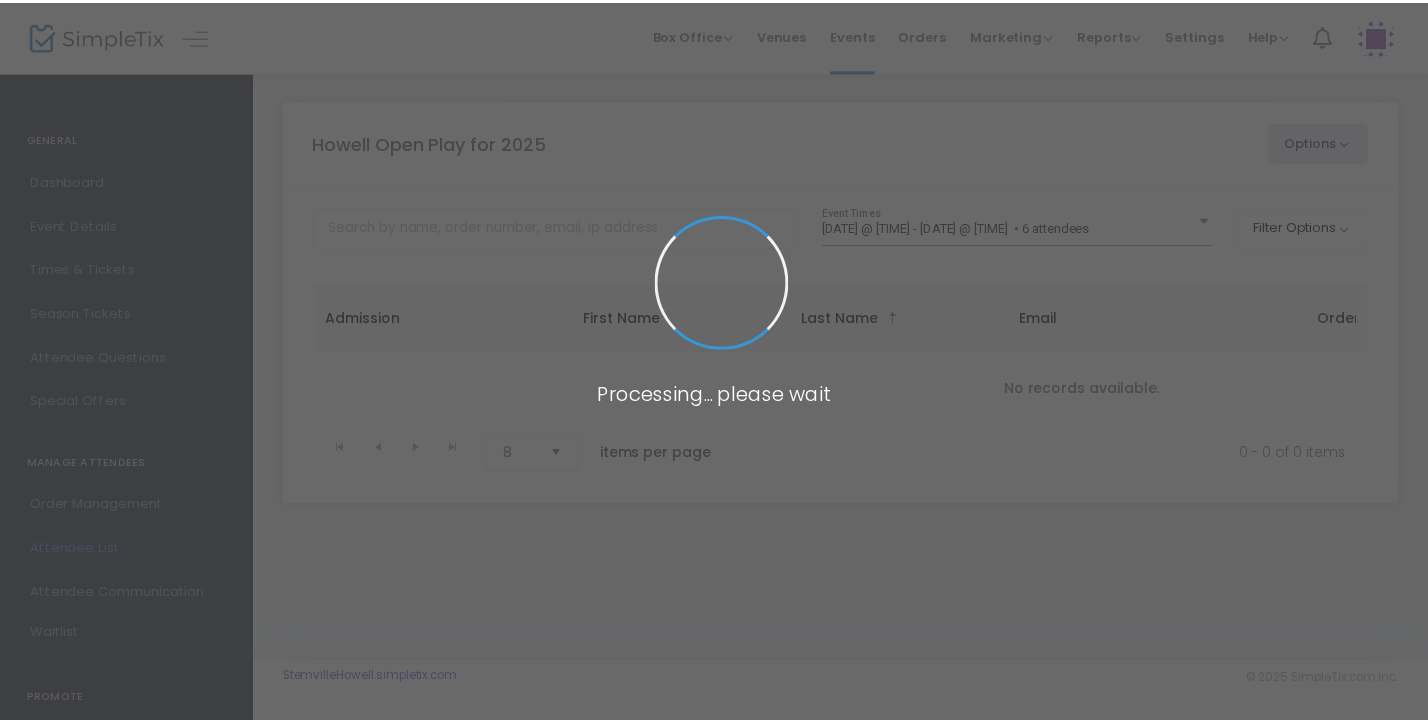 scroll, scrollTop: 0, scrollLeft: 0, axis: both 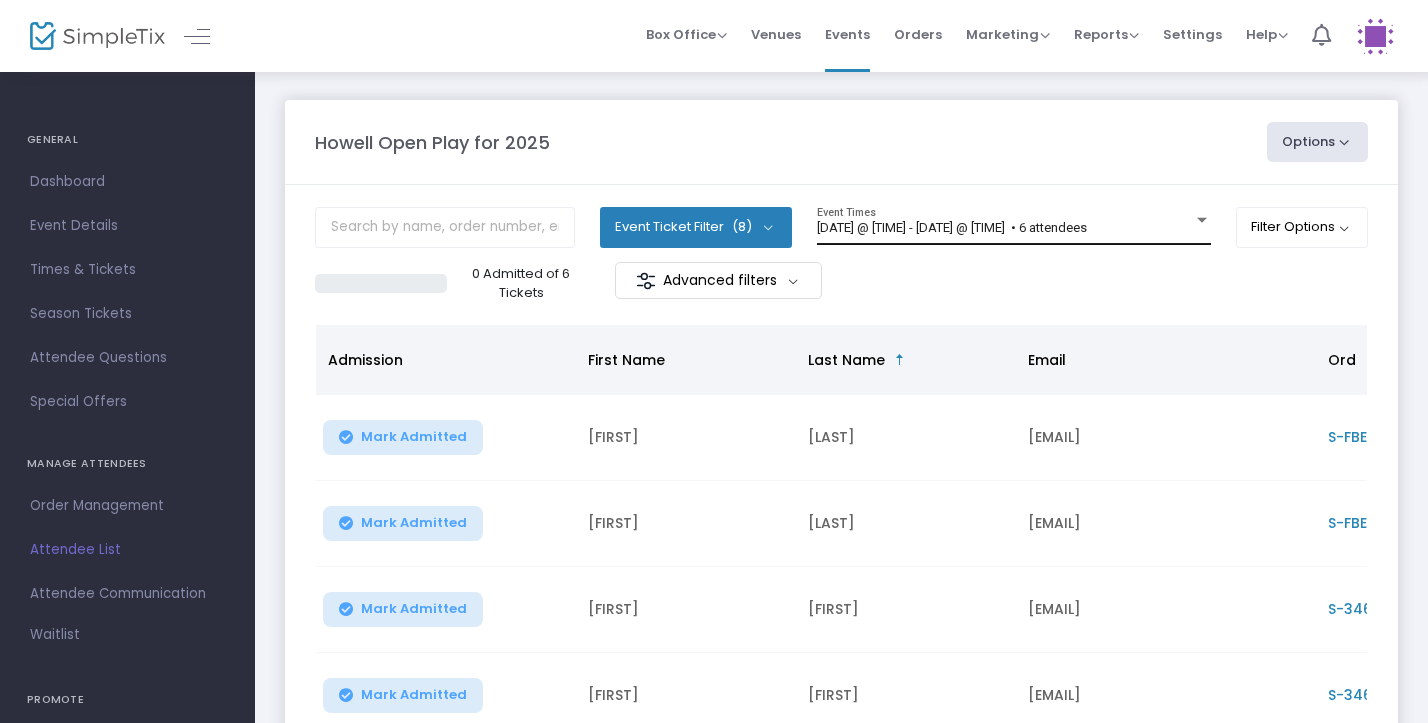 click on "[DATE] @ [TIME] - [DATE] @ [TIME]   • 6 attendees Event Times" 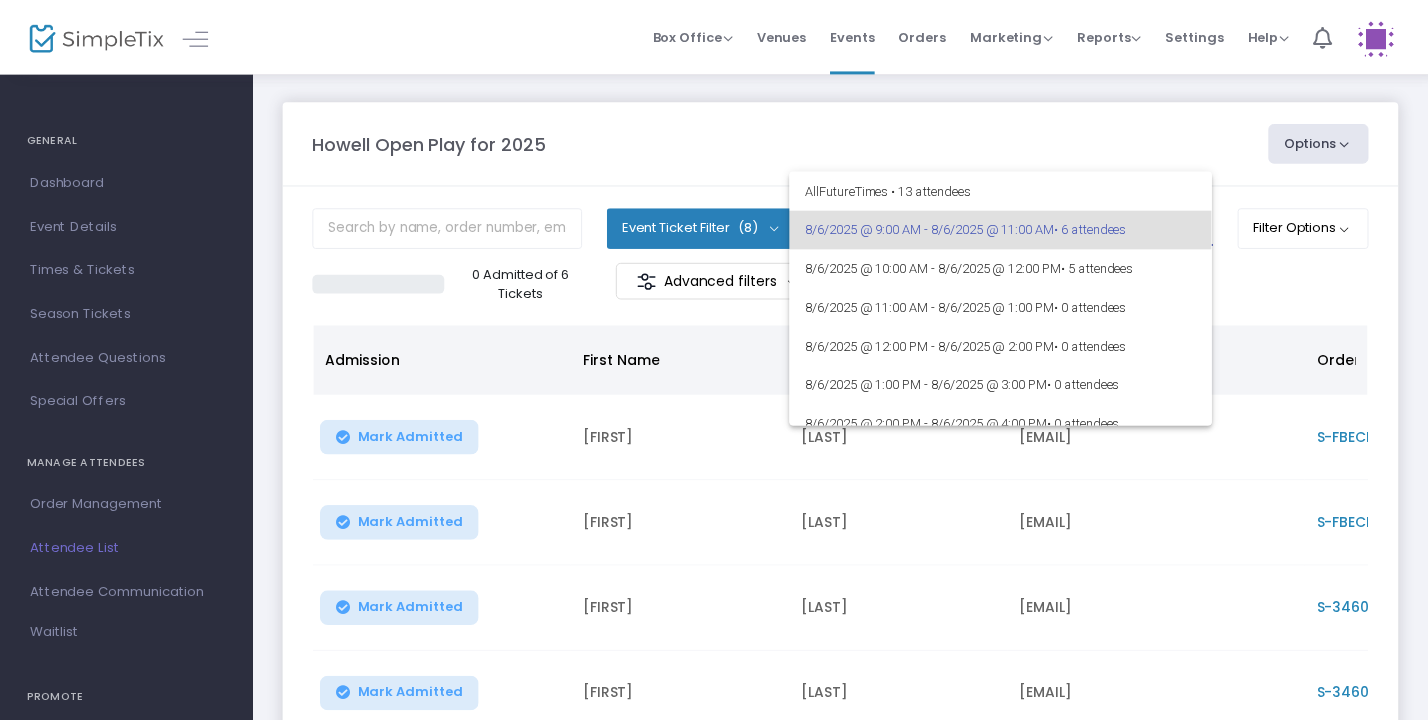 scroll, scrollTop: 0, scrollLeft: 0, axis: both 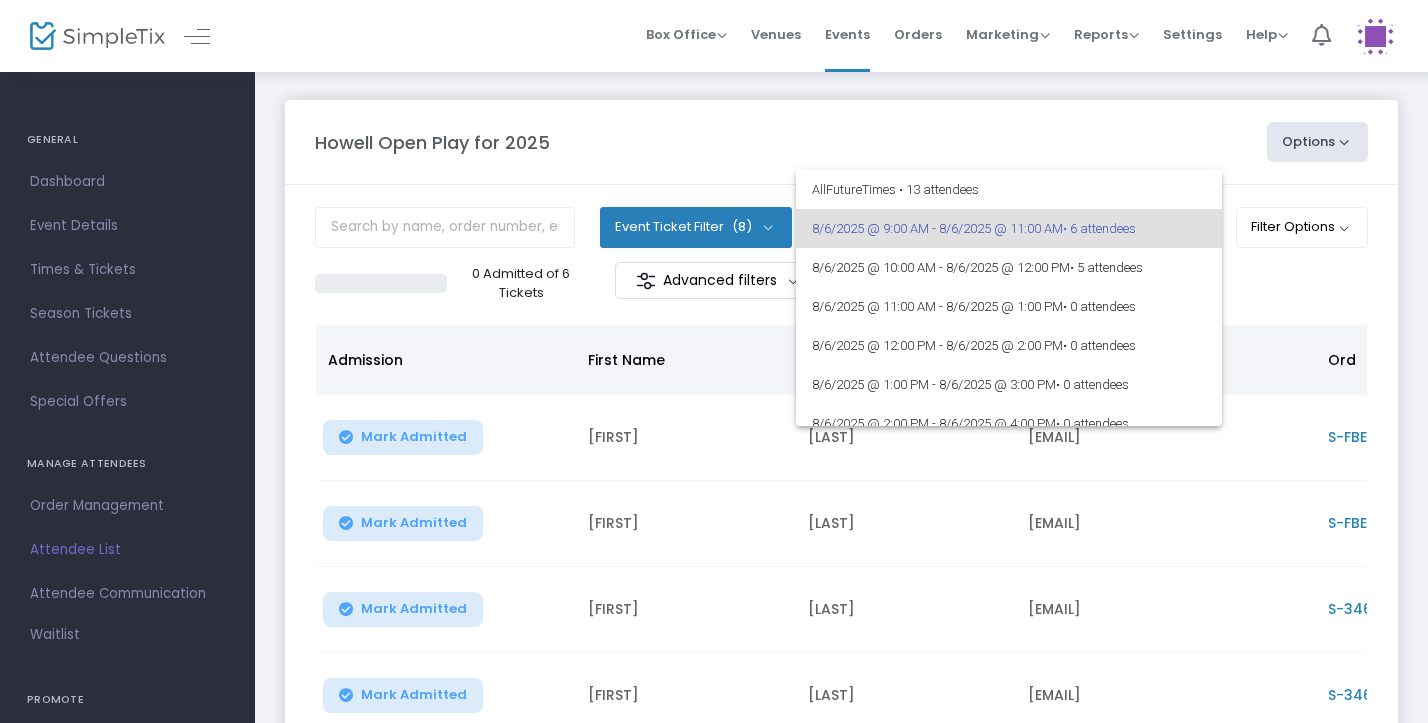 click at bounding box center [714, 361] 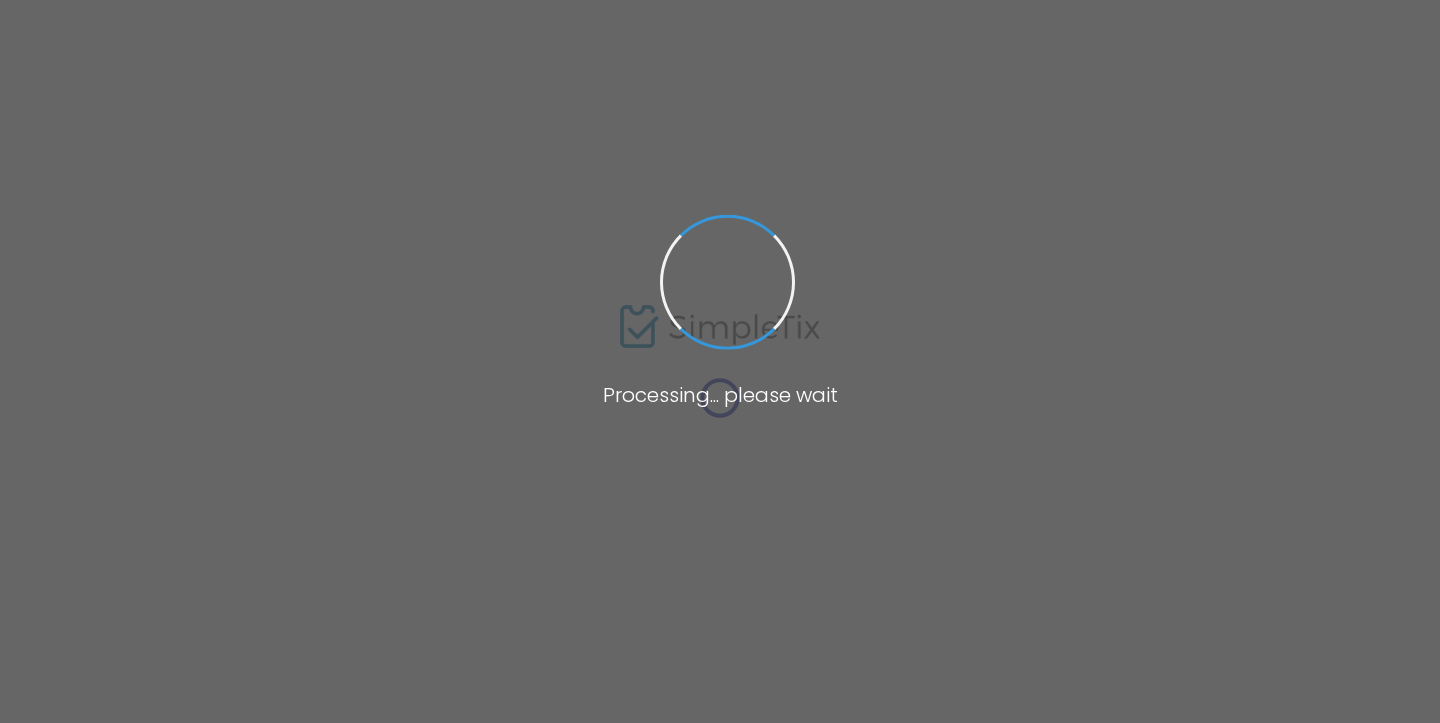scroll, scrollTop: 0, scrollLeft: 0, axis: both 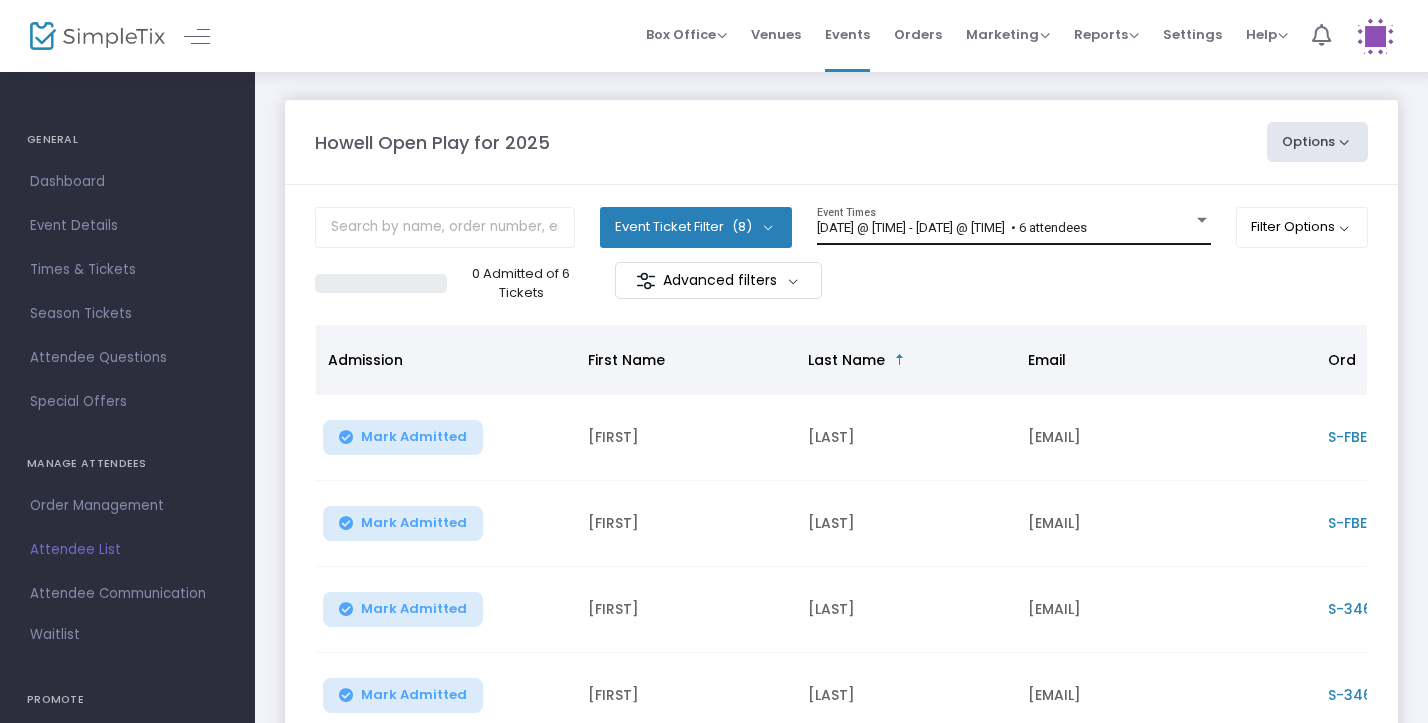 click on "[DATE] @ [TIME] - [DATE] @ [TIME]   • 6 attendees Event Times" 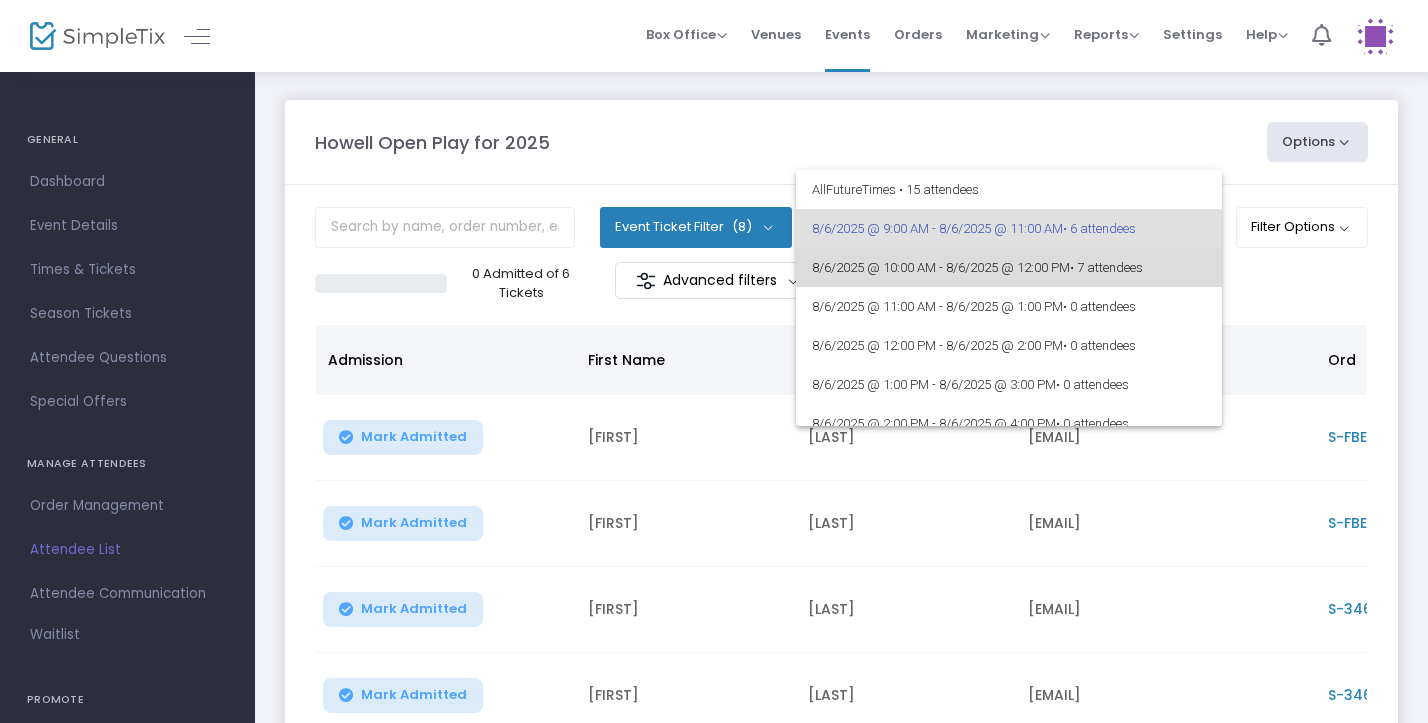 click on "• 7 attendees" at bounding box center [1106, 267] 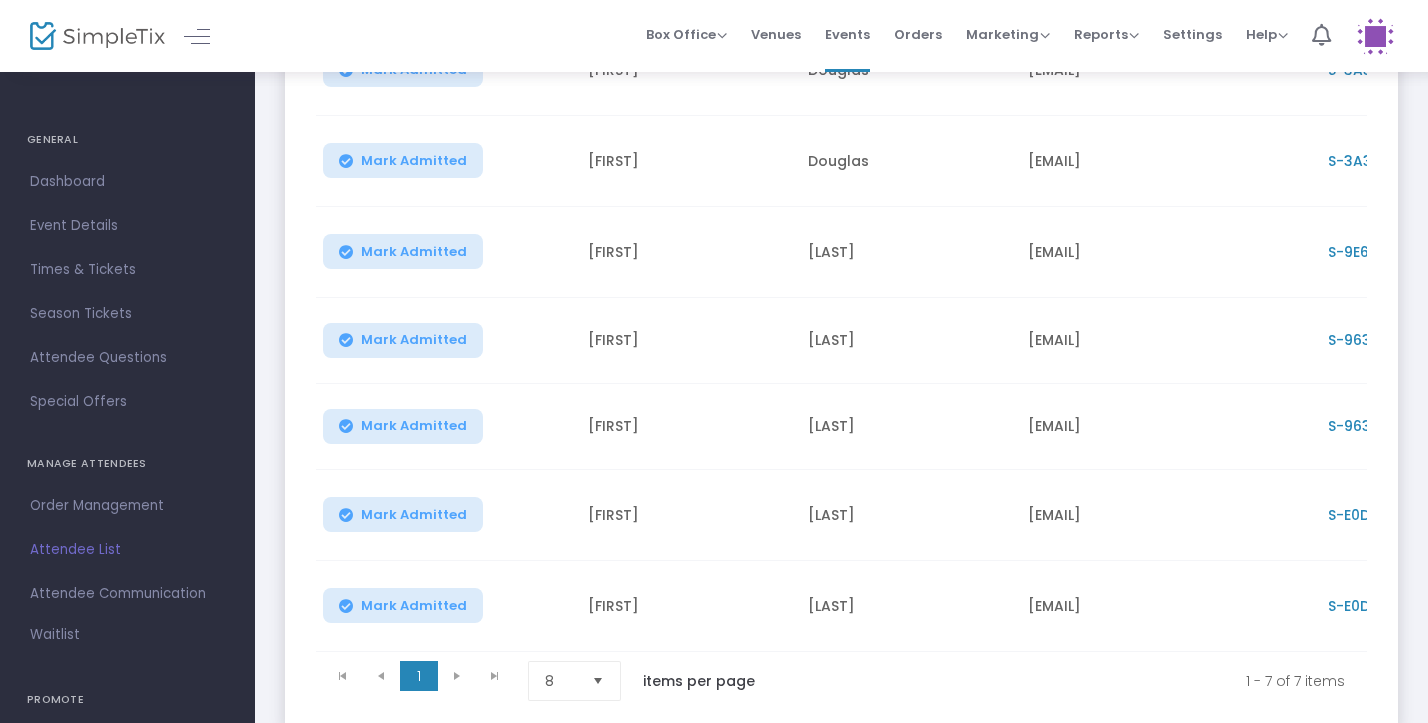 scroll, scrollTop: 370, scrollLeft: 0, axis: vertical 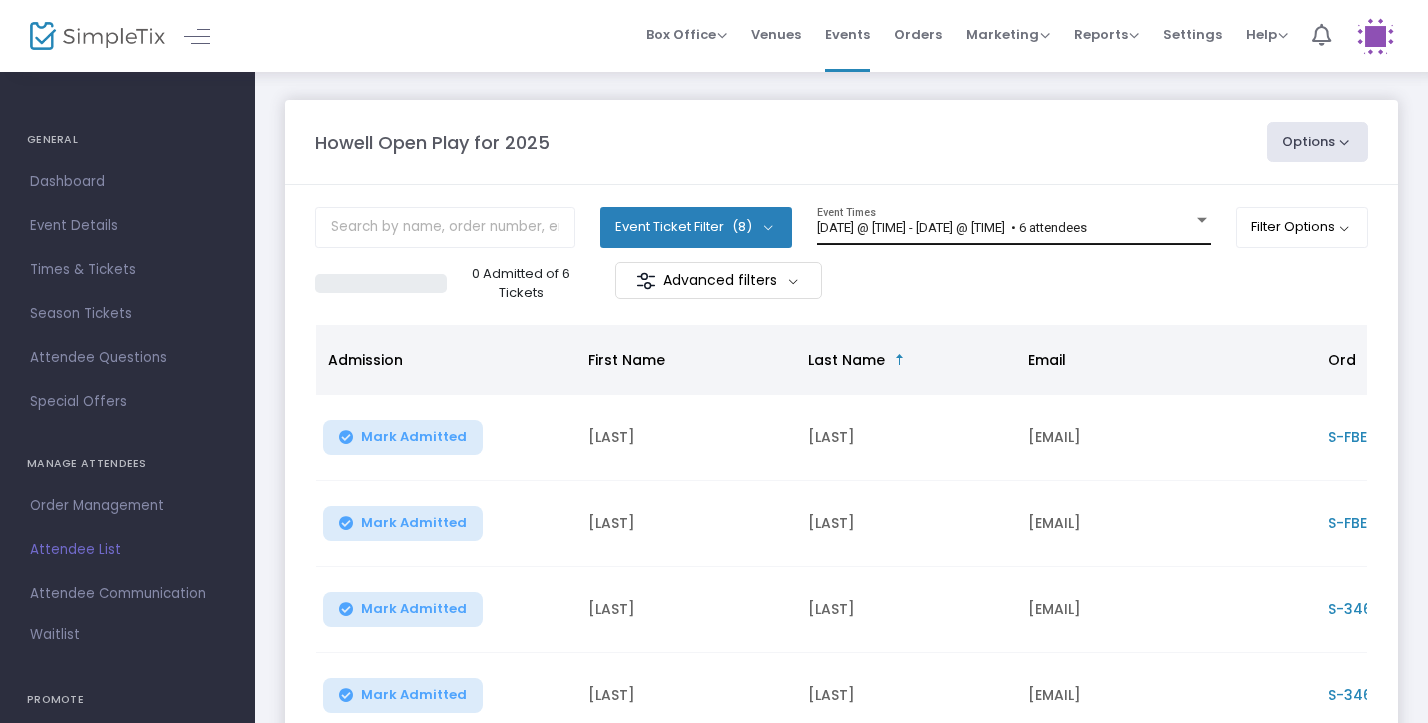 click on "[DATE] @ [TIME] - [DATE] @ [TIME]   • 6 attendees" at bounding box center [1005, 228] 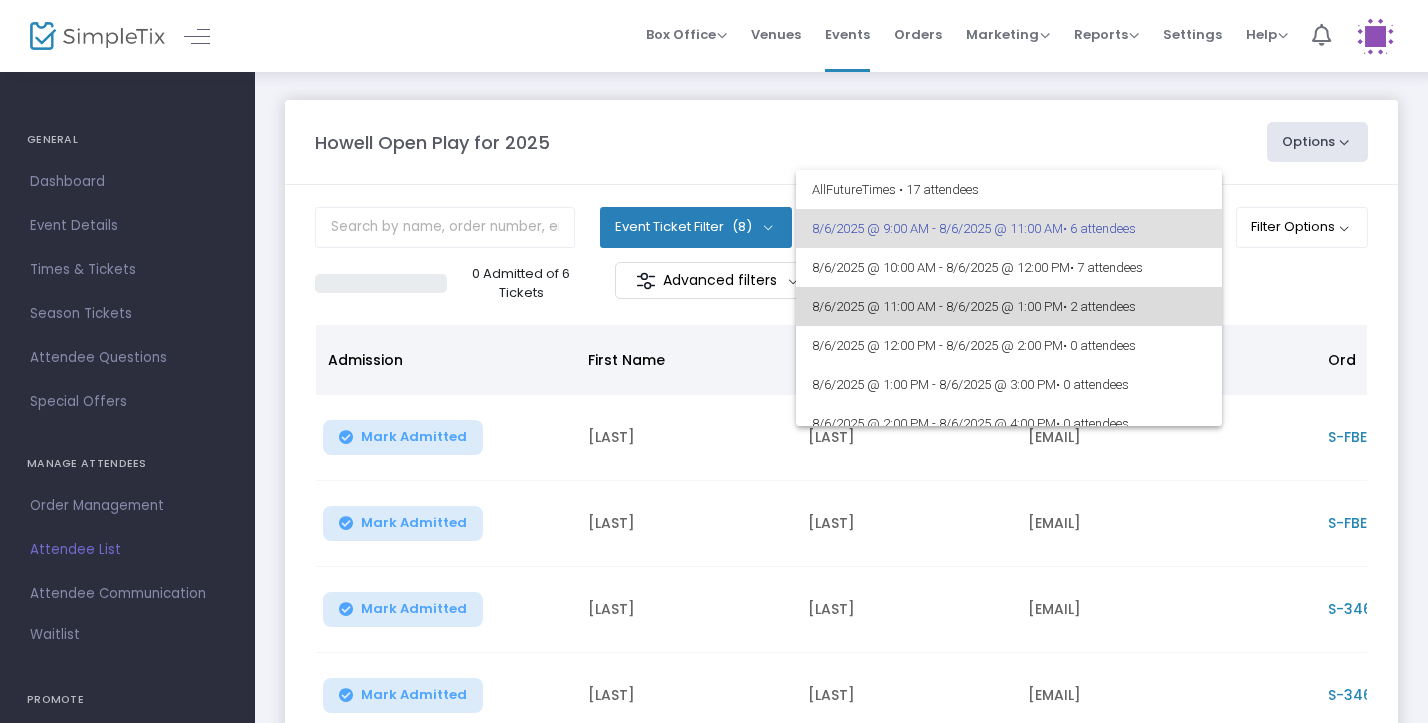 click on "8/6/2025 @ 11:00 AM - 8/6/2025 @ 1:00 PM    • 2 attendees" at bounding box center [1009, 306] 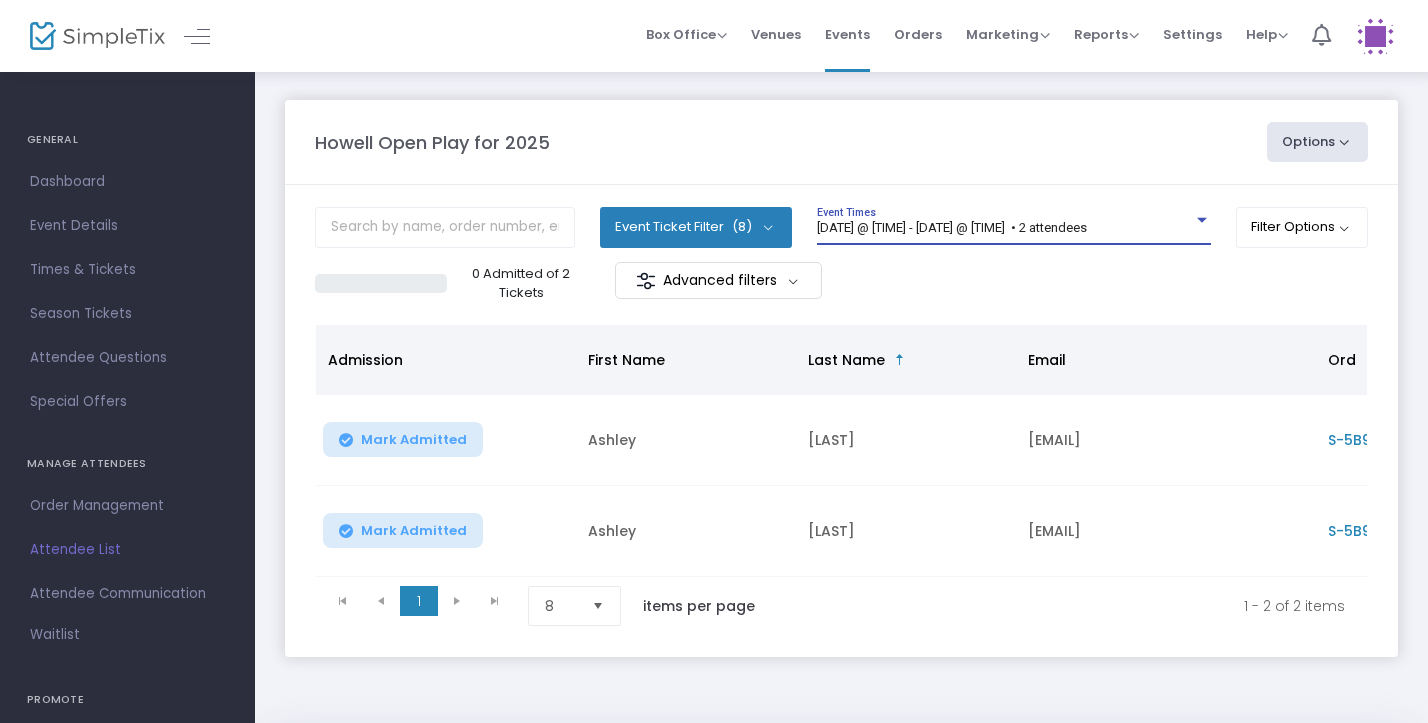 scroll, scrollTop: 0, scrollLeft: 103, axis: horizontal 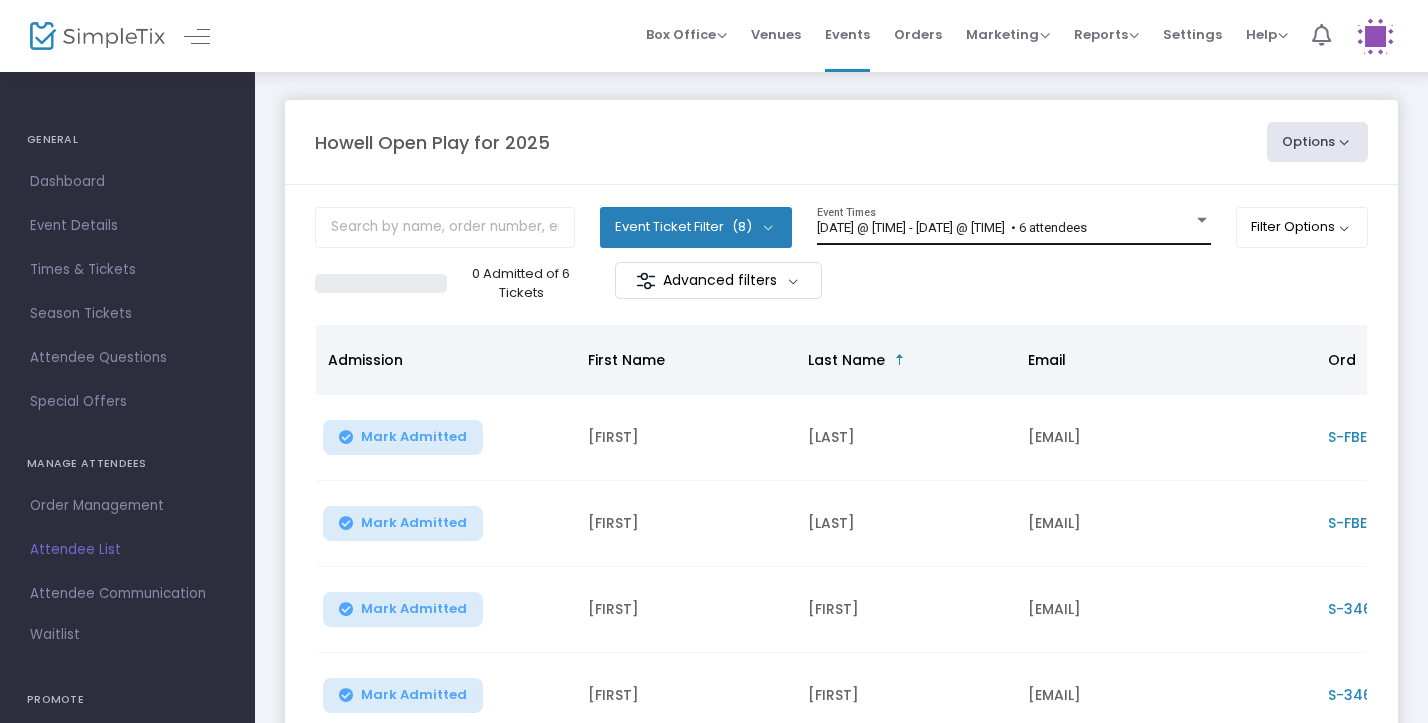 click on "[DATE] @ [TIME] - [DATE] @ [TIME]   • 6 attendees Event Times" 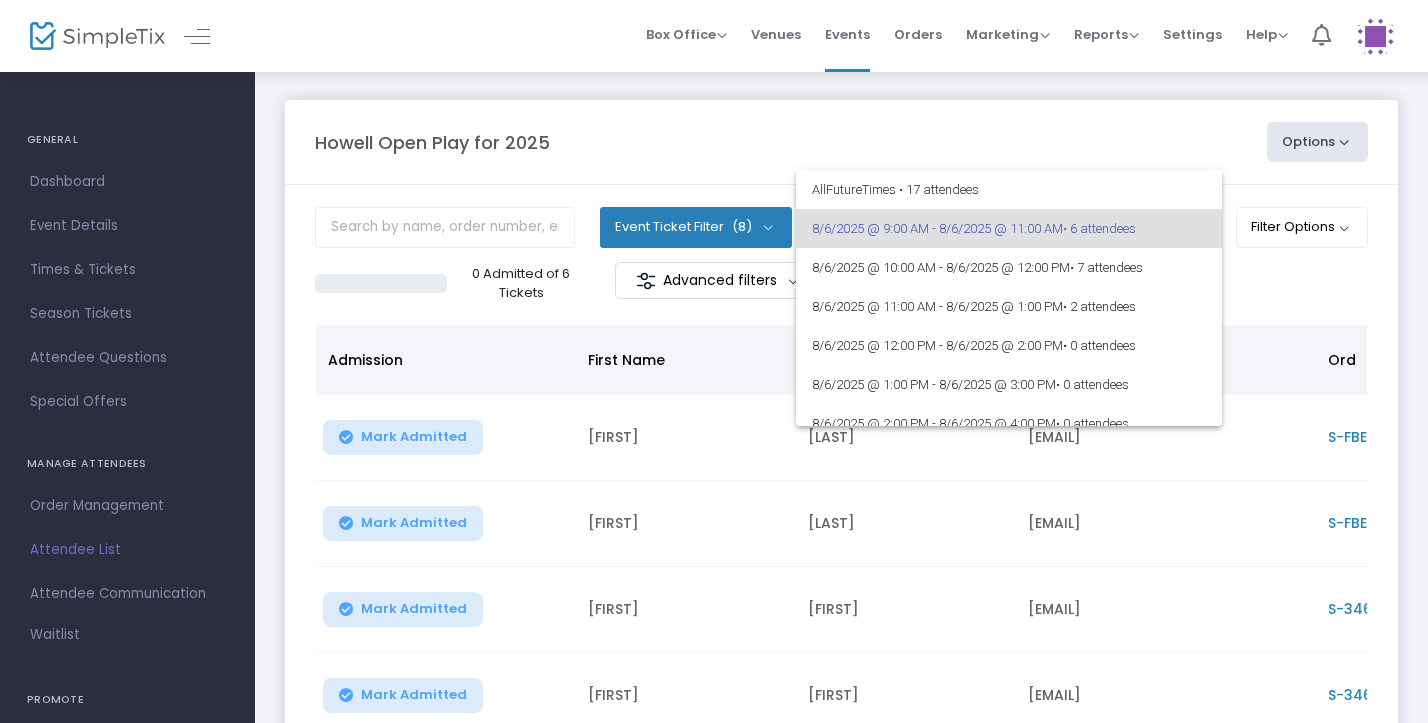 scroll, scrollTop: 0, scrollLeft: 0, axis: both 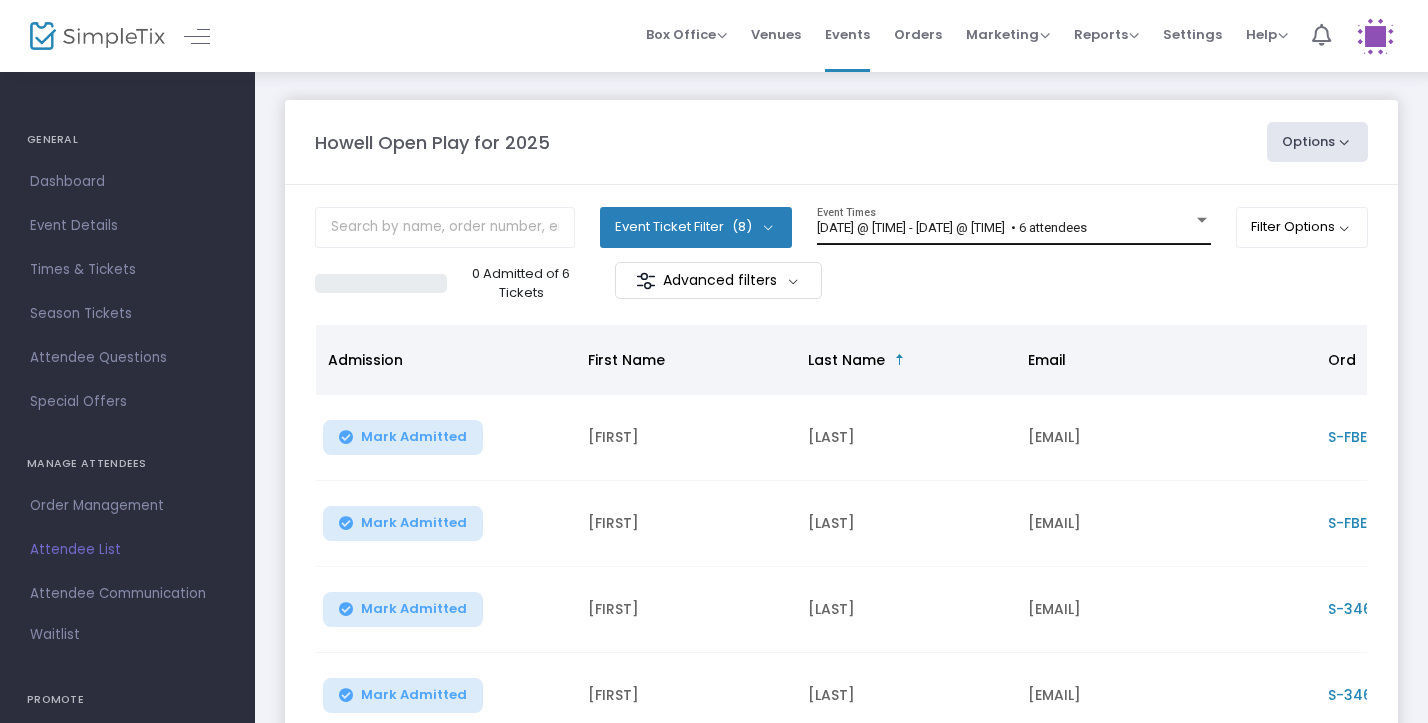 click on "[DATE] @ [TIME] - [DATE] @ [TIME]   • 6 attendees" at bounding box center [1005, 228] 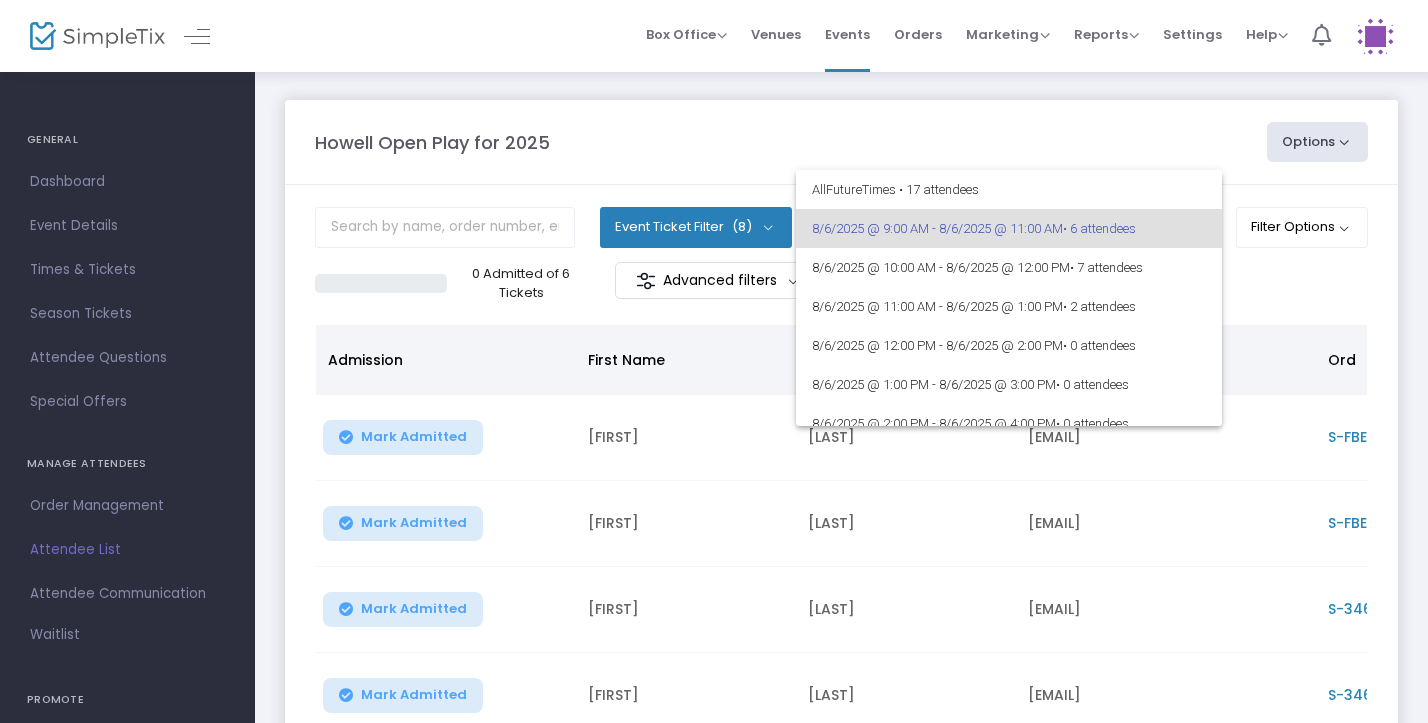 click at bounding box center (714, 361) 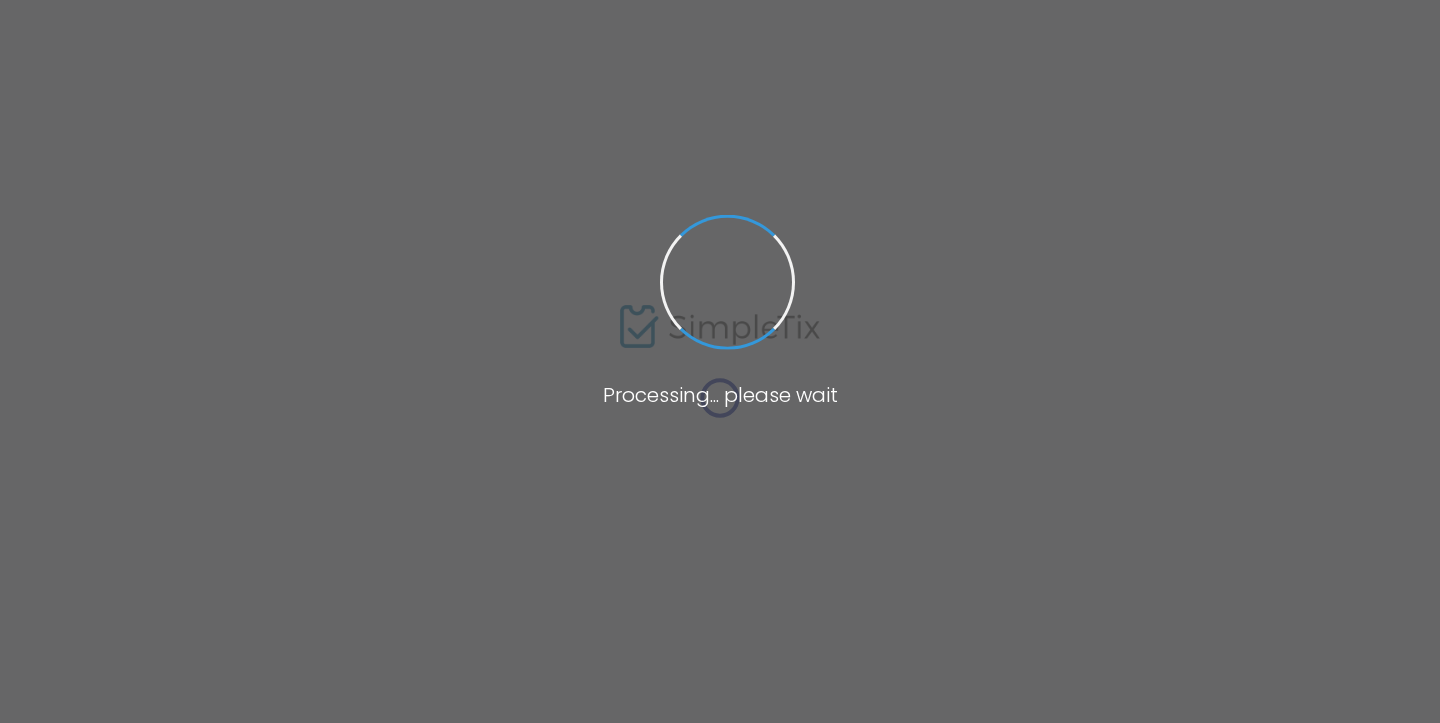 scroll, scrollTop: 0, scrollLeft: 0, axis: both 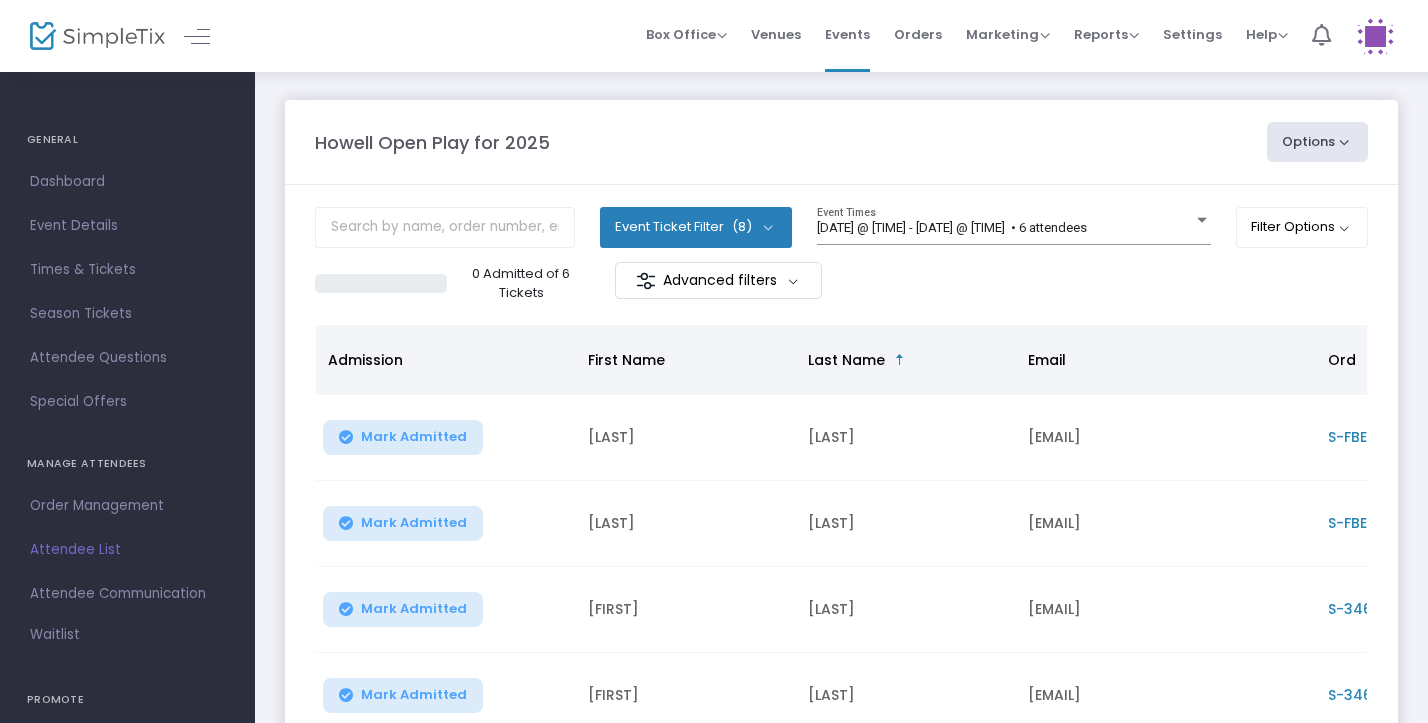 click at bounding box center (1202, 220) 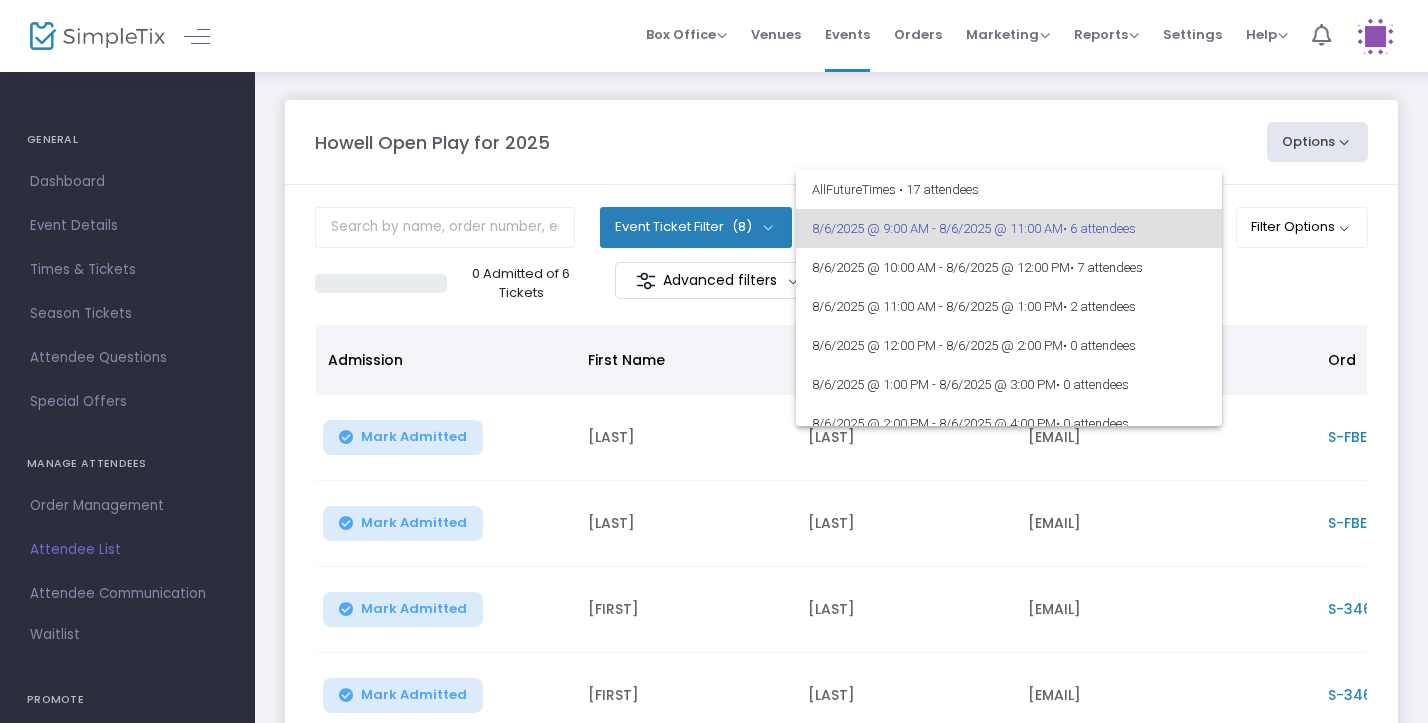 scroll, scrollTop: -2, scrollLeft: 0, axis: vertical 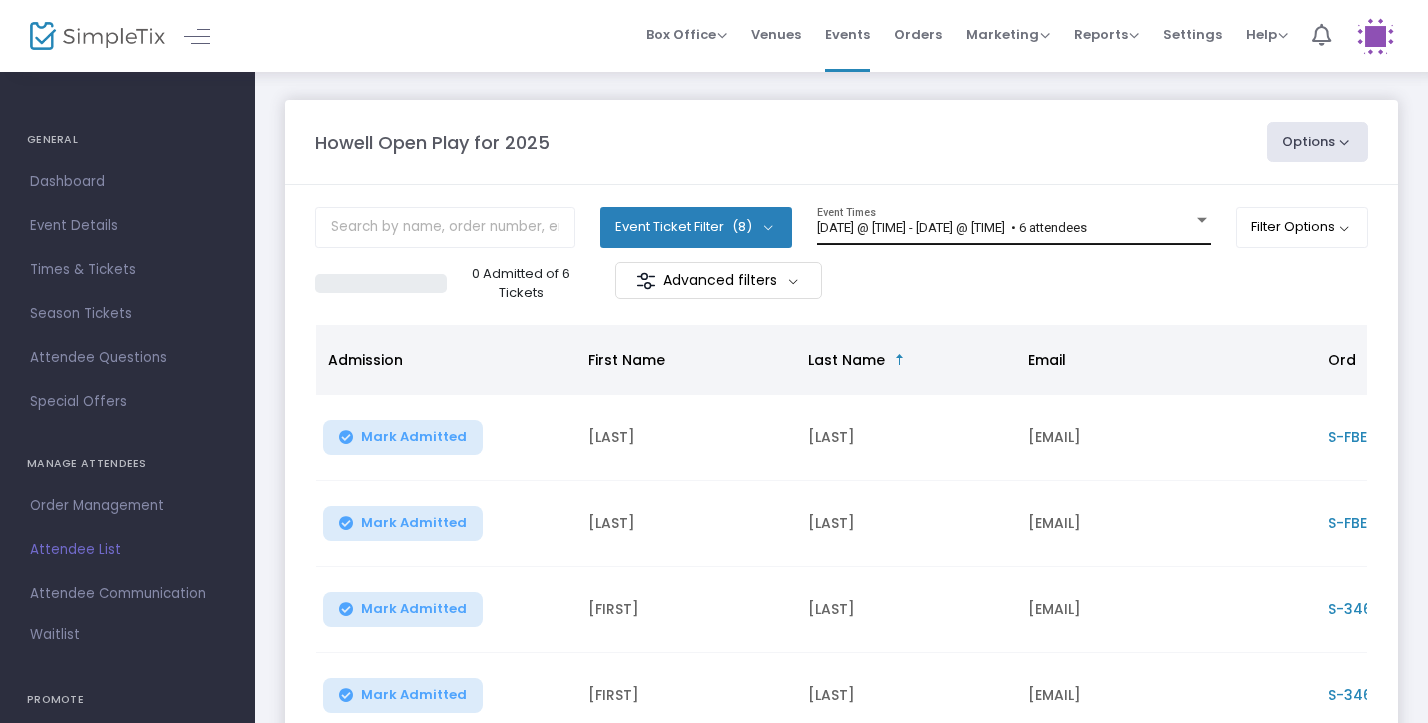 click on "[DATE] @ [TIME] - [DATE] @ [TIME]   • 6 attendees" at bounding box center [1005, 228] 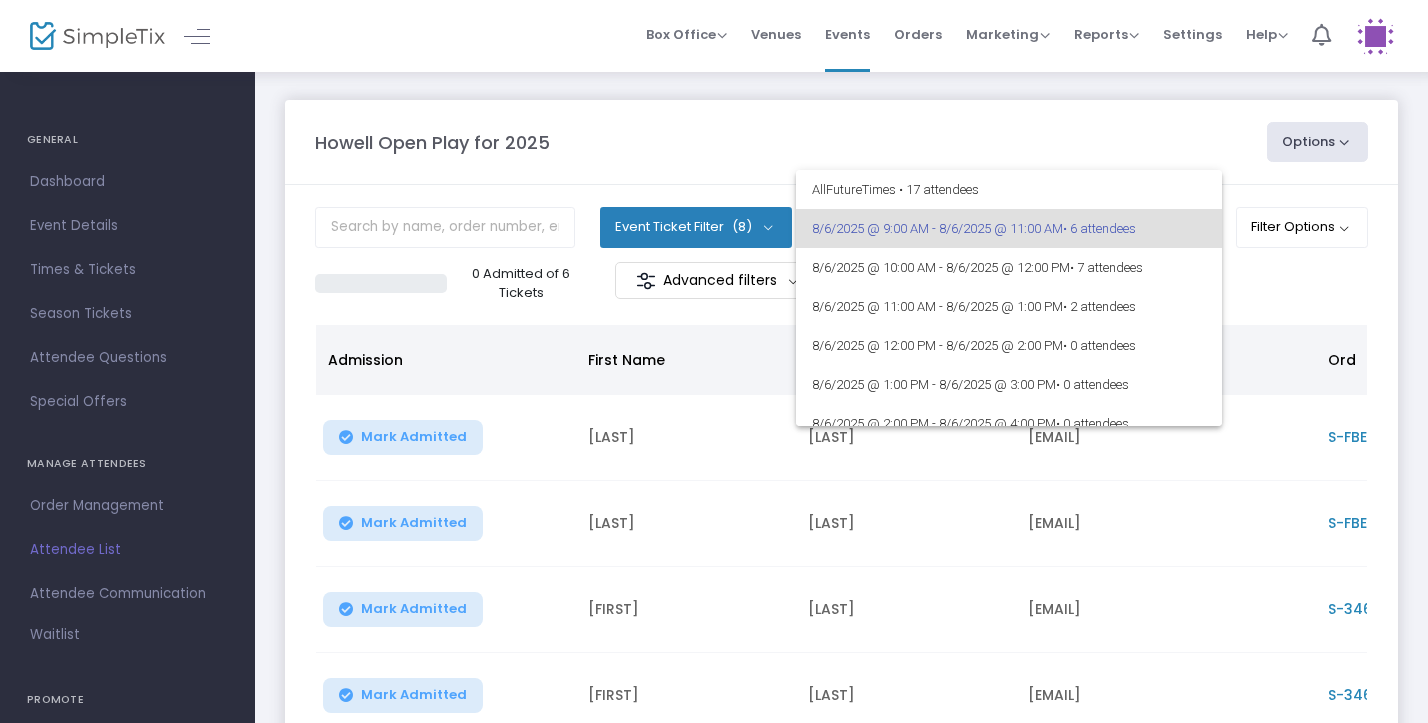 scroll, scrollTop: 30, scrollLeft: 0, axis: vertical 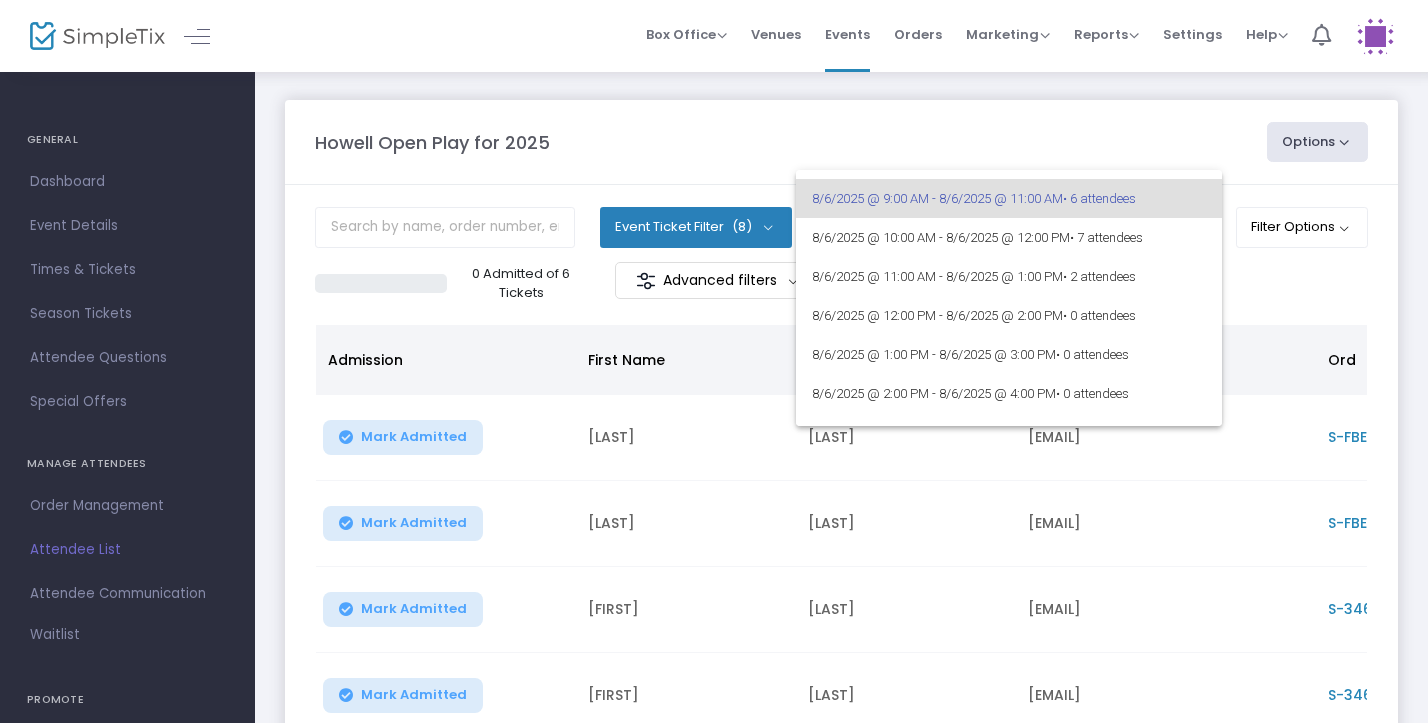 click at bounding box center (714, 361) 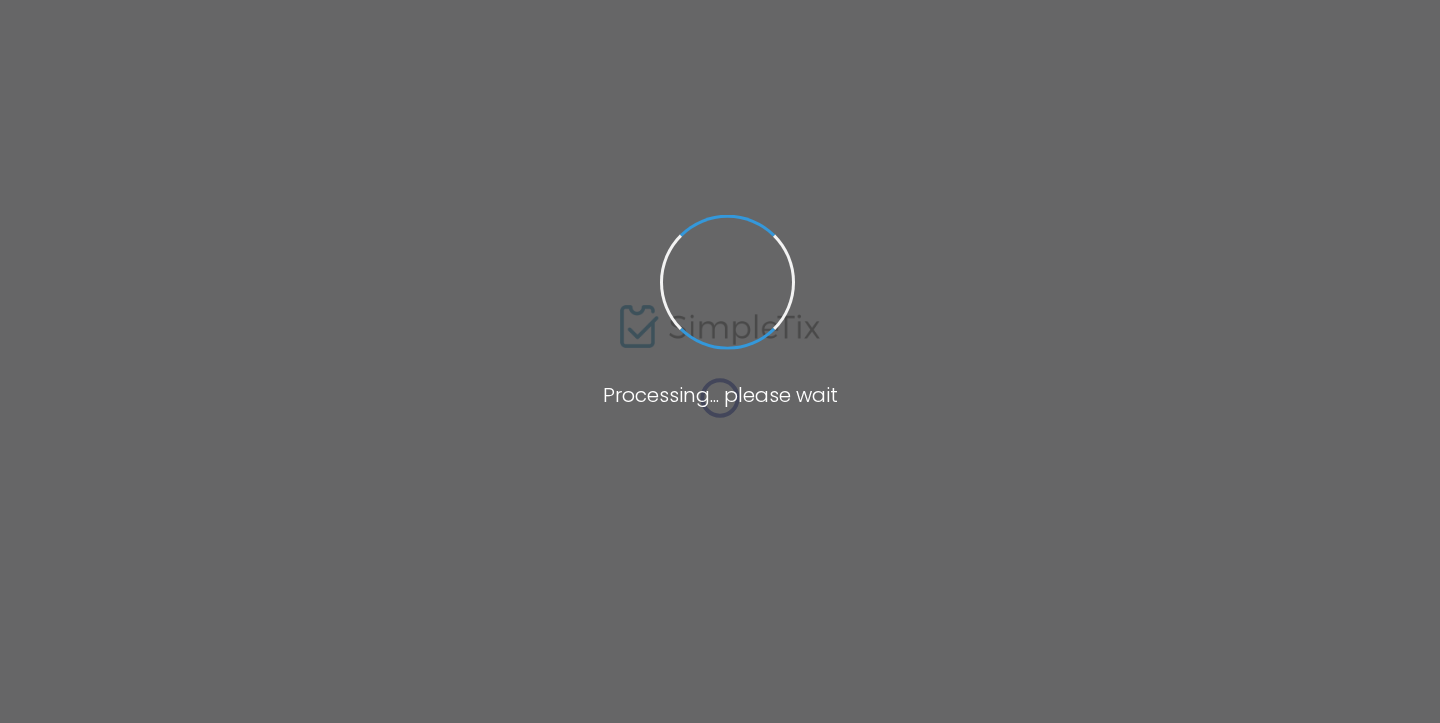 scroll, scrollTop: 0, scrollLeft: 0, axis: both 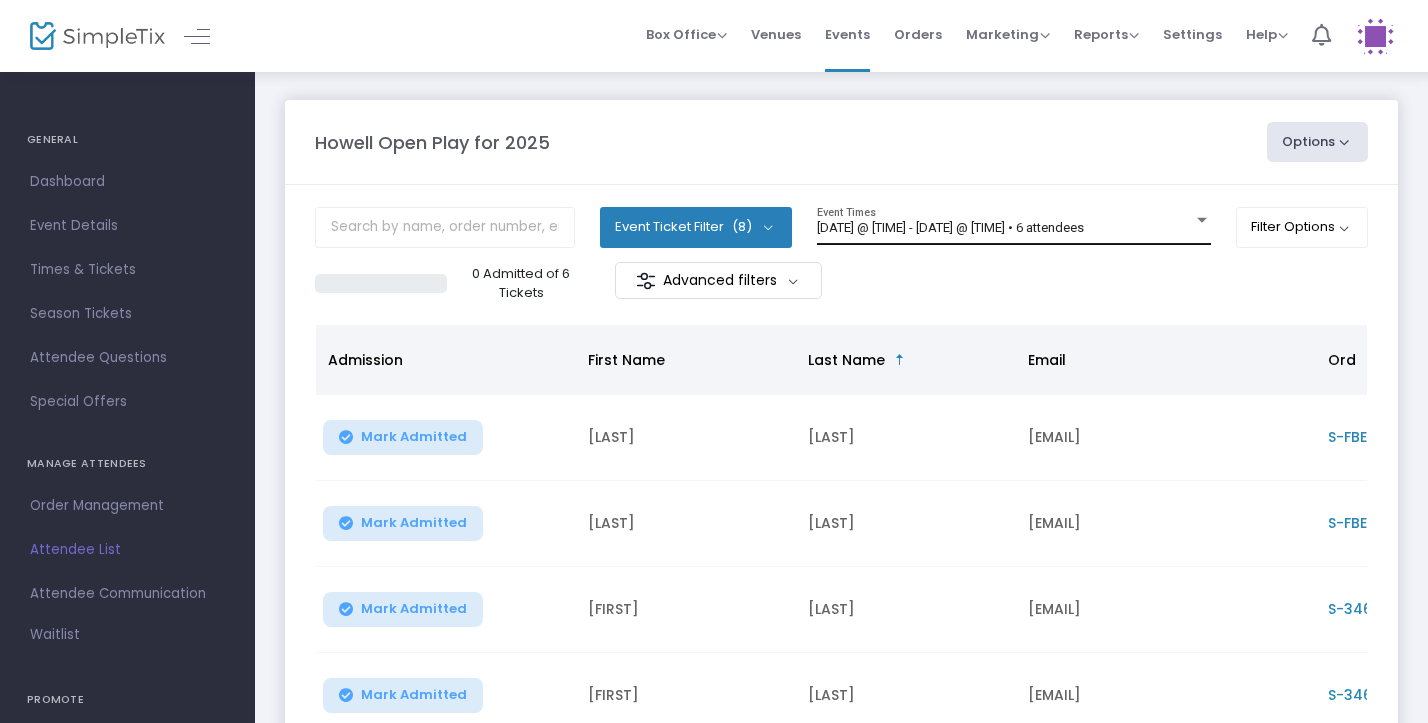 click on "8/6/2025 @ 9:00 AM - 8/6/2025 @ 11:00 AM   • 6 attendees Event Times" 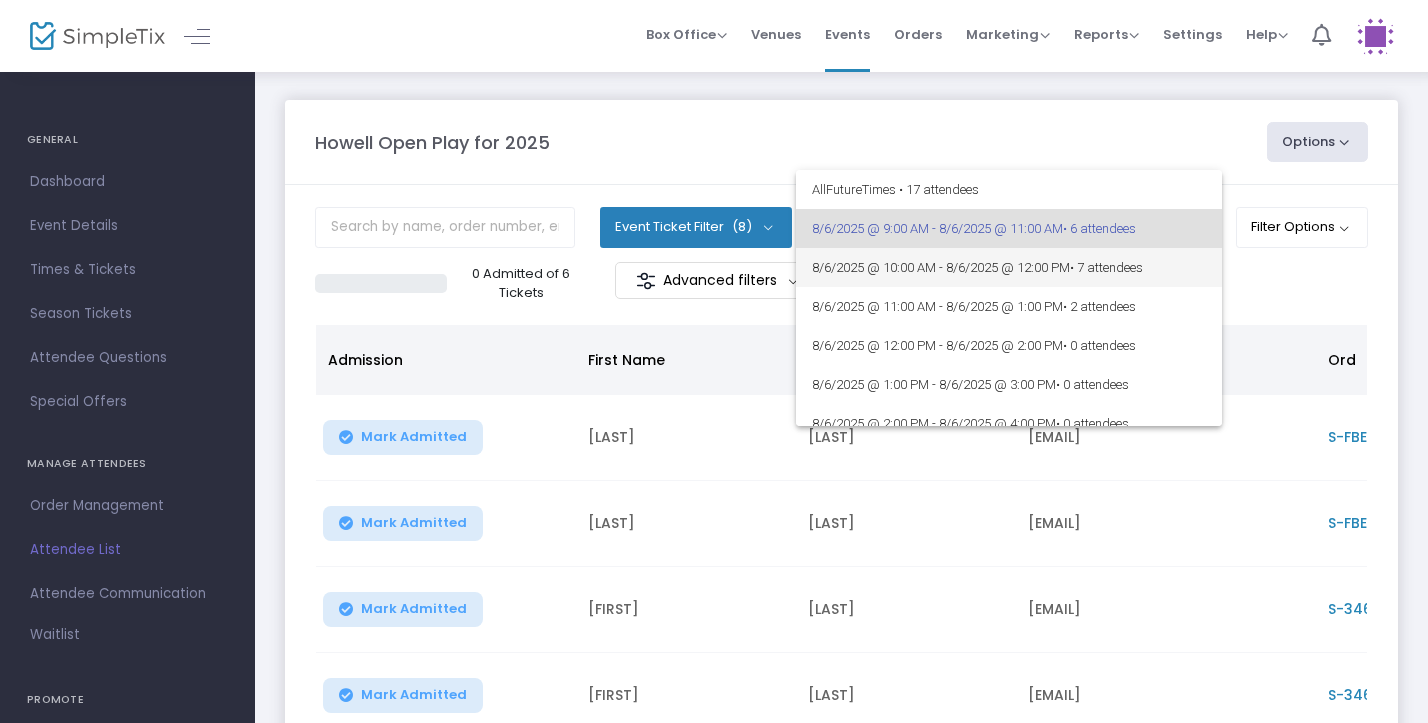 scroll, scrollTop: 0, scrollLeft: 0, axis: both 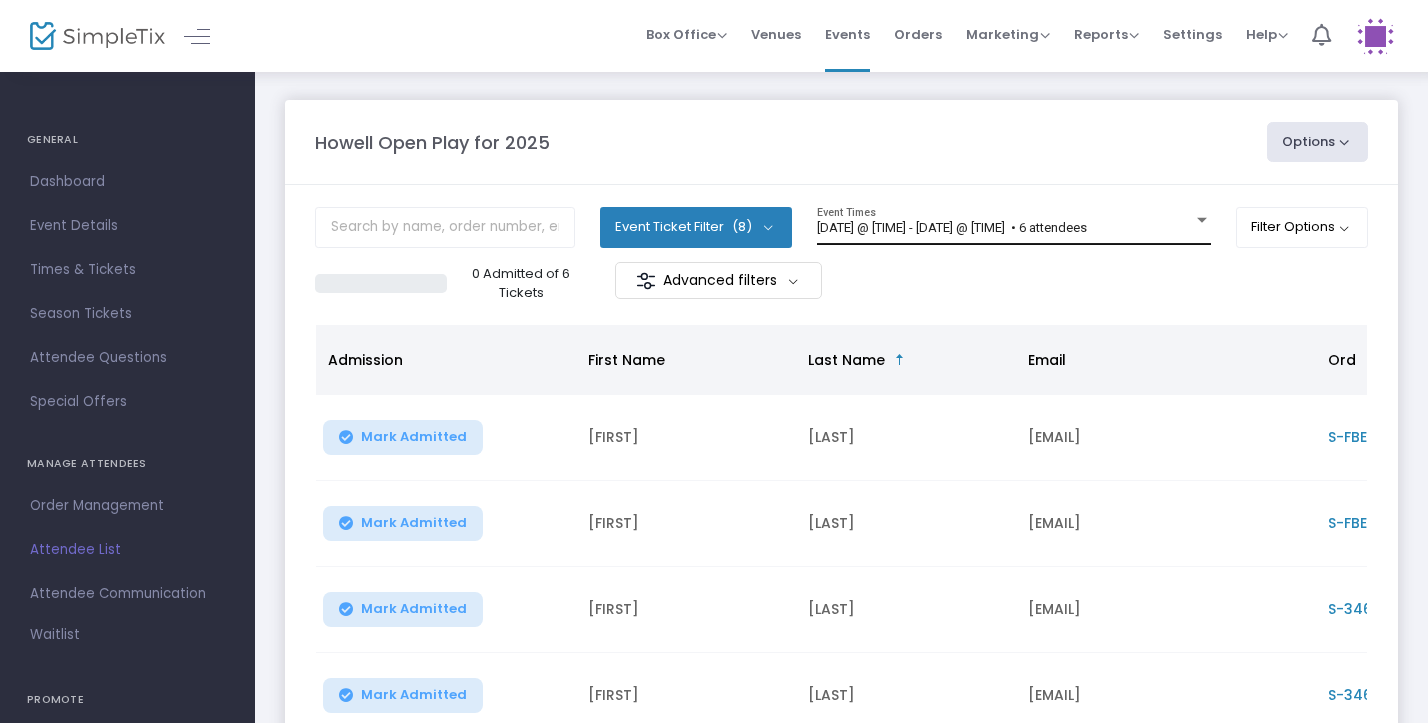click on "[DATE] @ [TIME] - [DATE] @ [TIME]  • 6 attendees" at bounding box center (1005, 228) 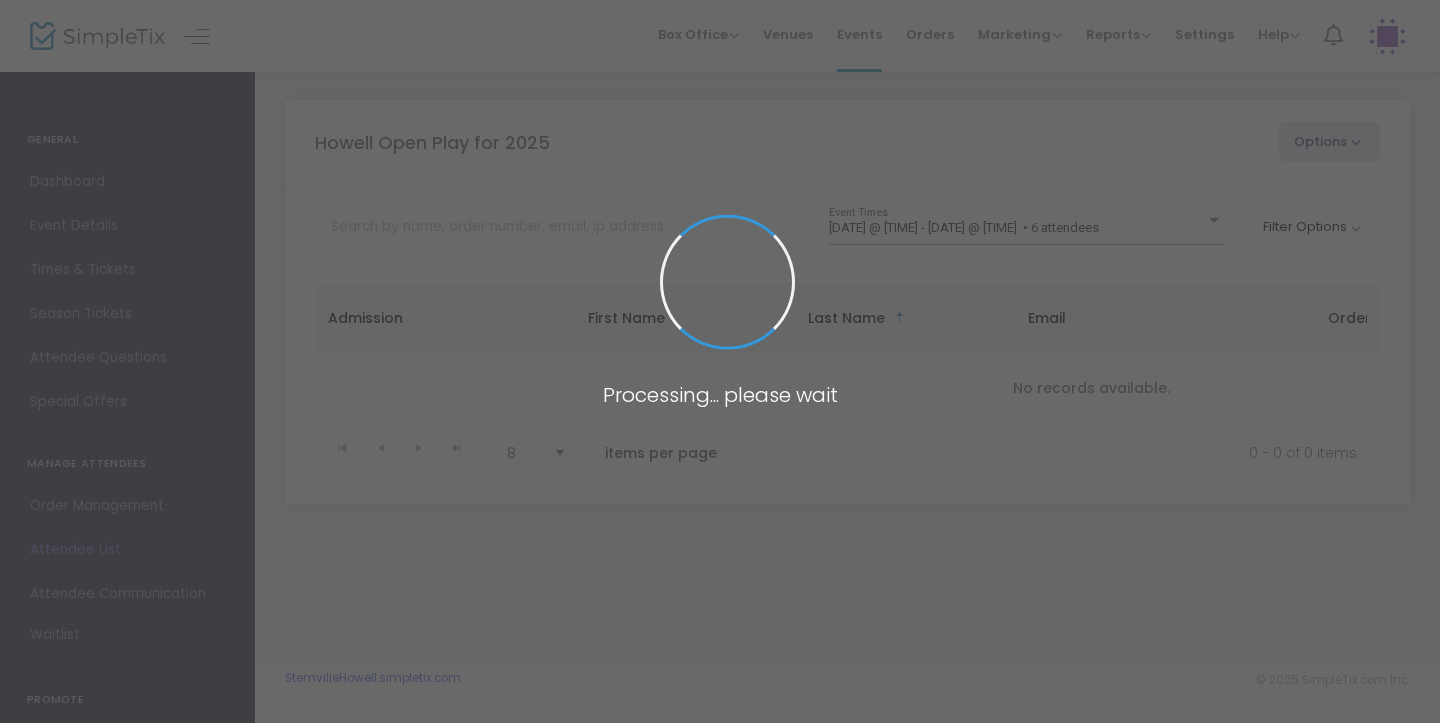 scroll, scrollTop: 0, scrollLeft: 0, axis: both 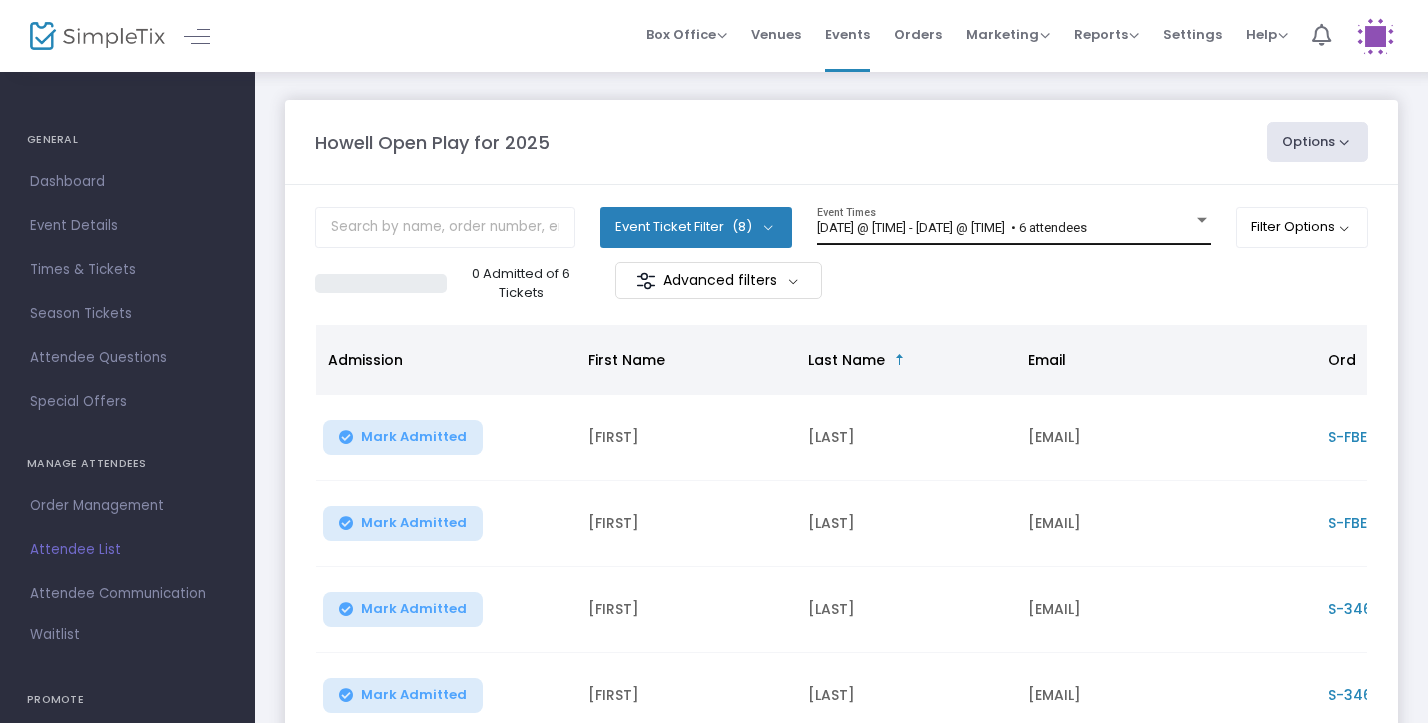 click on "[DATE] @ [TIME] - [DATE] @ [TIME]   • 6 attendees" at bounding box center [1005, 228] 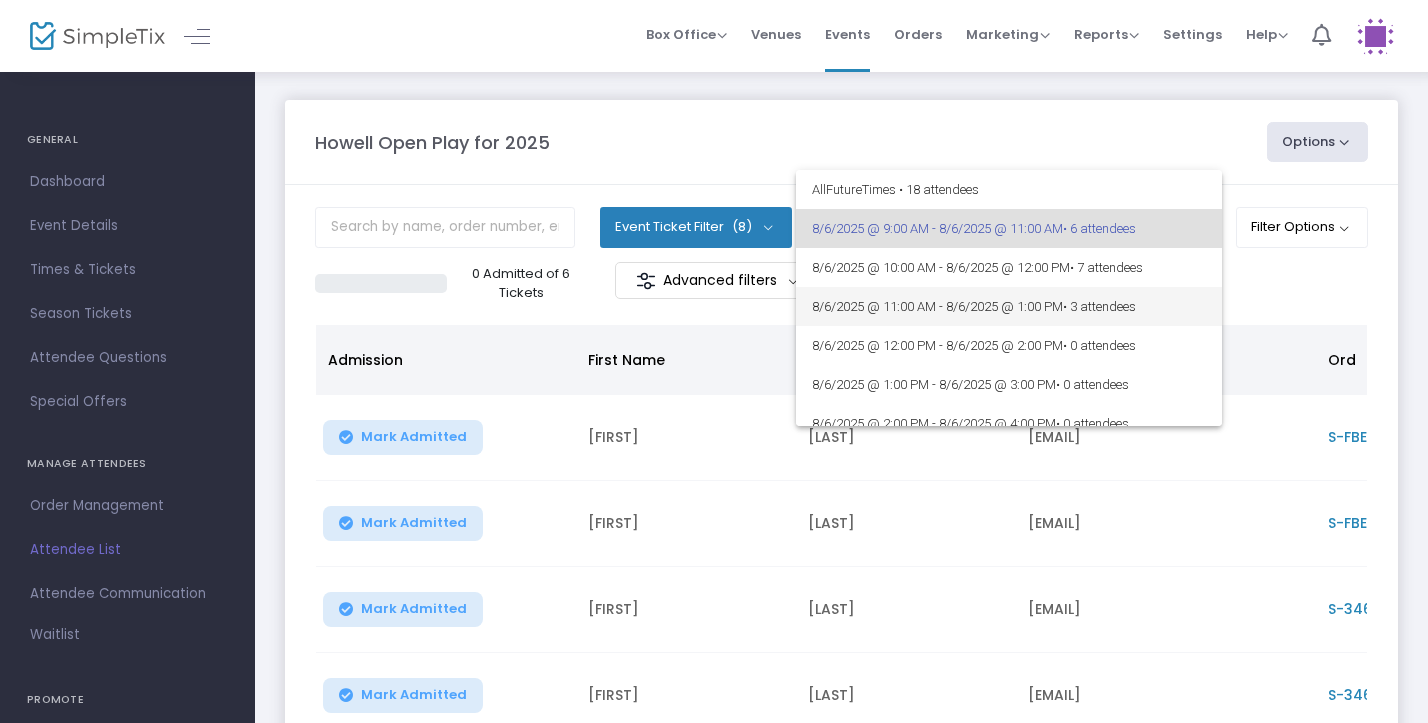 click on "[DATE] @ [TIME] - [DATE] @ [TIME]    • 3 attendees" at bounding box center (1009, 306) 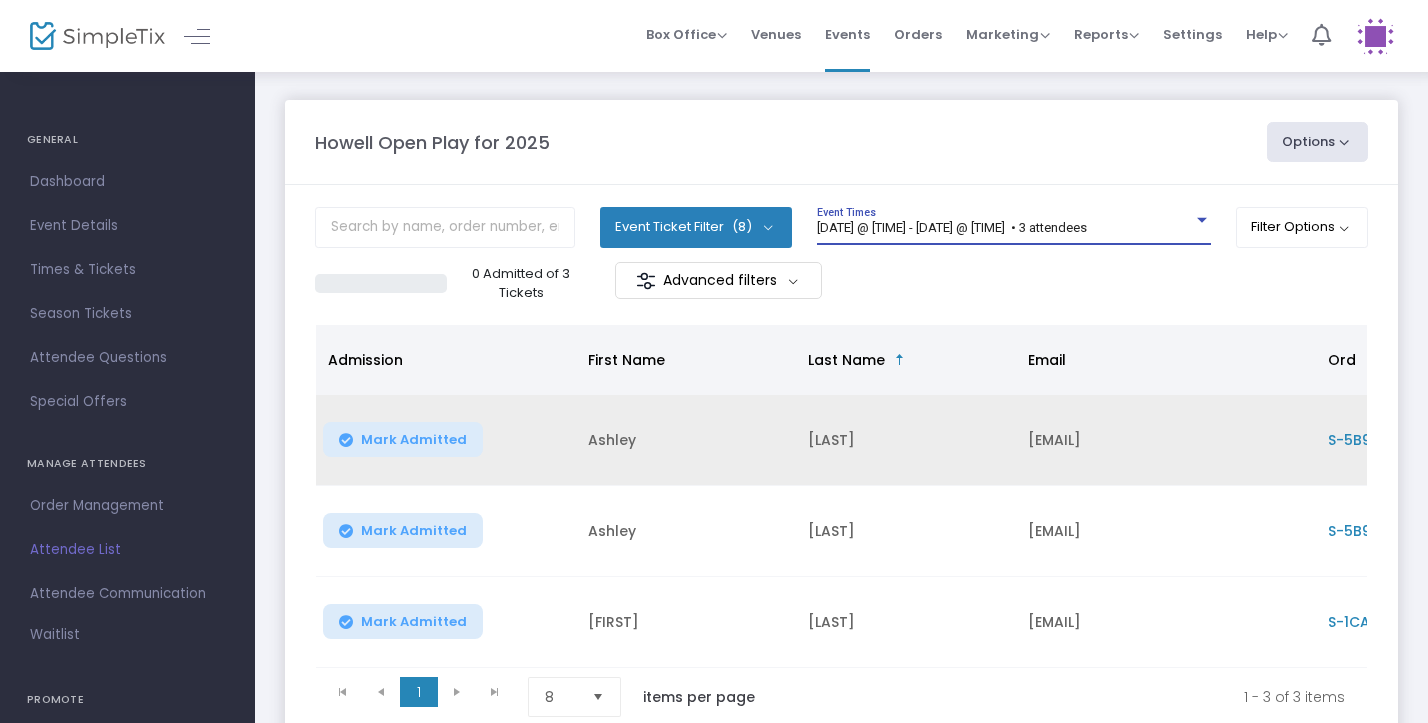 scroll, scrollTop: 0, scrollLeft: 151, axis: horizontal 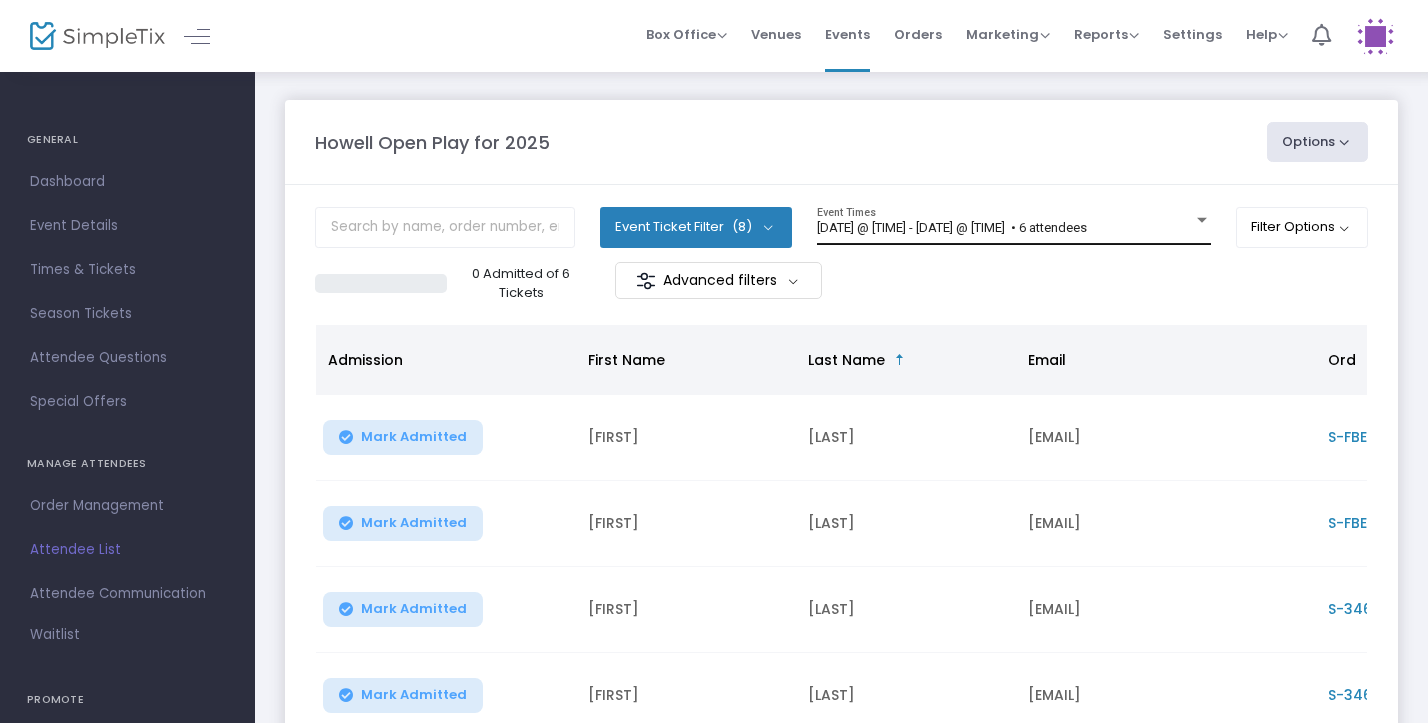 click on "8/6/2025 @ 9:00 AM - 8/6/2025 @ 11:00 AM   • 6 attendees Event Times" 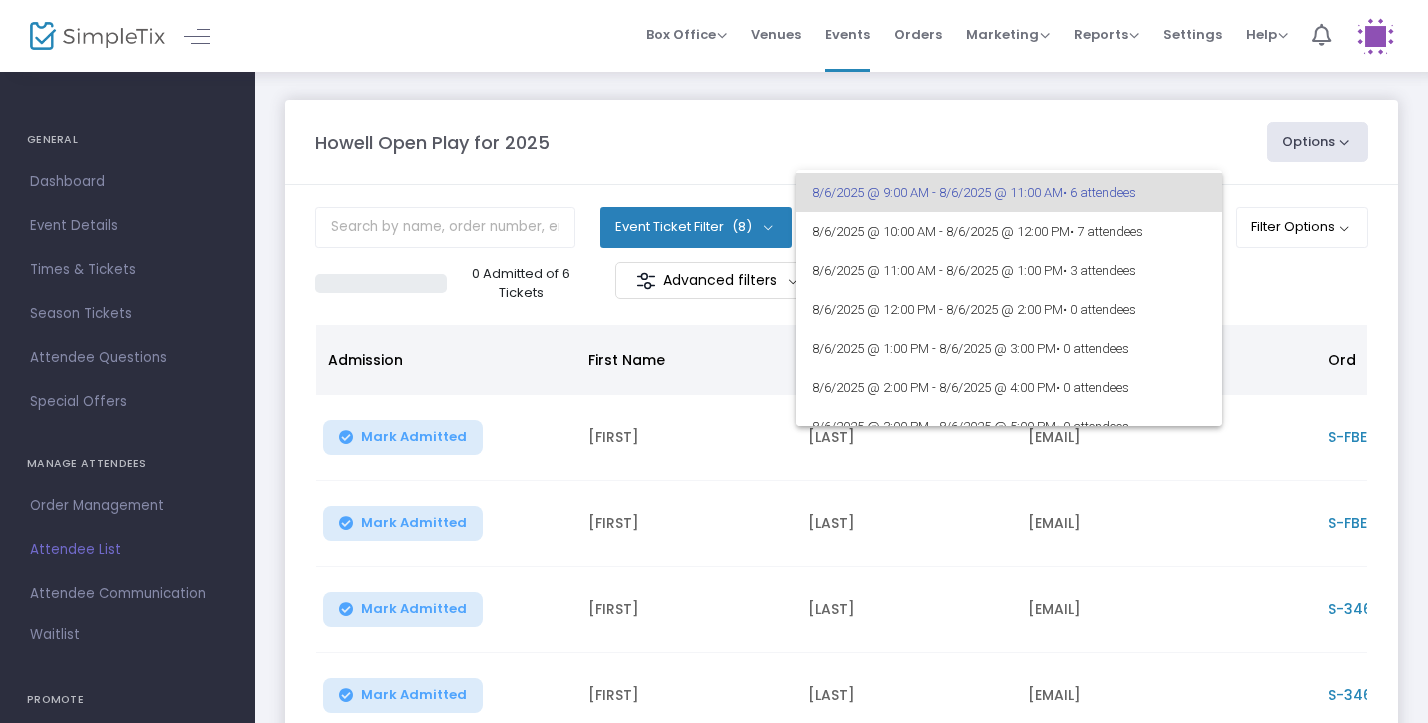 scroll, scrollTop: 23, scrollLeft: 0, axis: vertical 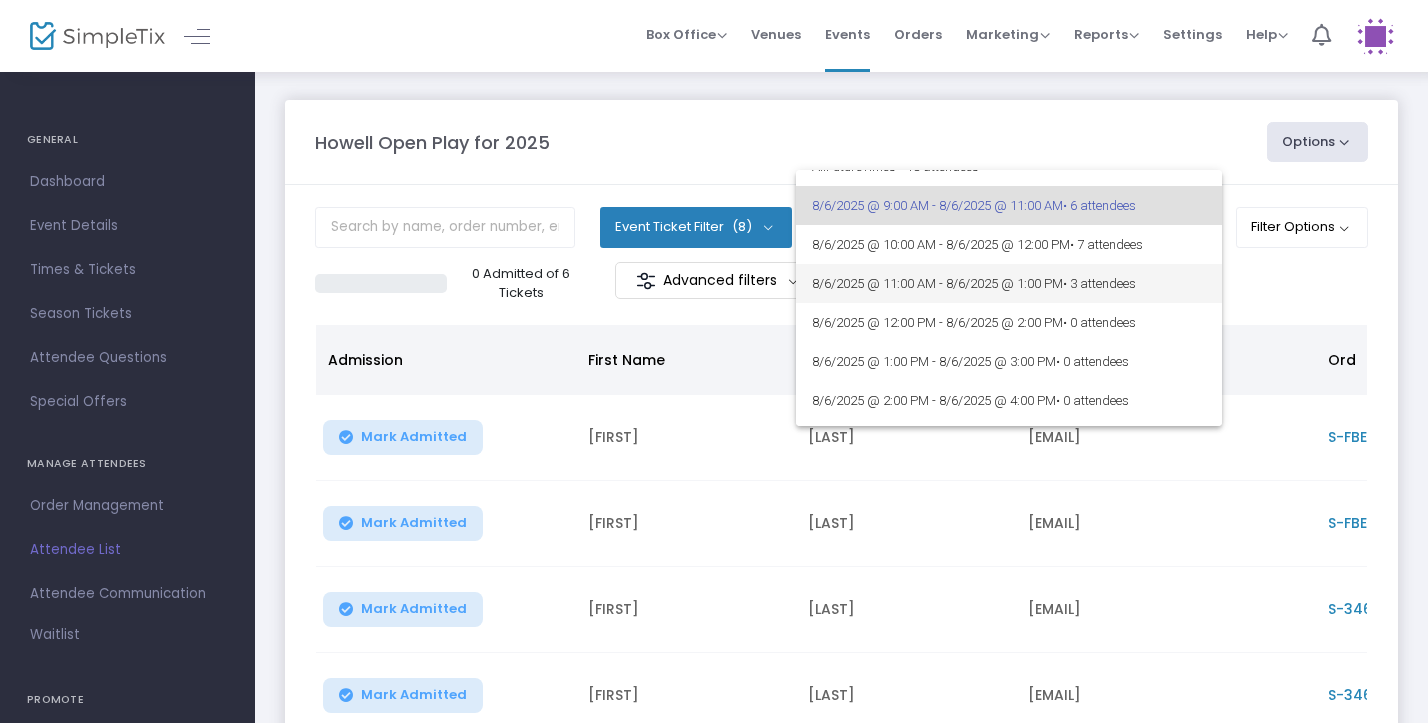 click on "8/6/2025 @ 11:00 AM - 8/6/2025 @ 1:00 PM    • 3 attendees" at bounding box center [1009, 283] 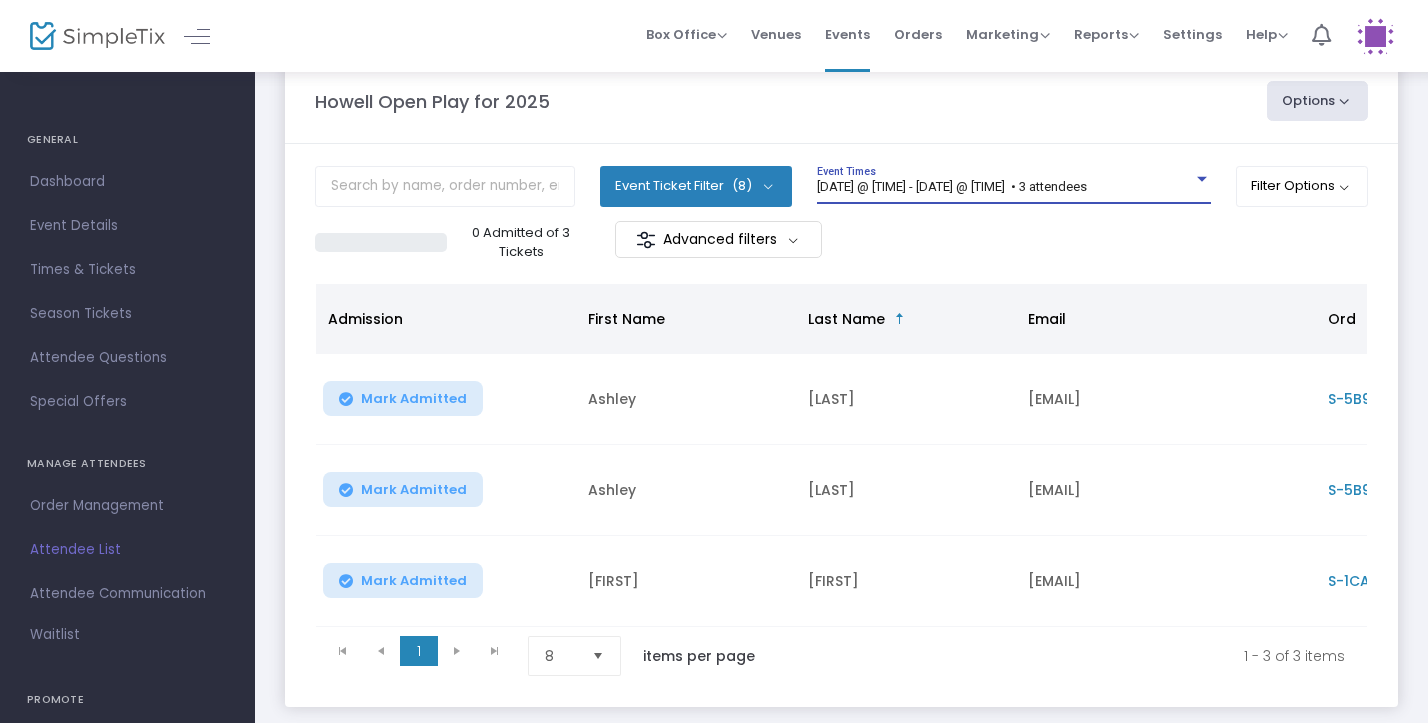 scroll, scrollTop: 34, scrollLeft: 0, axis: vertical 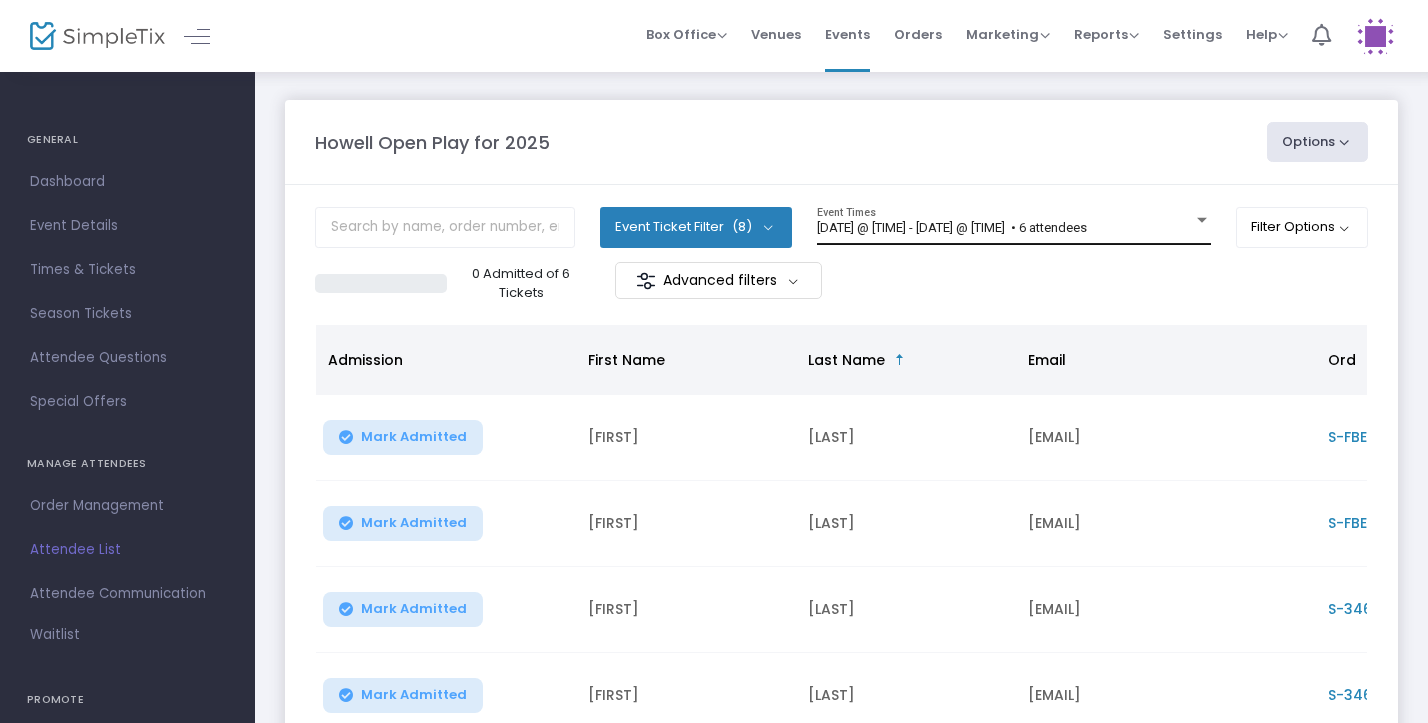 click on "[DATE] @ [TIME] - [DATE] @ [TIME]   • 6 attendees" at bounding box center (952, 227) 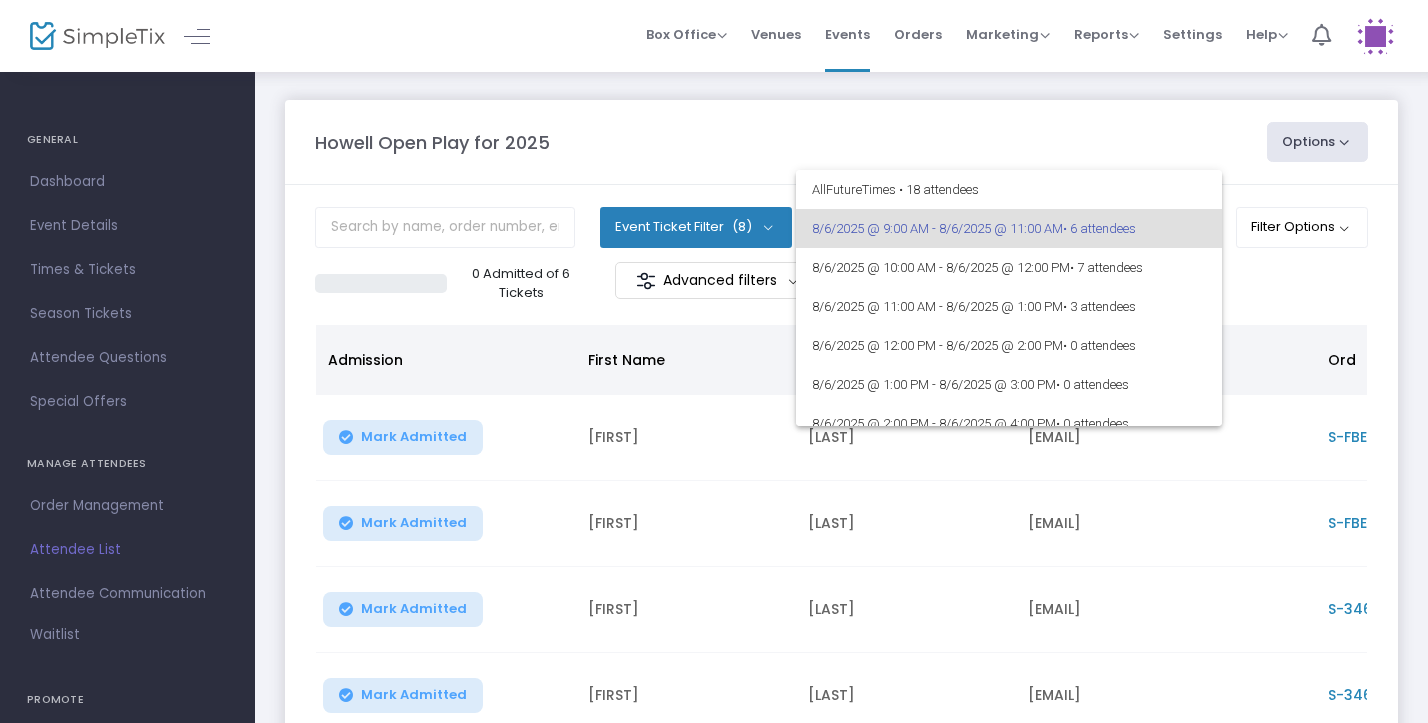 click at bounding box center (714, 361) 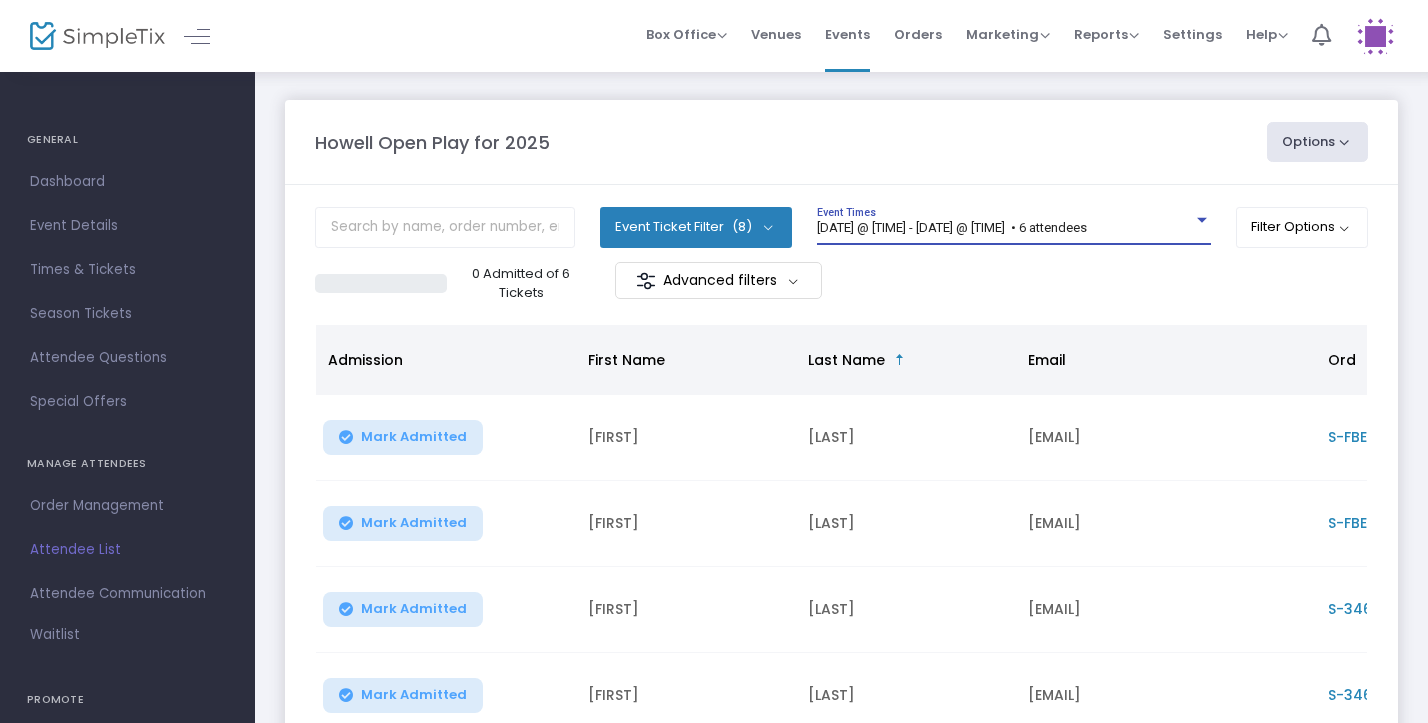 click at bounding box center (1202, 220) 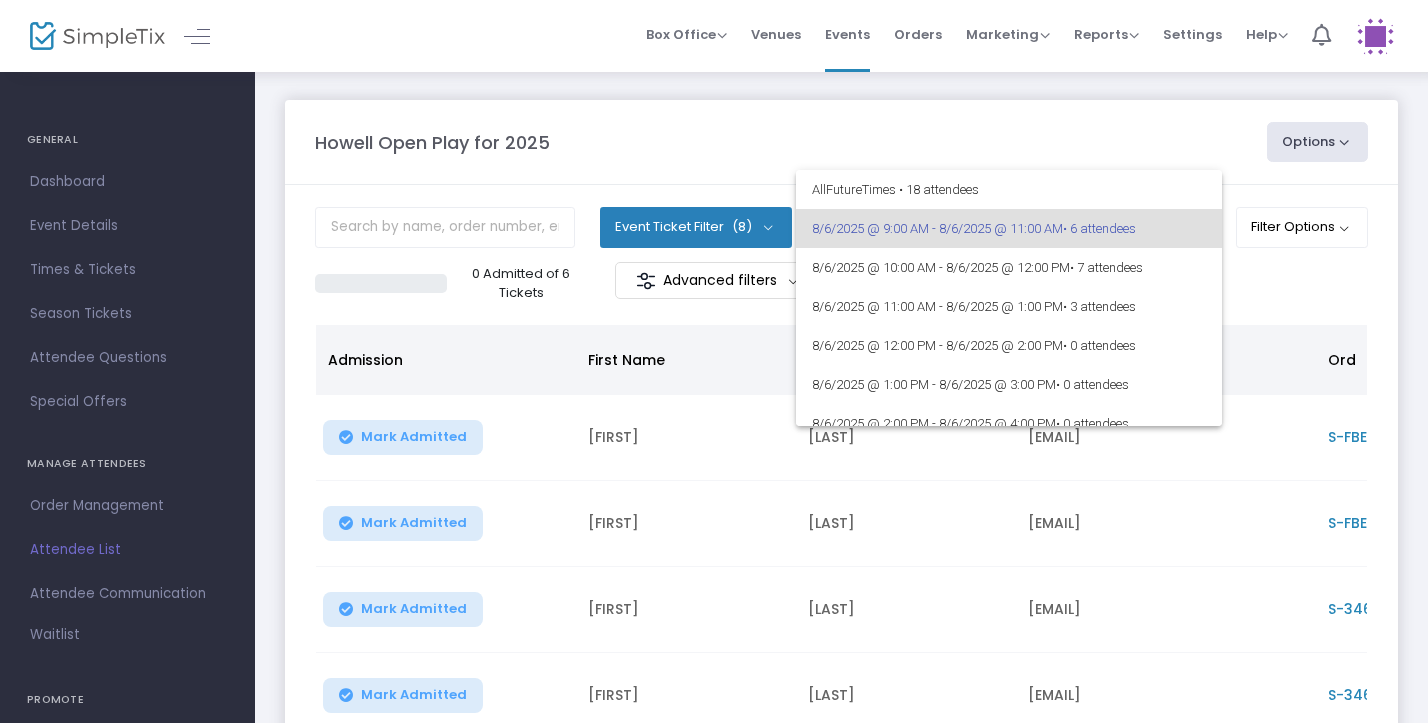 click at bounding box center [714, 361] 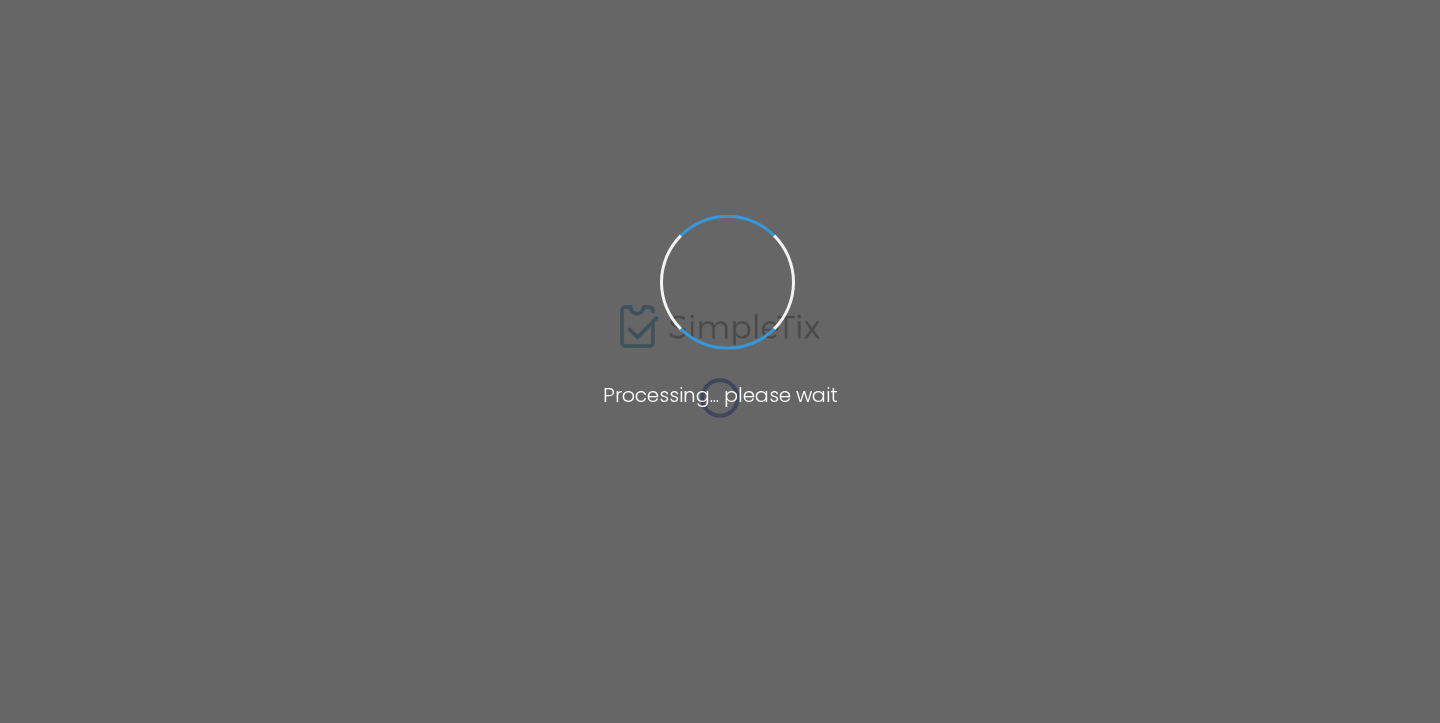 scroll, scrollTop: 0, scrollLeft: 0, axis: both 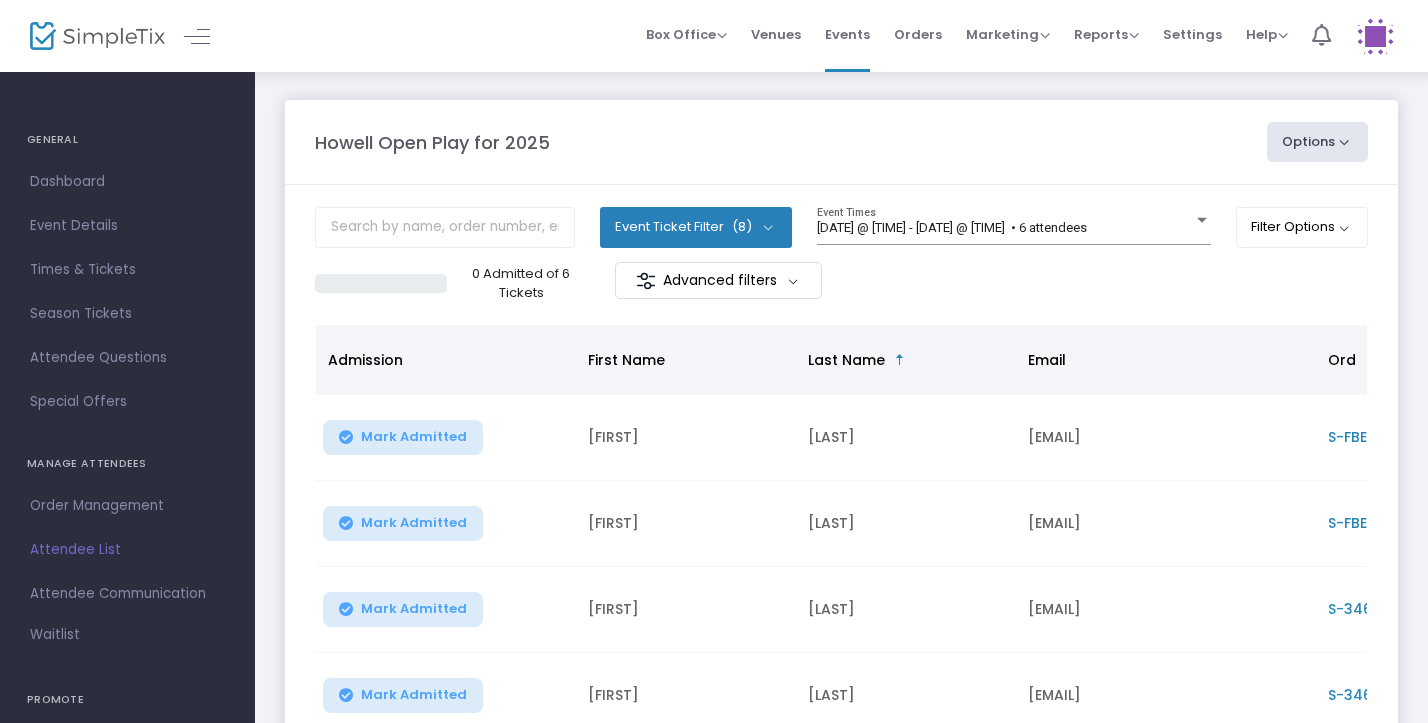 click on "[DATE] @ [TIME] - [DATE] @ [TIME]   • 6 attendees Event Times" 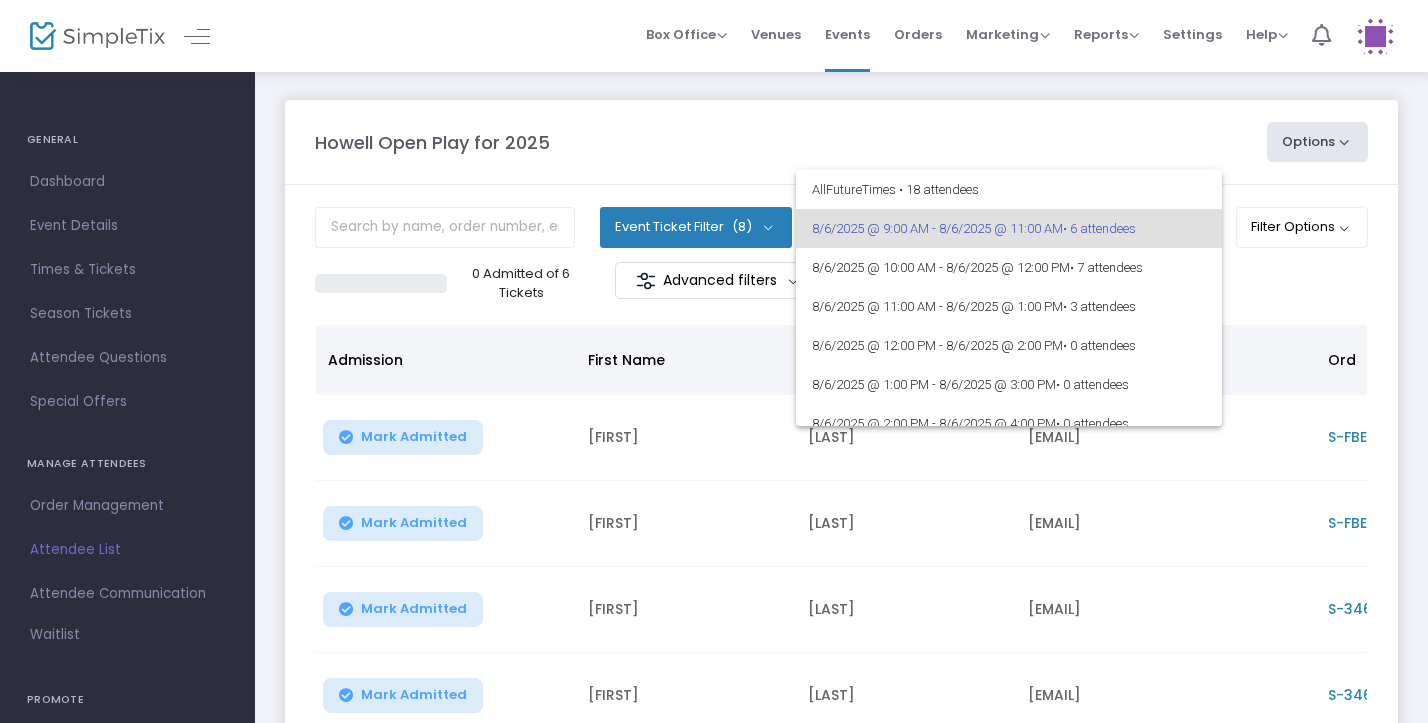 scroll, scrollTop: 0, scrollLeft: 0, axis: both 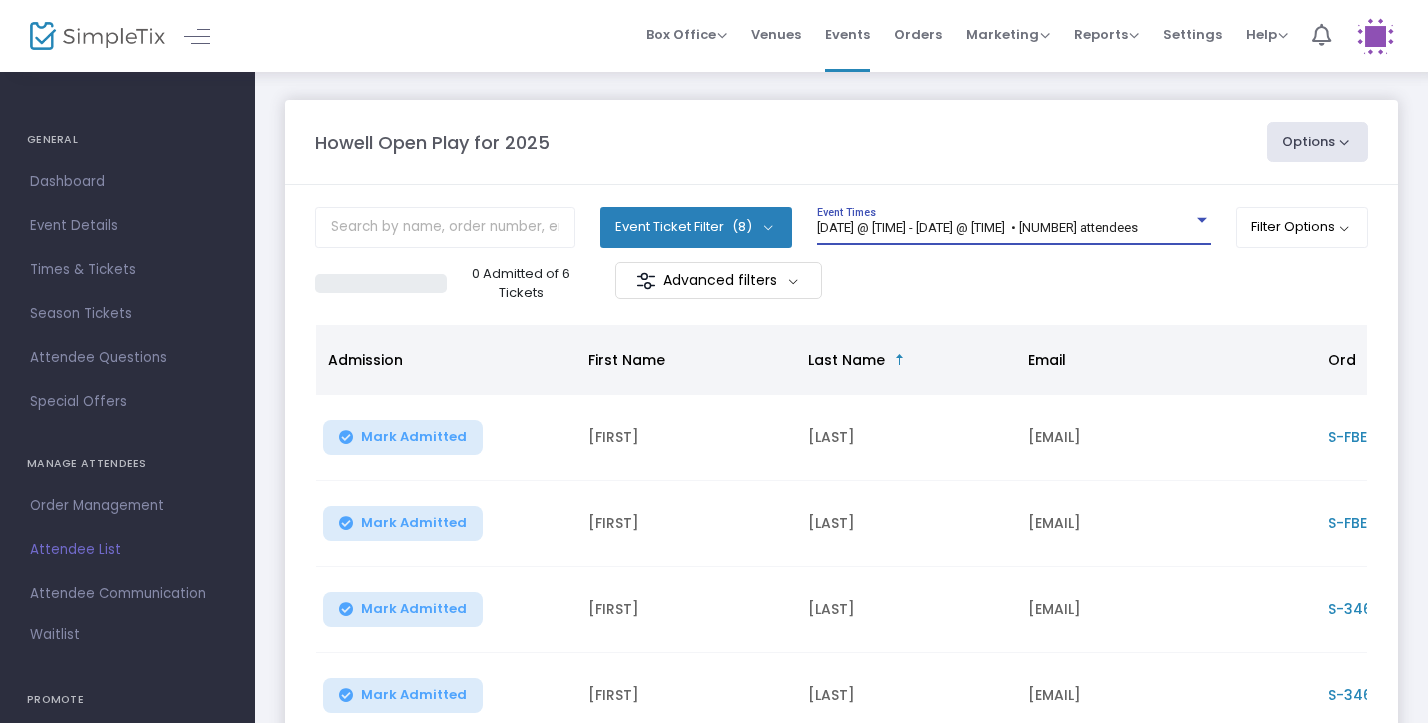click at bounding box center [1202, 220] 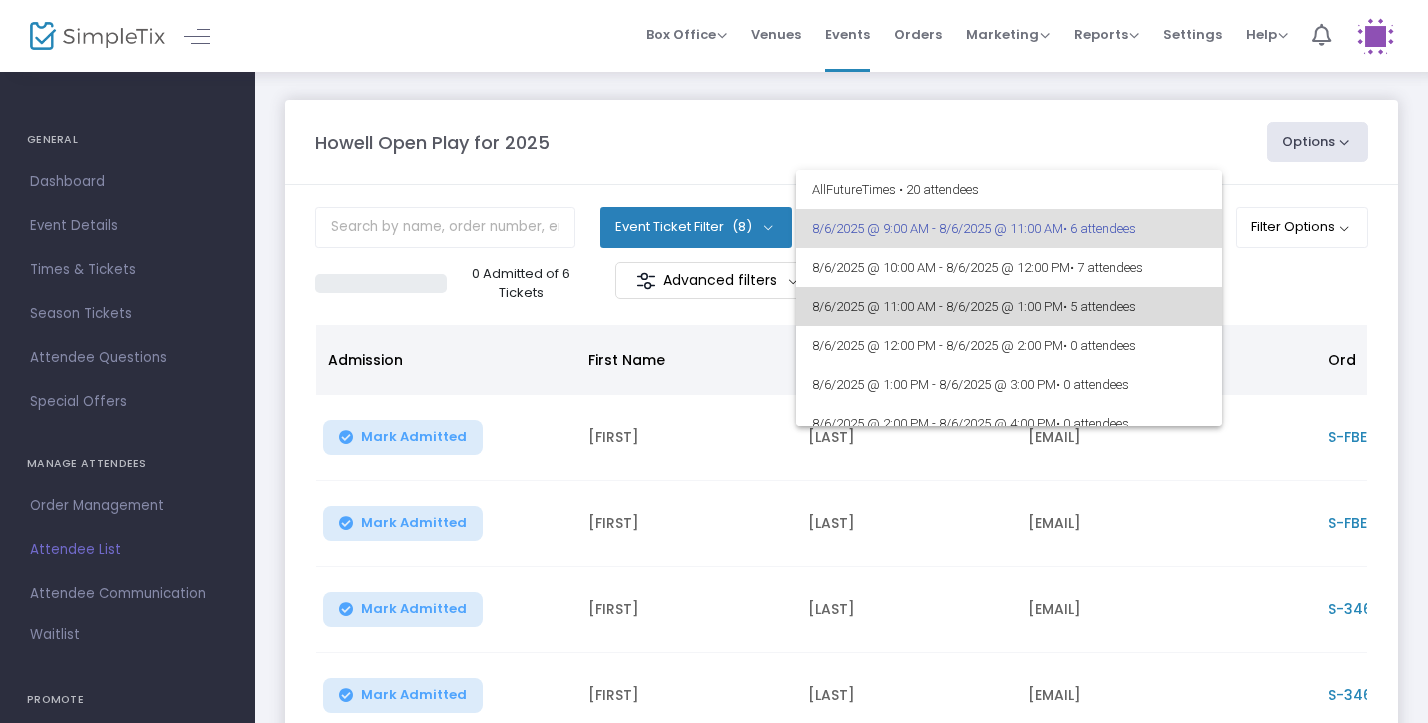 click on "[DATE] @ [TIME] - [DATE] @ [TIME]    • [NUMBER] attendees" at bounding box center (1009, 306) 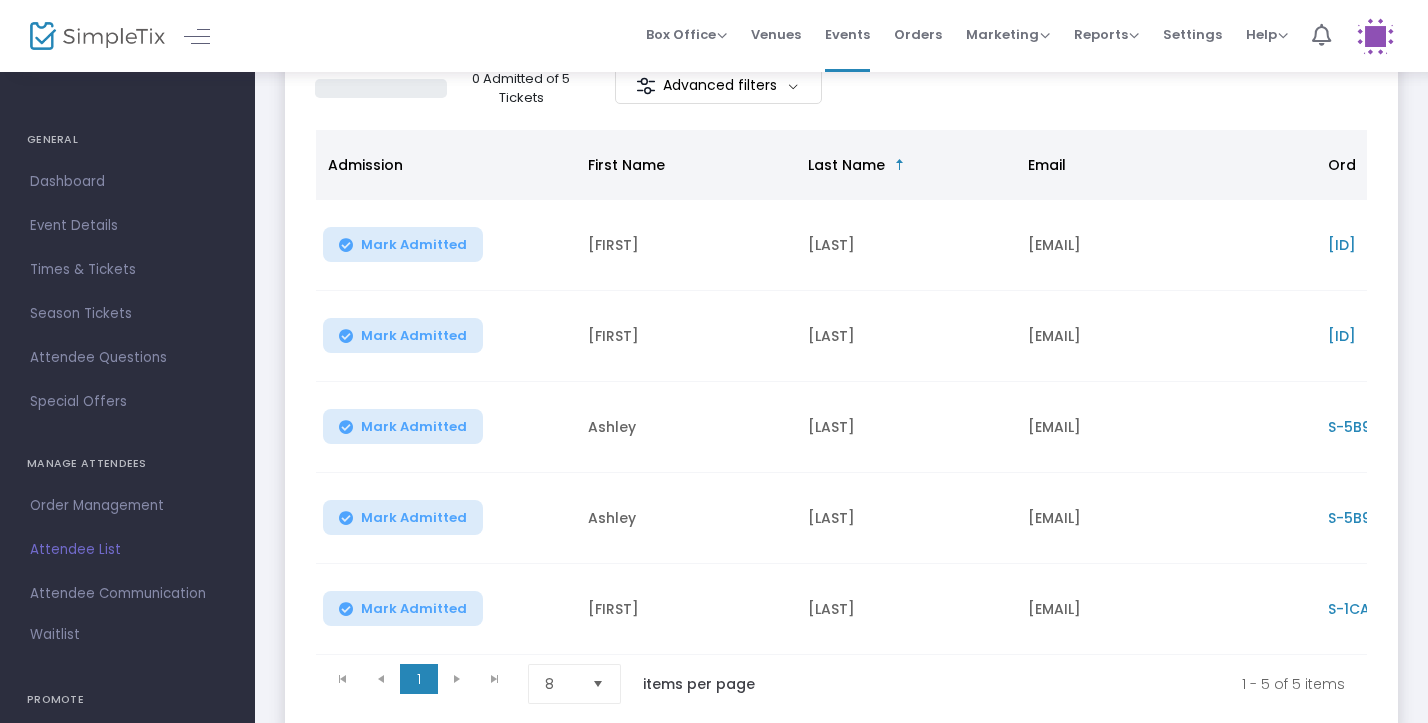 scroll, scrollTop: 202, scrollLeft: 0, axis: vertical 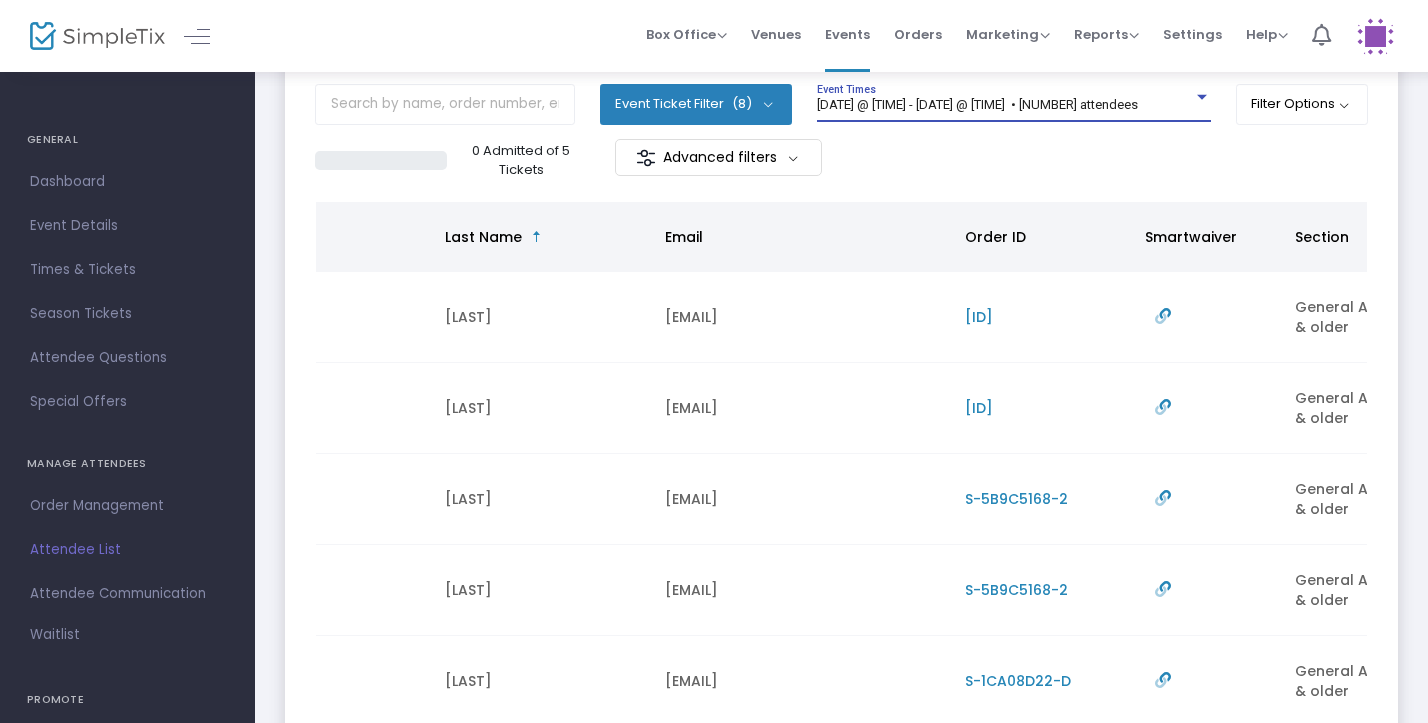 click on "8/6/2025 @ 11:00 AM - 8/6/2025 @ 1:00 PM   • 5 attendees Event Times" 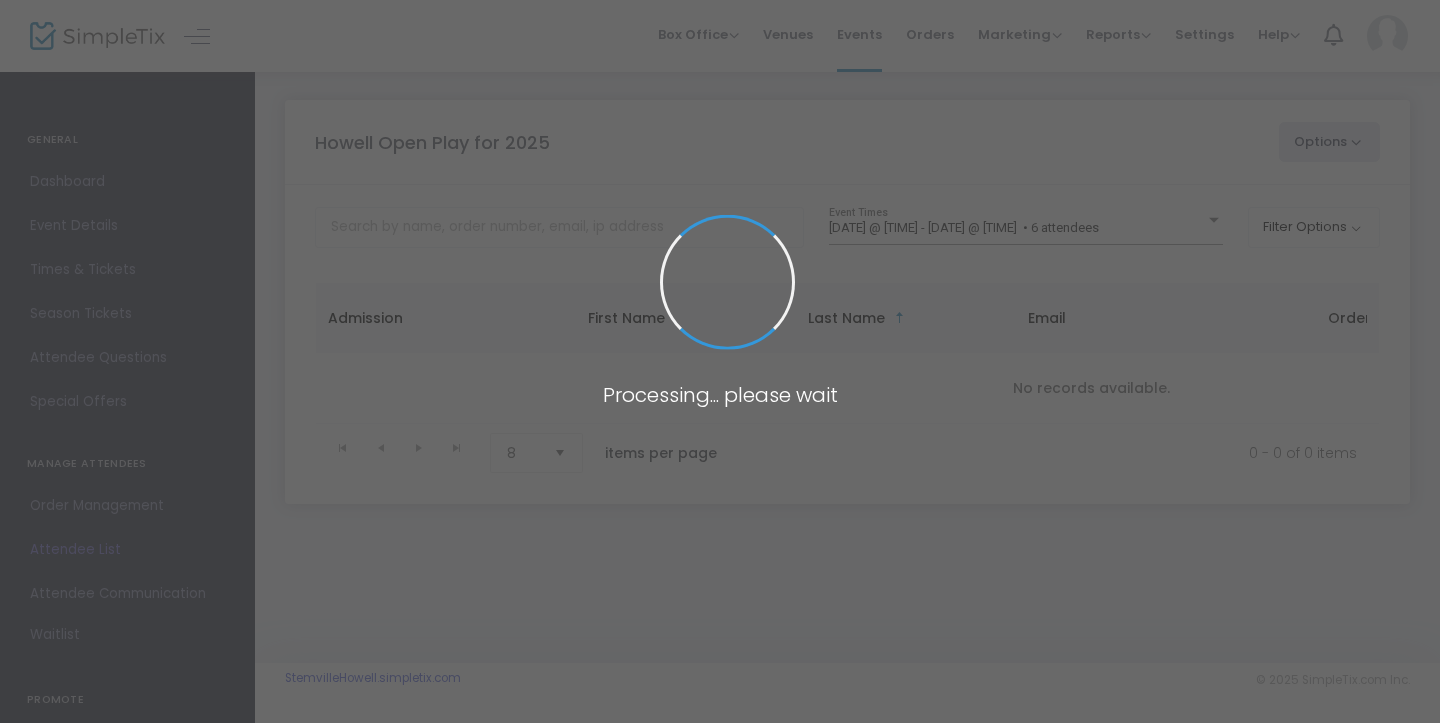 scroll, scrollTop: 0, scrollLeft: 0, axis: both 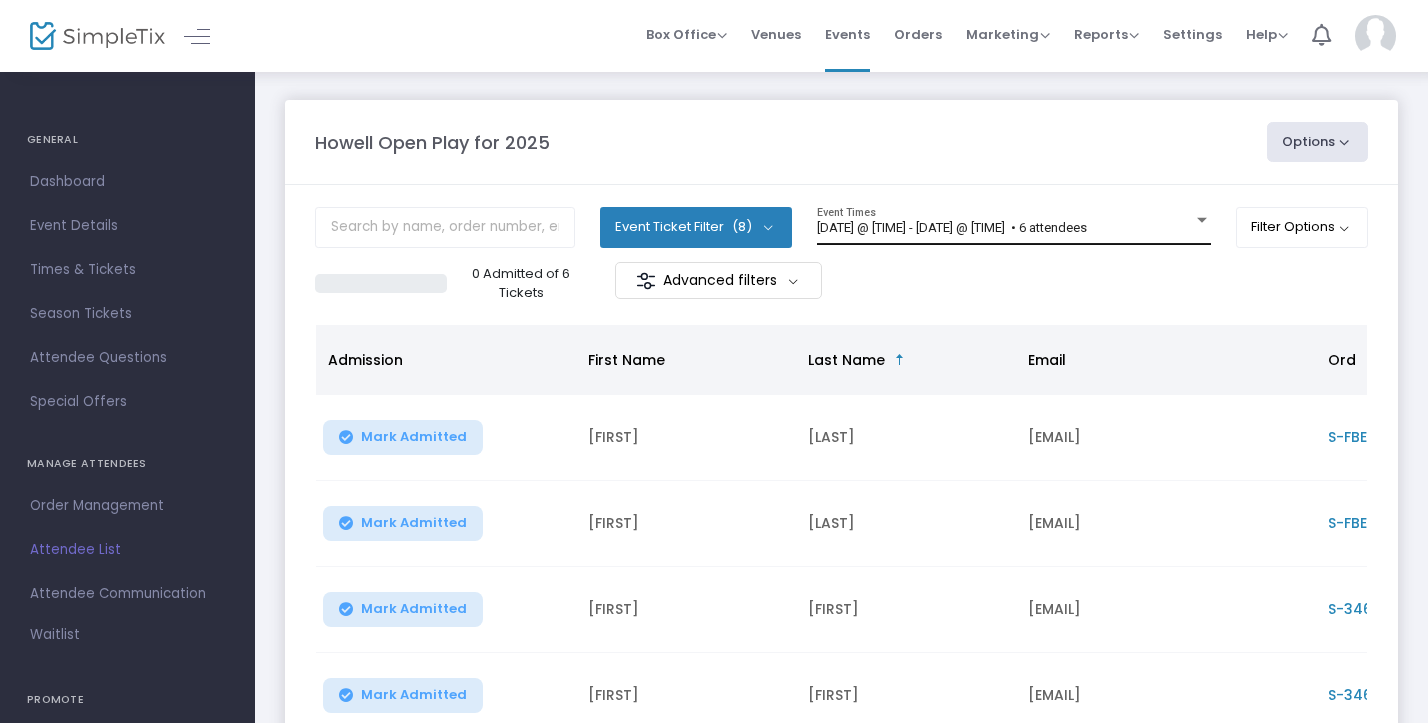 click on "8/6/2025 @ 9:00 AM - 8/6/2025 @ 11:00 AM   • 6 attendees Event Times" 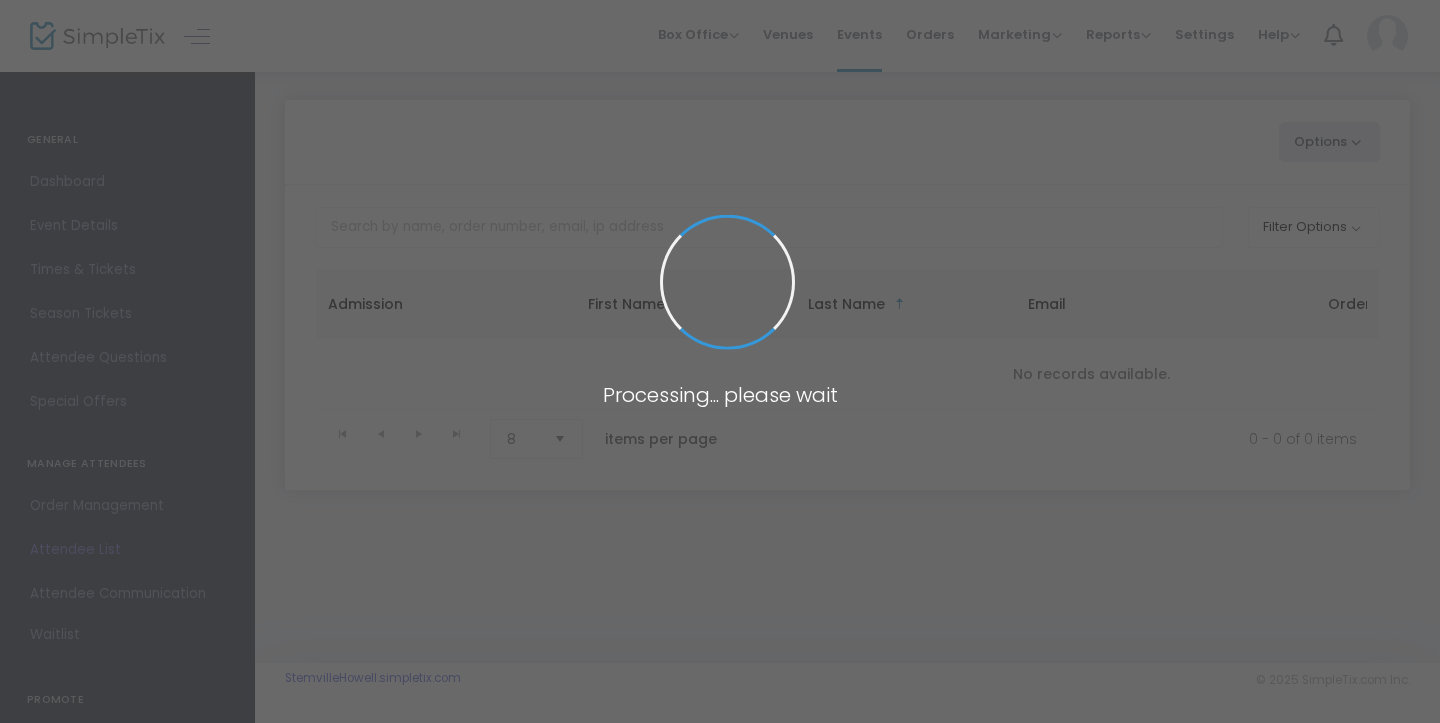 scroll, scrollTop: 0, scrollLeft: 0, axis: both 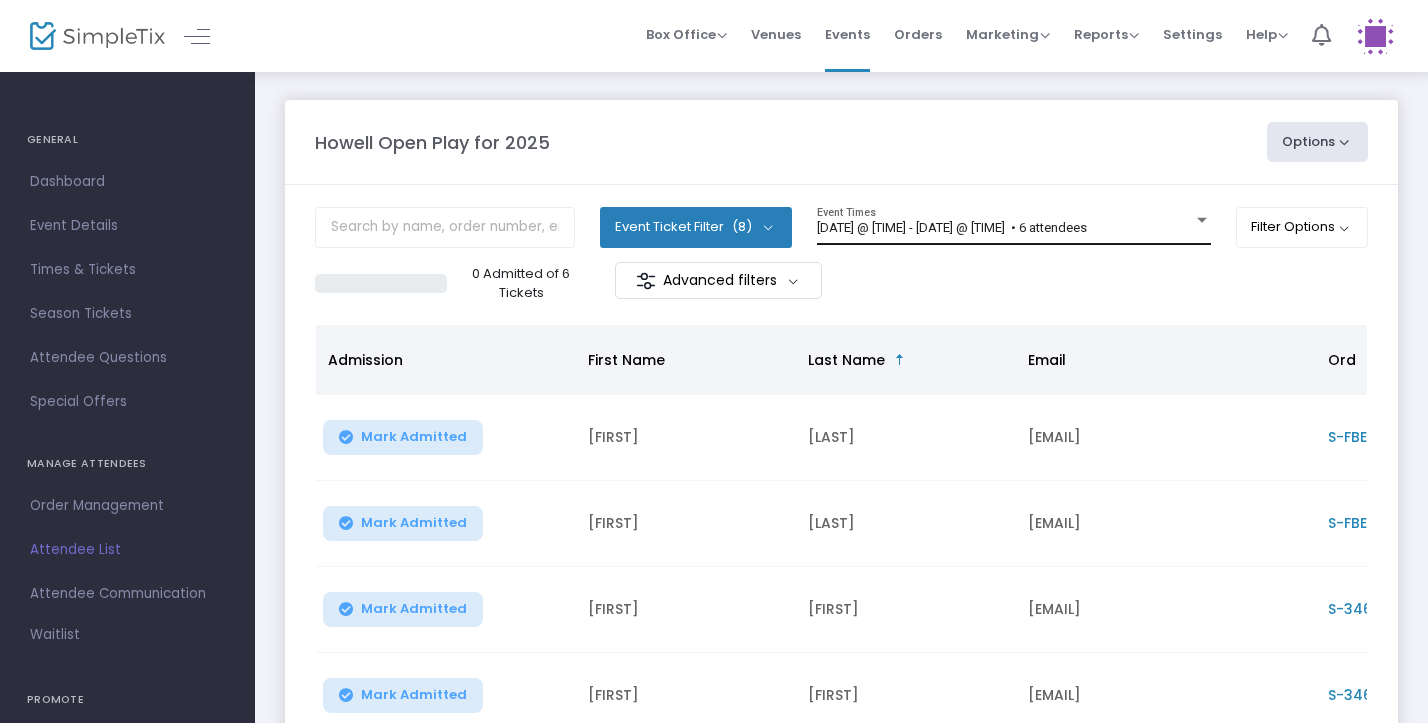 click on "[DATE] @ [TIME] - [DATE] @ [TIME]   • 6 attendees Event Times" 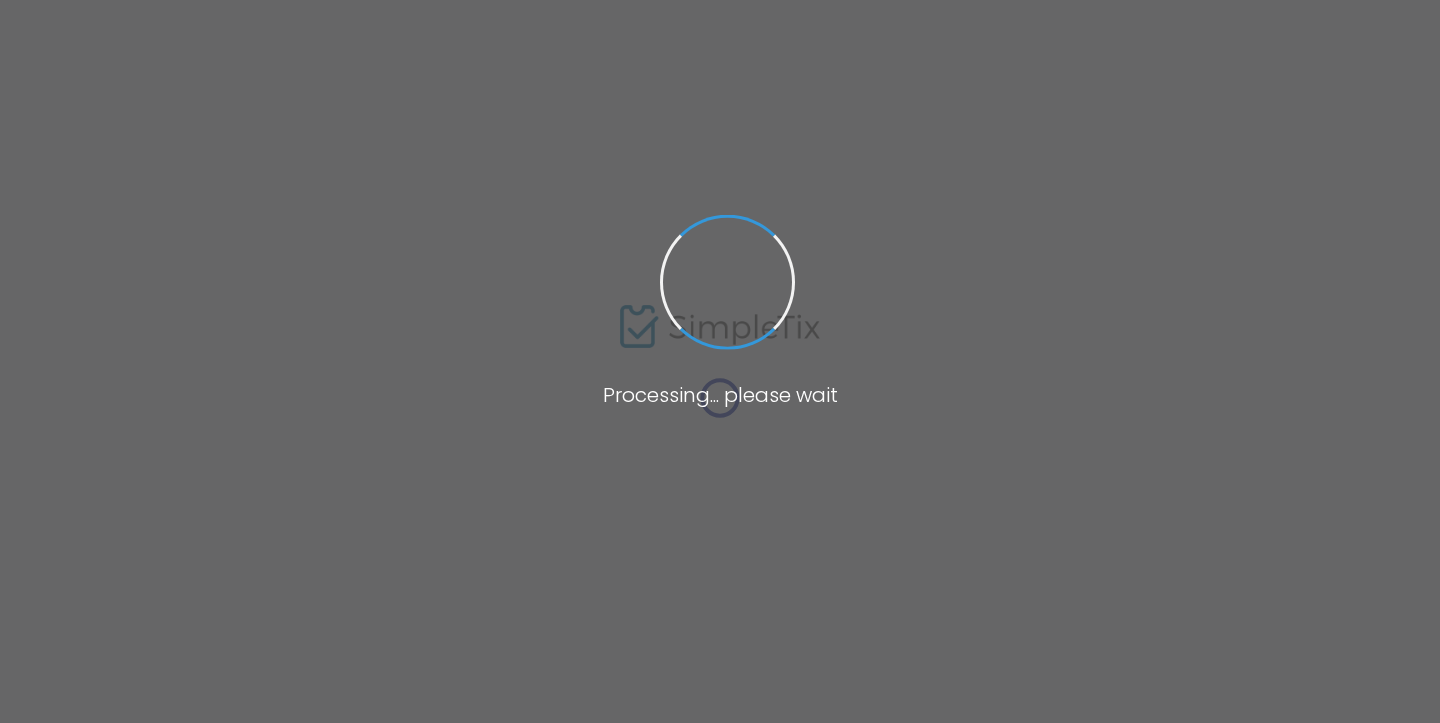 scroll, scrollTop: 0, scrollLeft: 0, axis: both 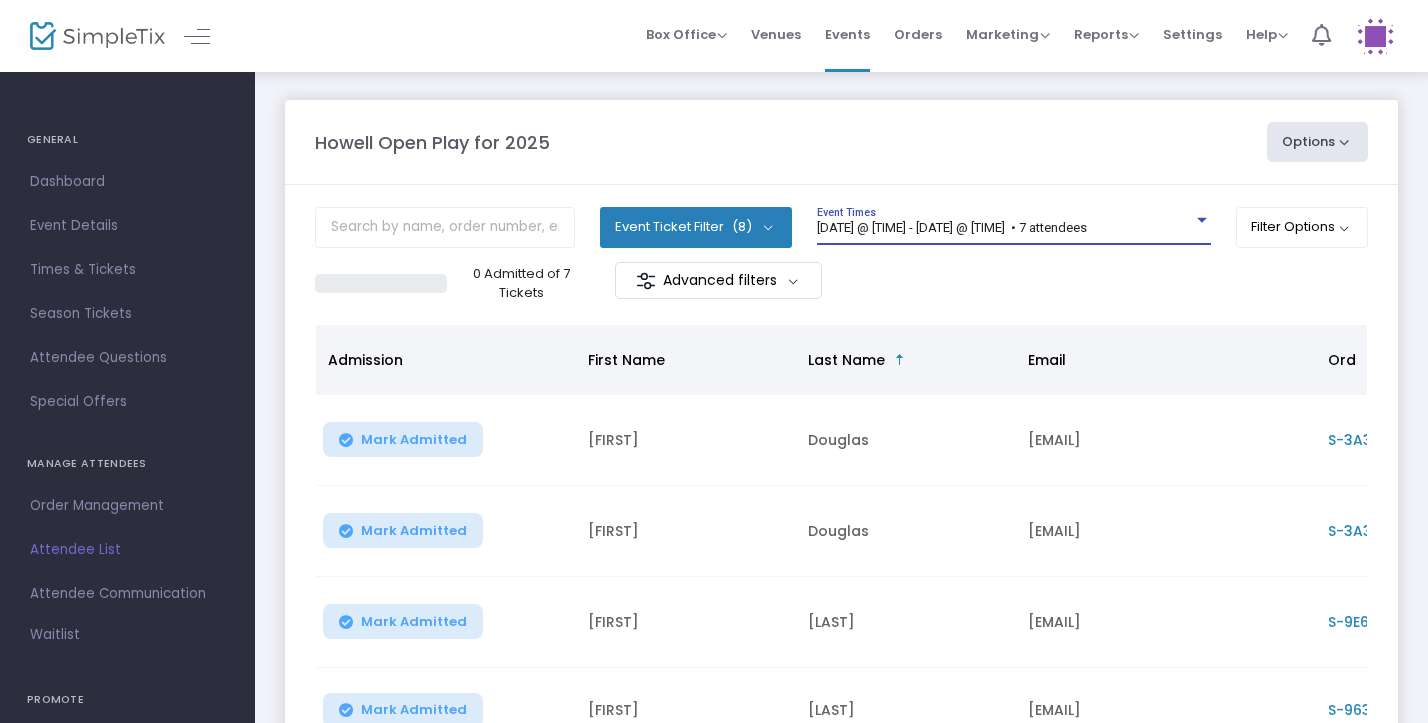 click at bounding box center (1202, 220) 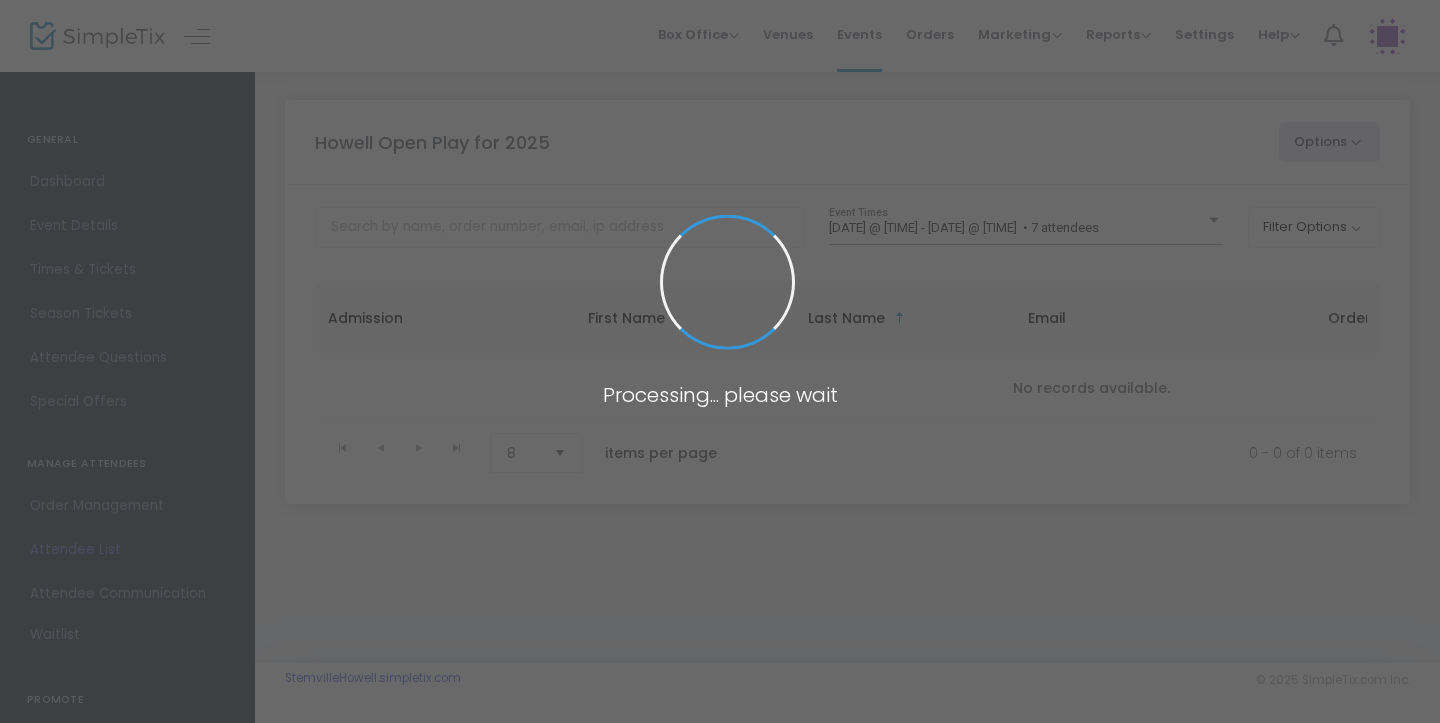 scroll, scrollTop: 0, scrollLeft: 0, axis: both 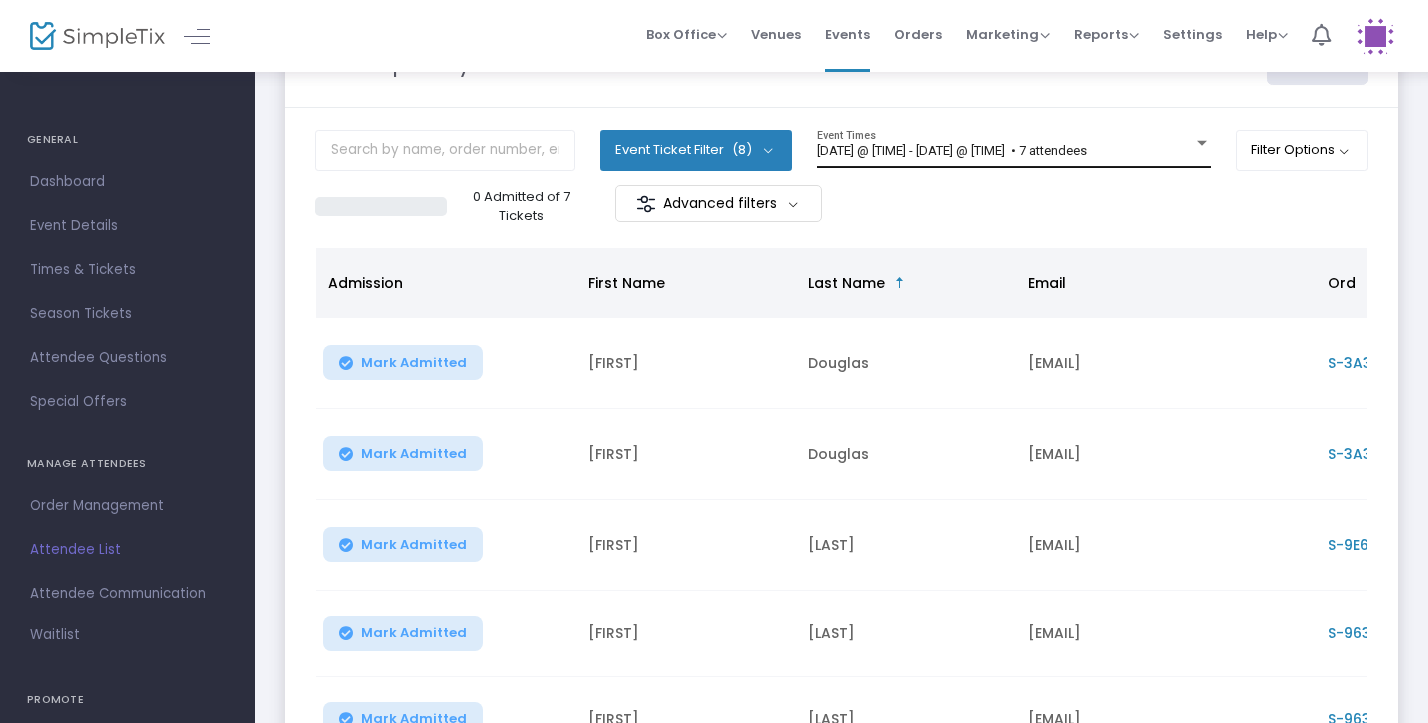 click on "8/6/2025 @ 10:00 AM - 8/6/2025 @ 12:00 PM   • 7 attendees Event Times" 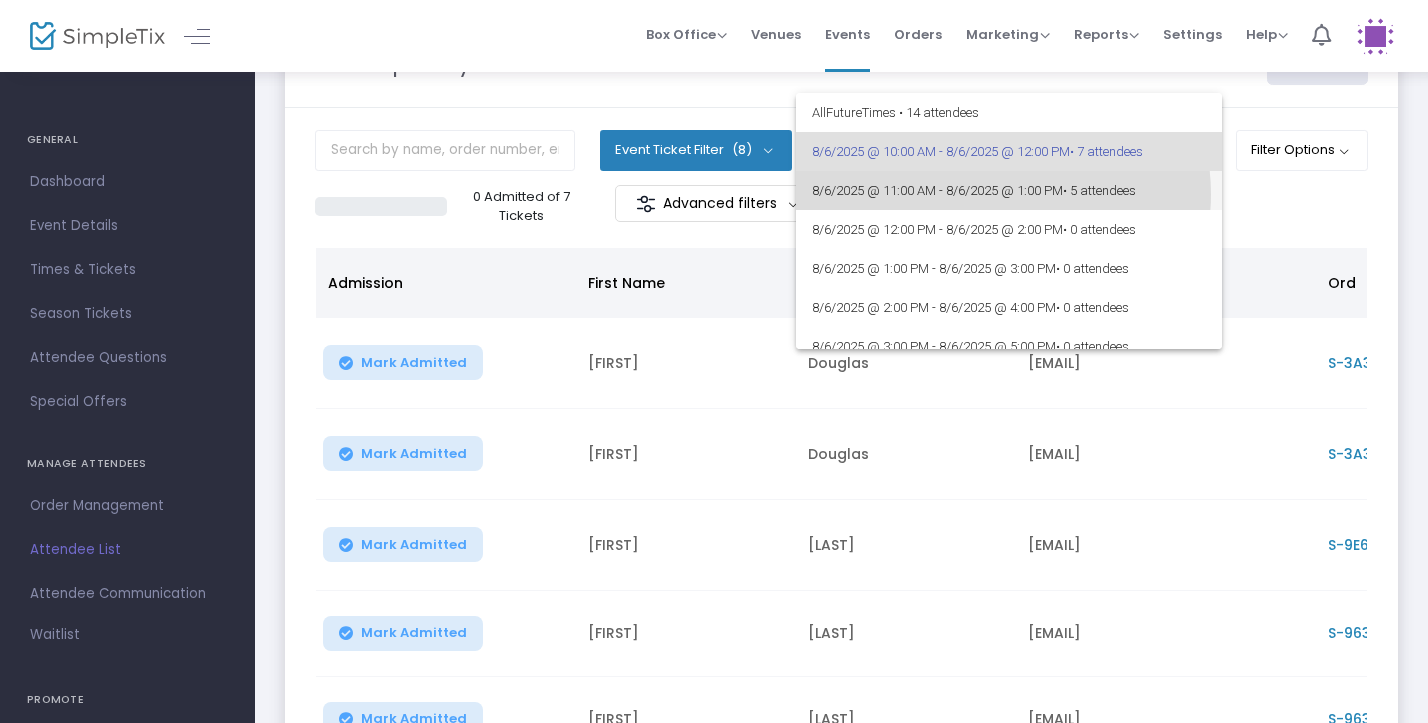 click on "8/6/2025 @ 11:00 AM - 8/6/2025 @ 1:00 PM    • 5 attendees" at bounding box center [1009, 190] 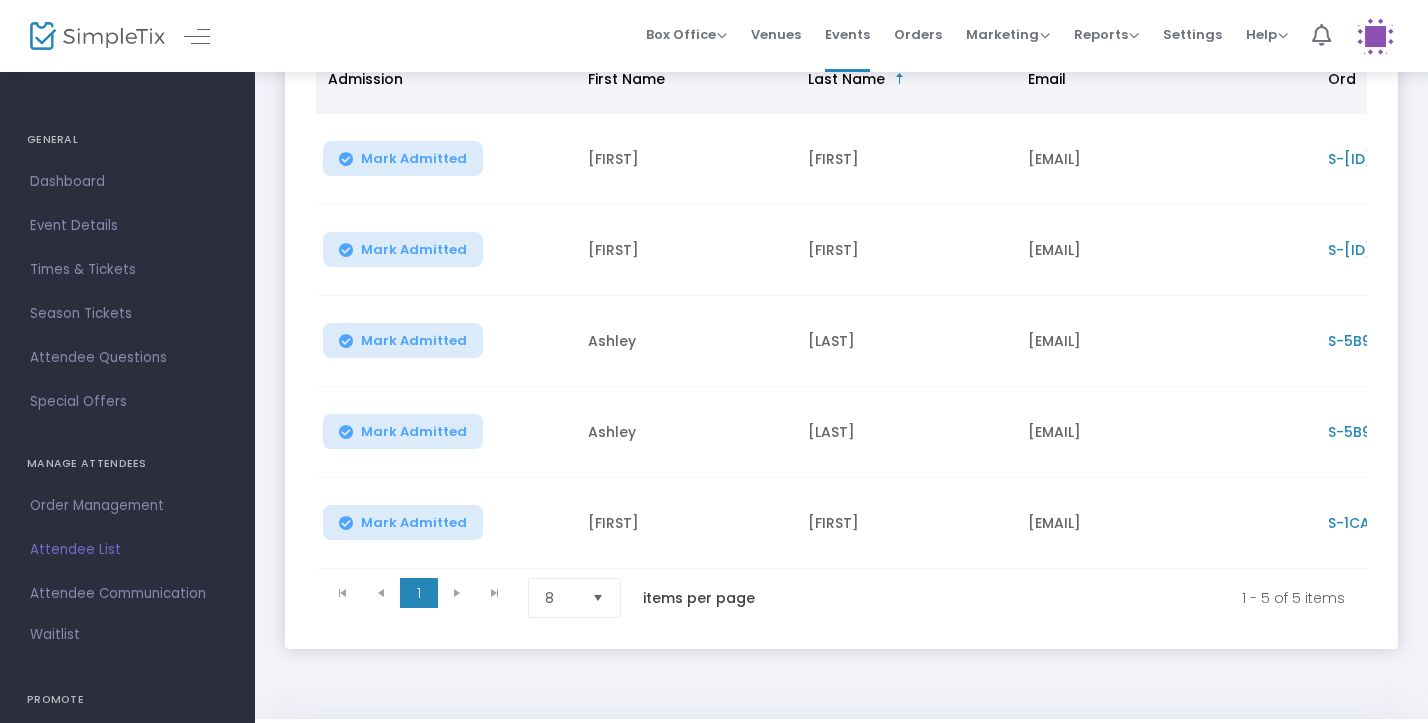 scroll, scrollTop: 284, scrollLeft: 0, axis: vertical 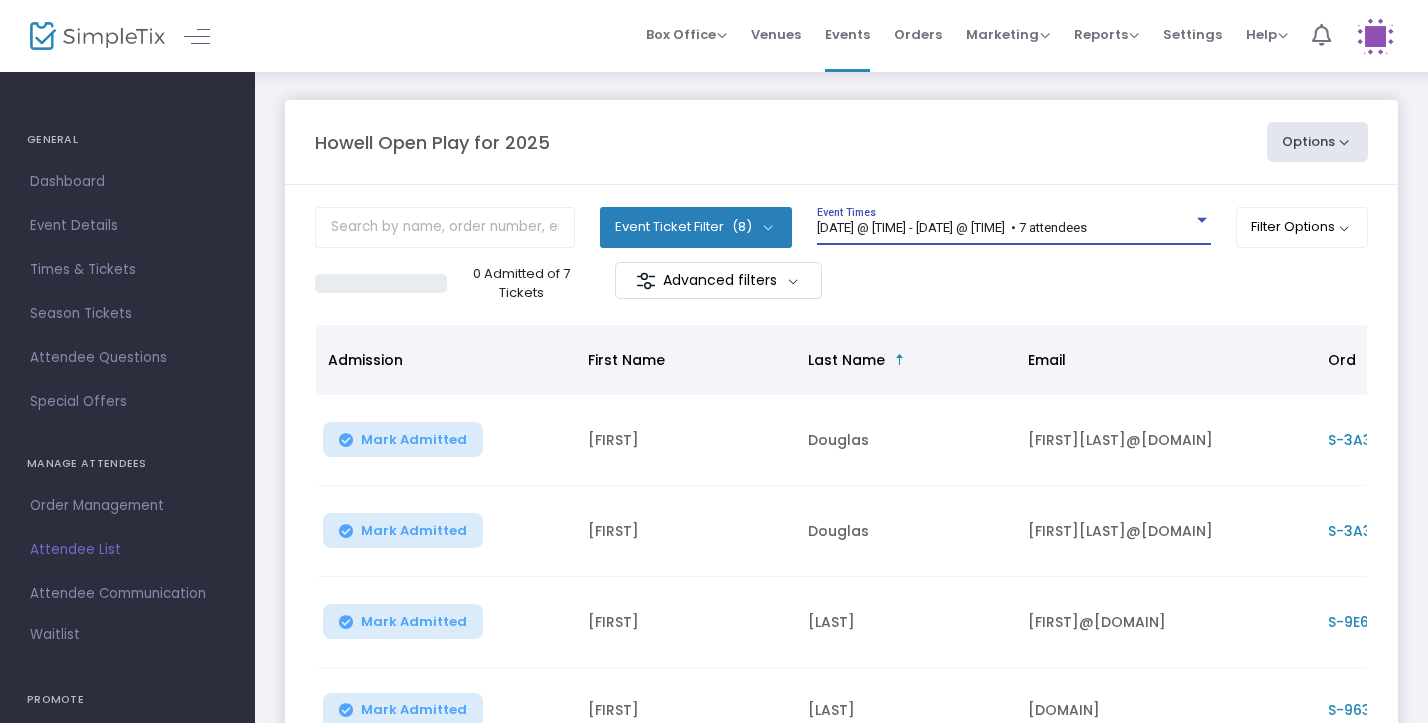 click on "[DATE] @ [TIME] - [DATE] @ [TIME]   • 7 attendees" at bounding box center (1005, 228) 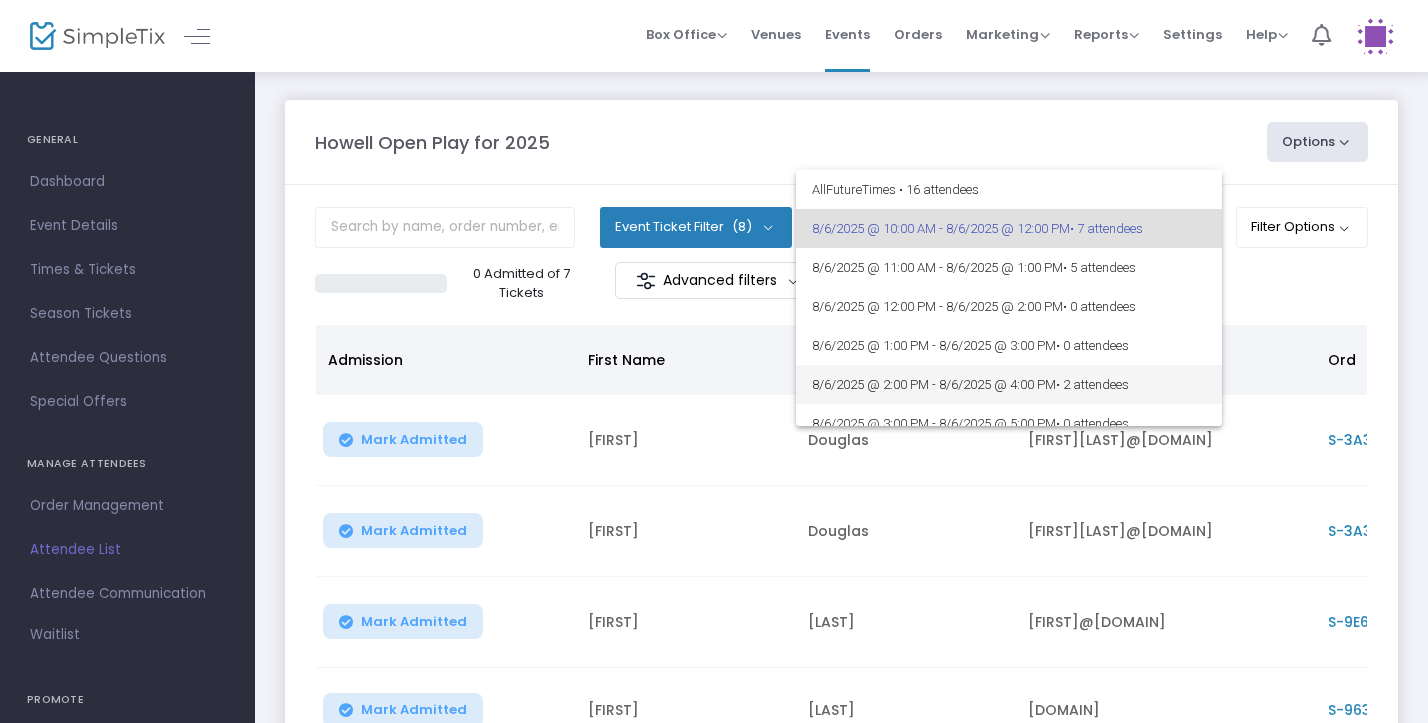 click on "[DATE] @ [TIME] - [DATE] @ [TIME]    • 2 attendees" at bounding box center (1009, 384) 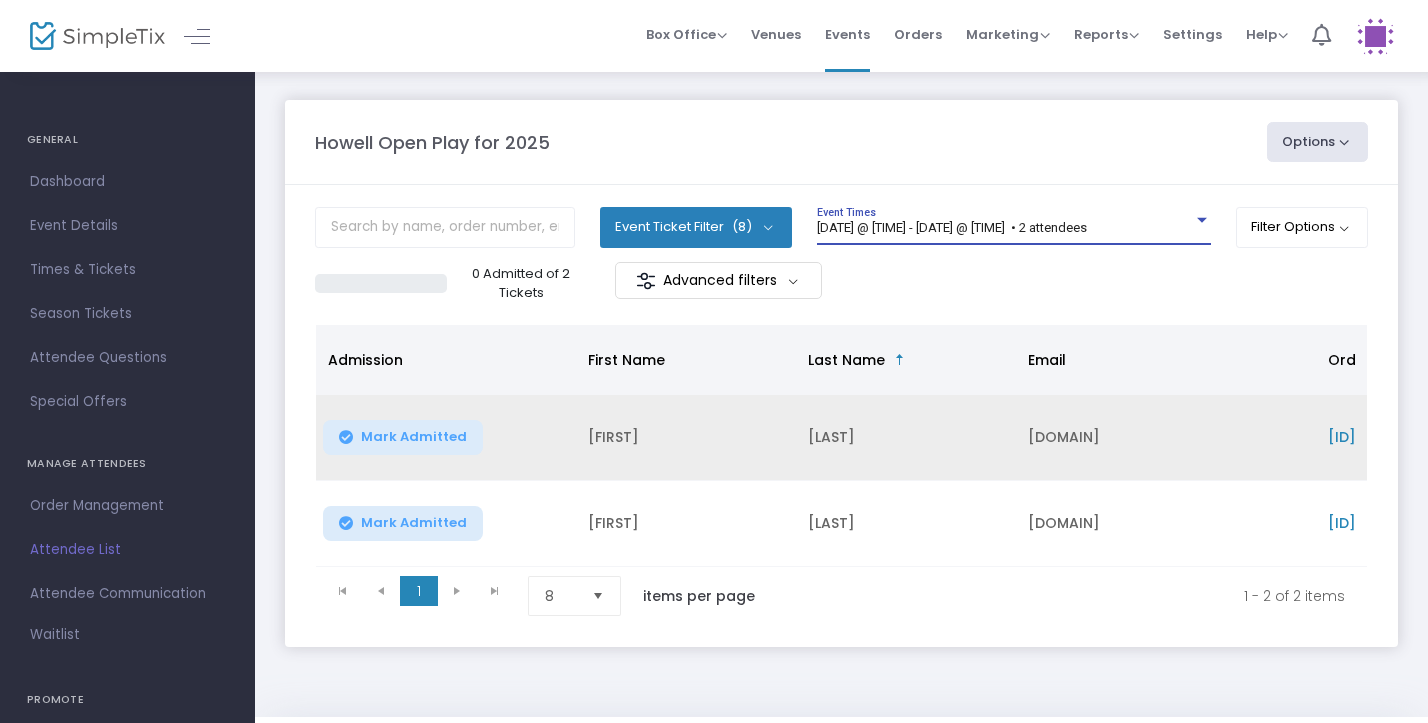 scroll, scrollTop: 0, scrollLeft: 249, axis: horizontal 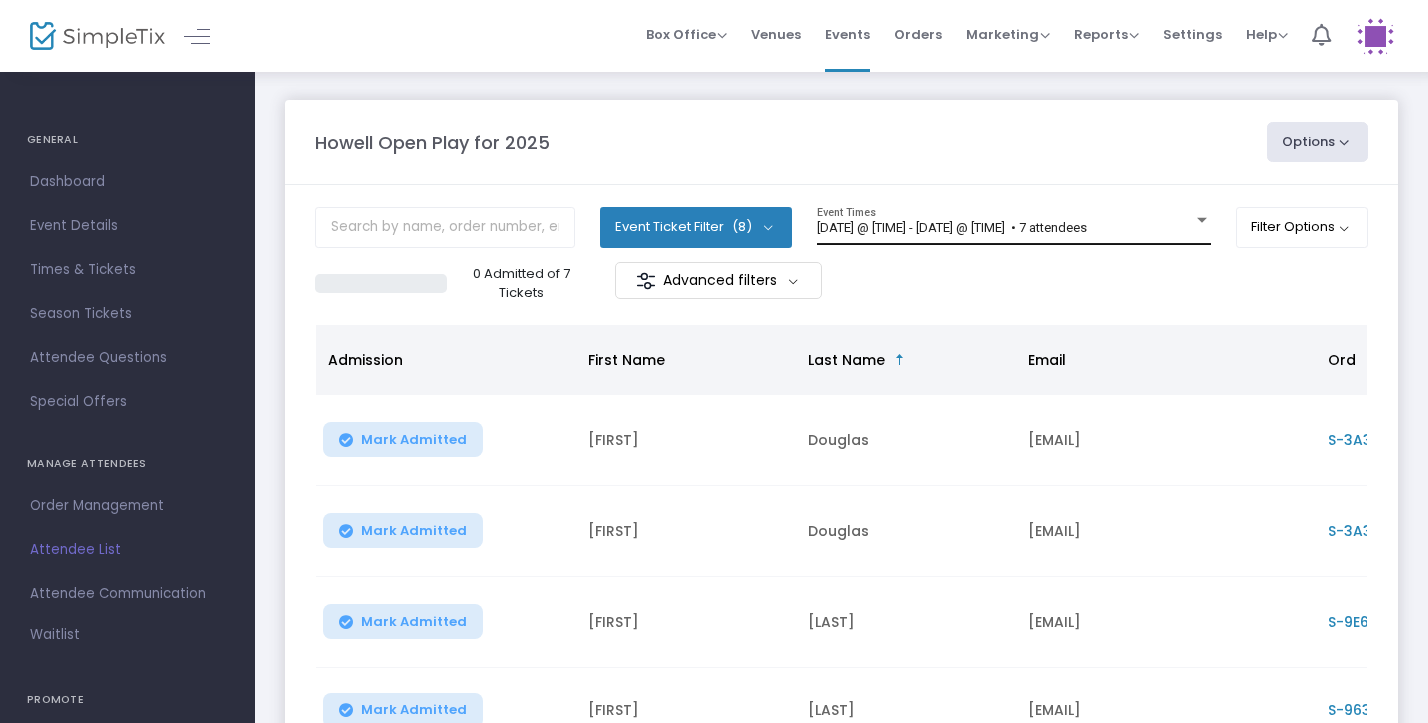 click on "[DATE] @ [TIME] - [DATE] @ [TIME] attendees" at bounding box center (1005, 228) 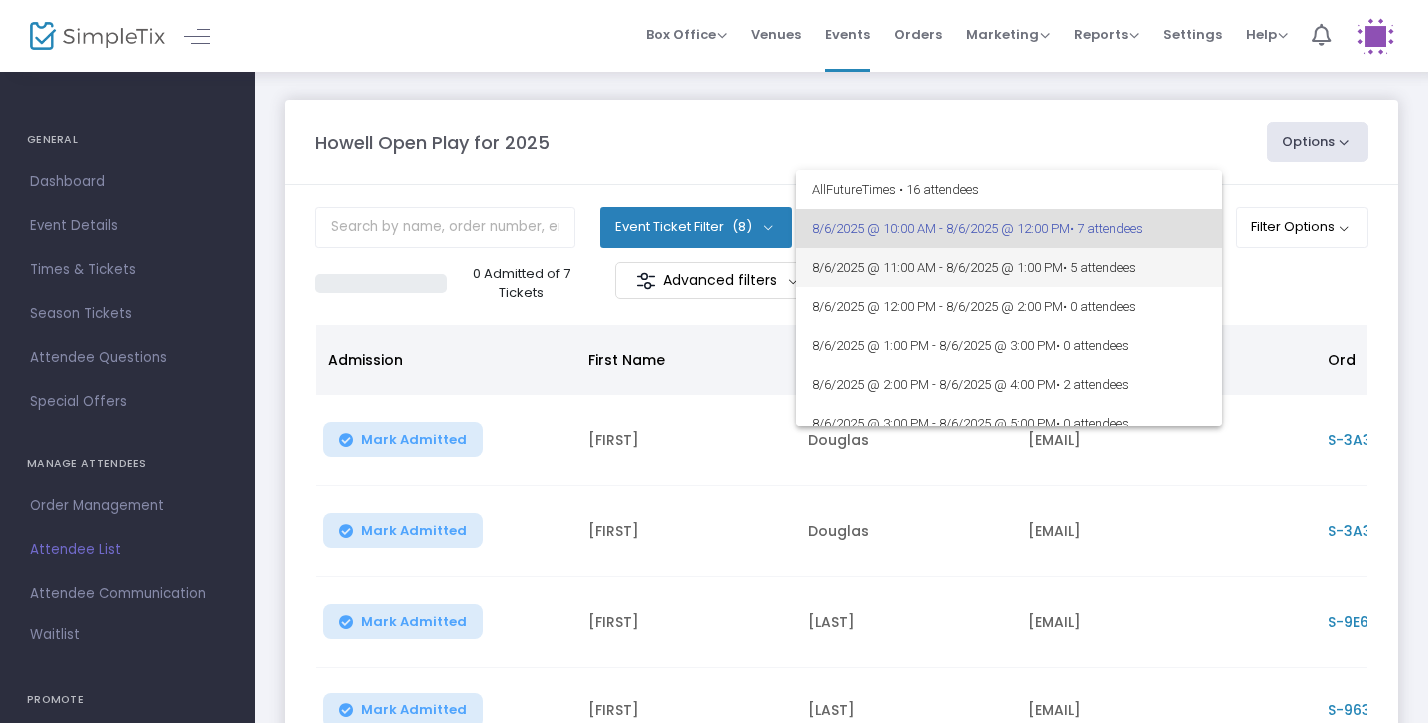 click on "• 5 attendees" at bounding box center [1099, 267] 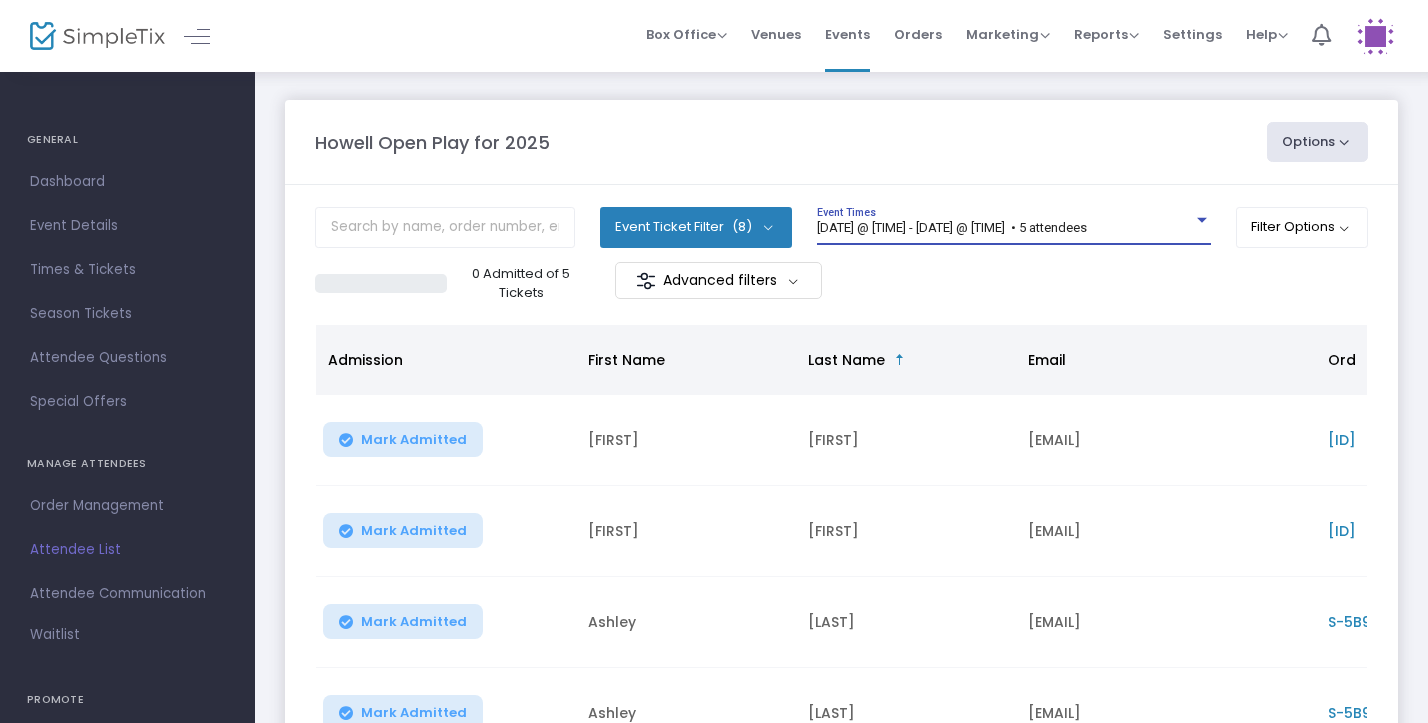scroll, scrollTop: 0, scrollLeft: 0, axis: both 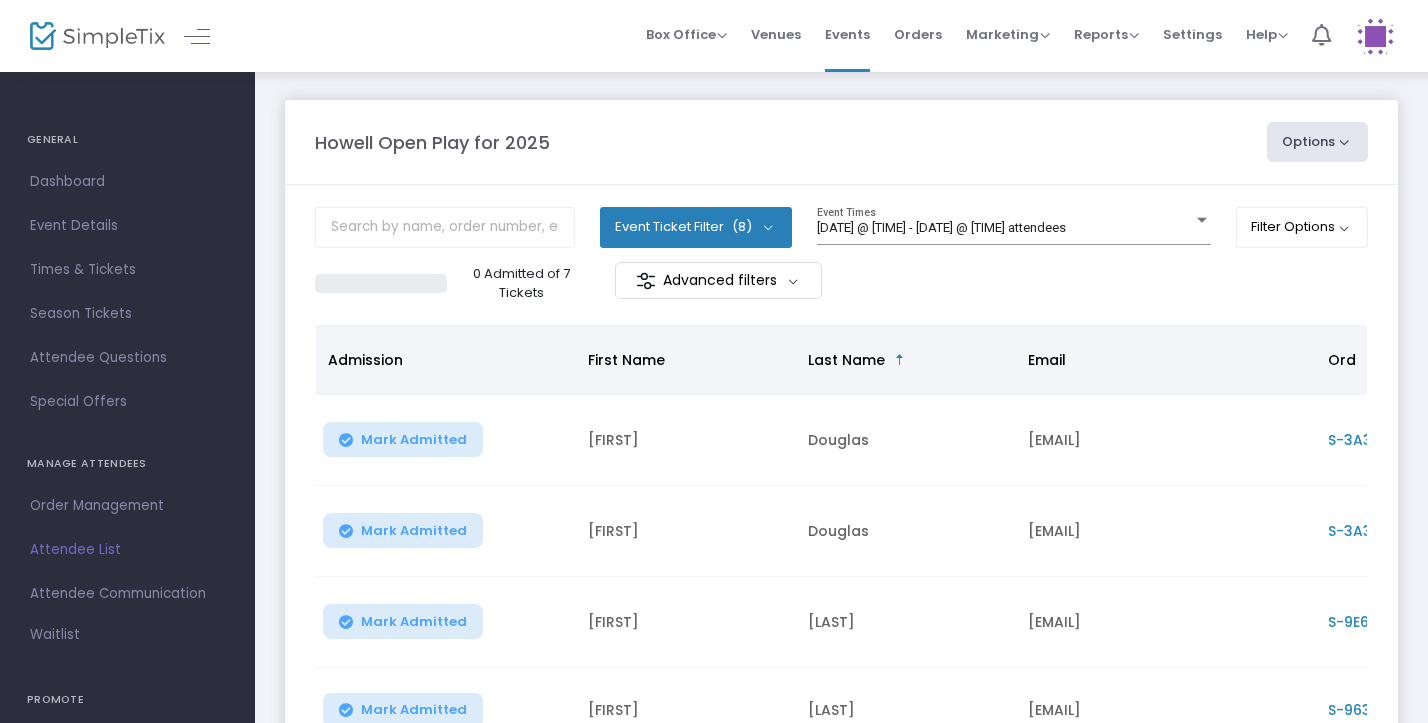 click on "[DATE] @ [TIME] - [DATE] @ [TIME] attendees Event Times" 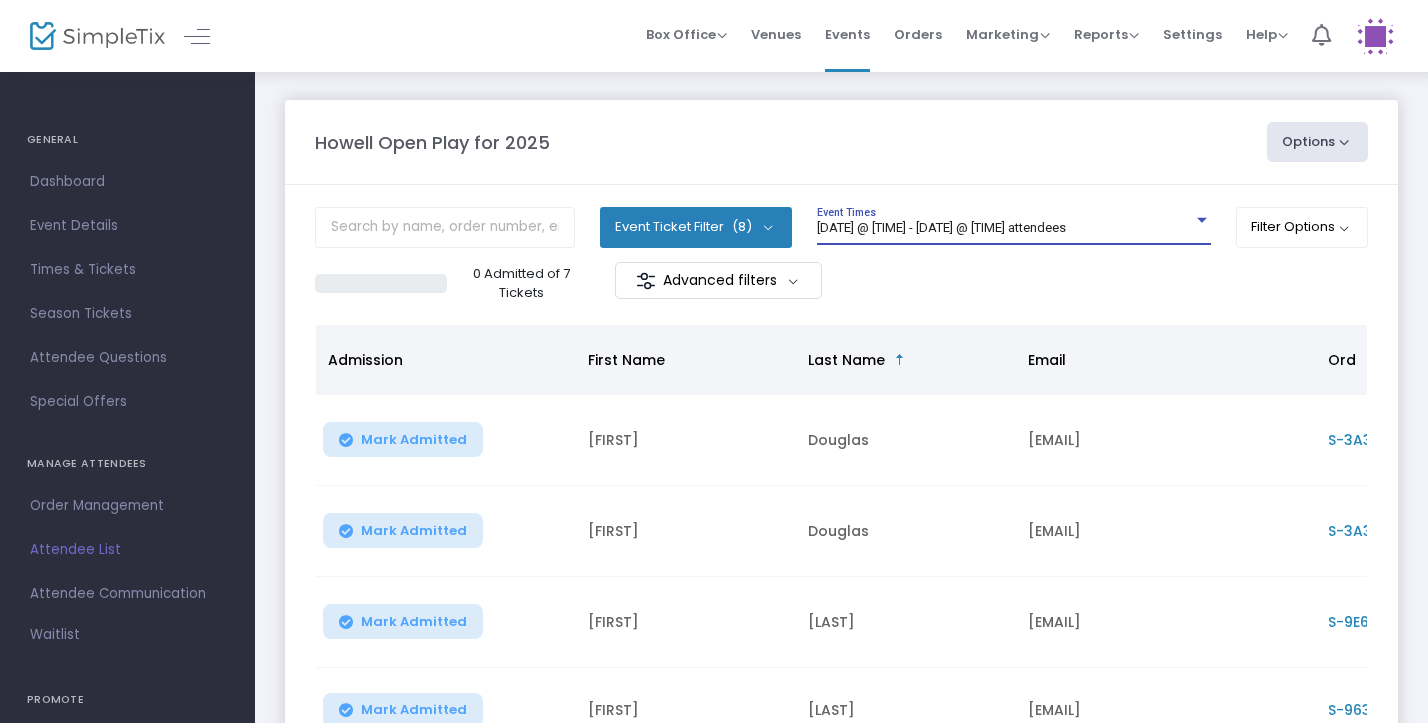 click on "[DATE] @ [TIME] - [DATE] @ [TIME] attendees" at bounding box center [941, 227] 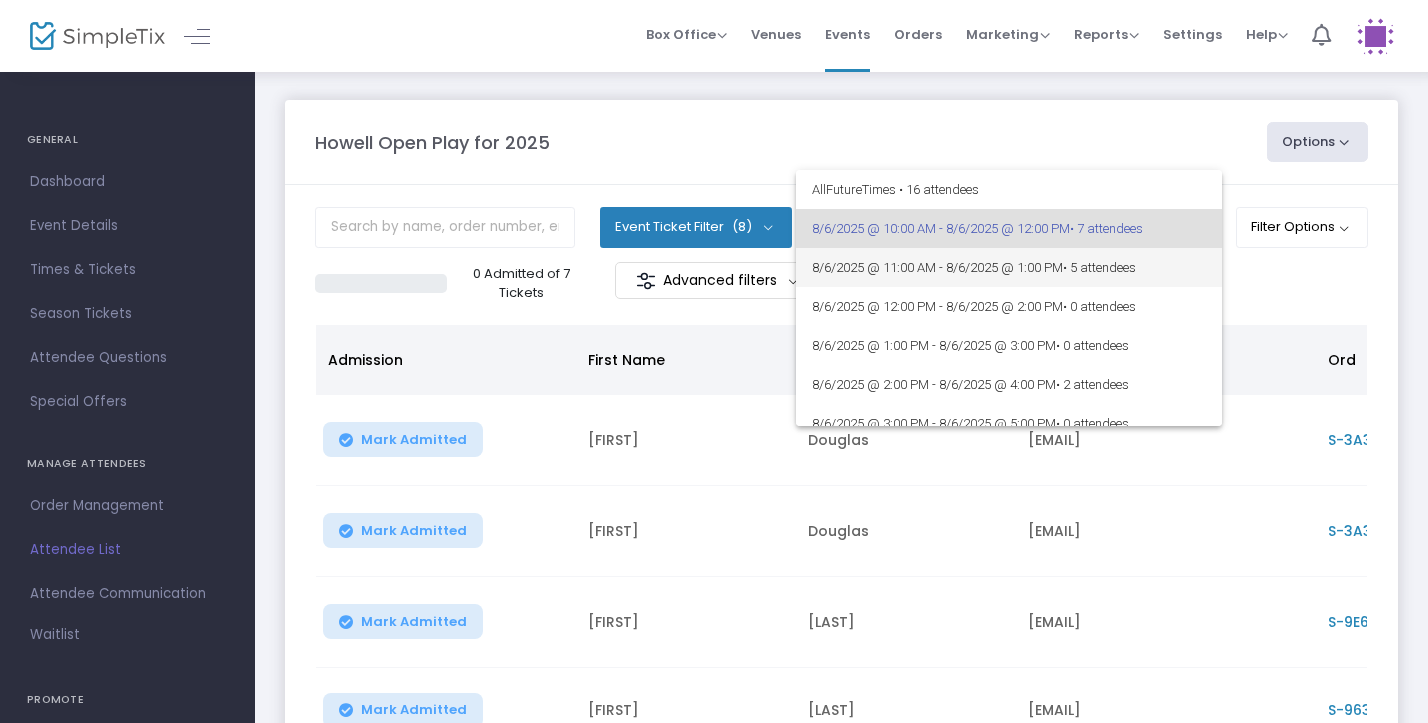 scroll, scrollTop: 0, scrollLeft: 0, axis: both 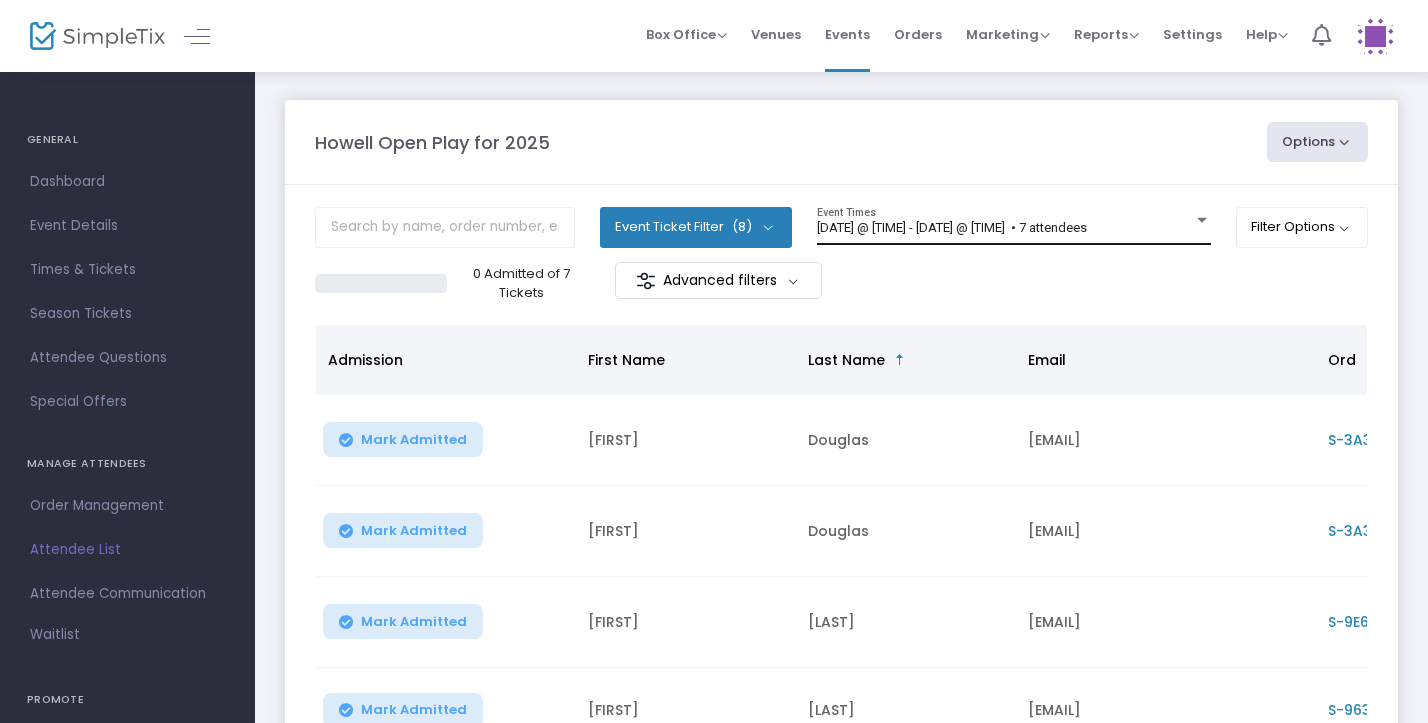 click on "[DATE] @ [TIME] - [DATE] @ [TIME]   • 7 attendees" at bounding box center (952, 227) 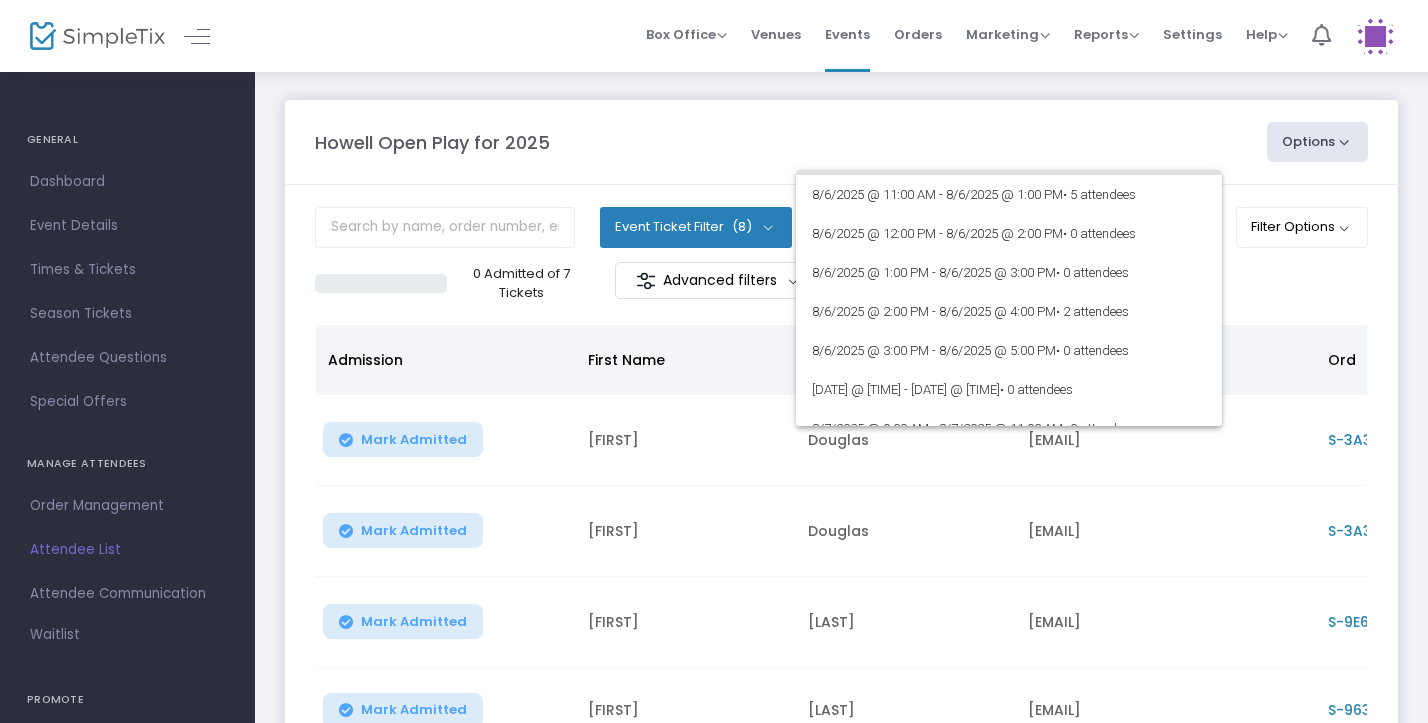 scroll, scrollTop: 70, scrollLeft: 0, axis: vertical 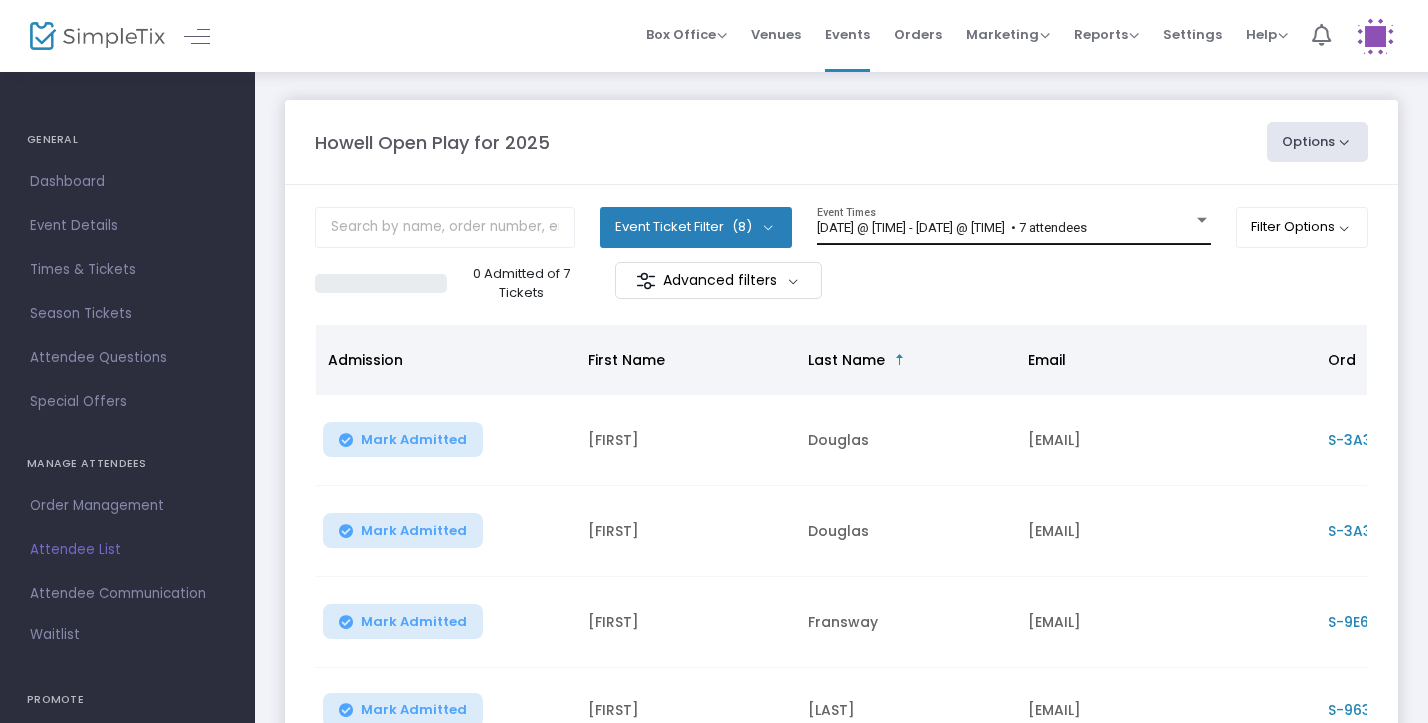 click on "8/6/2025 @ 10:00 AM - 8/6/2025 @ 12:00 PM   • 7 attendees Event Times" 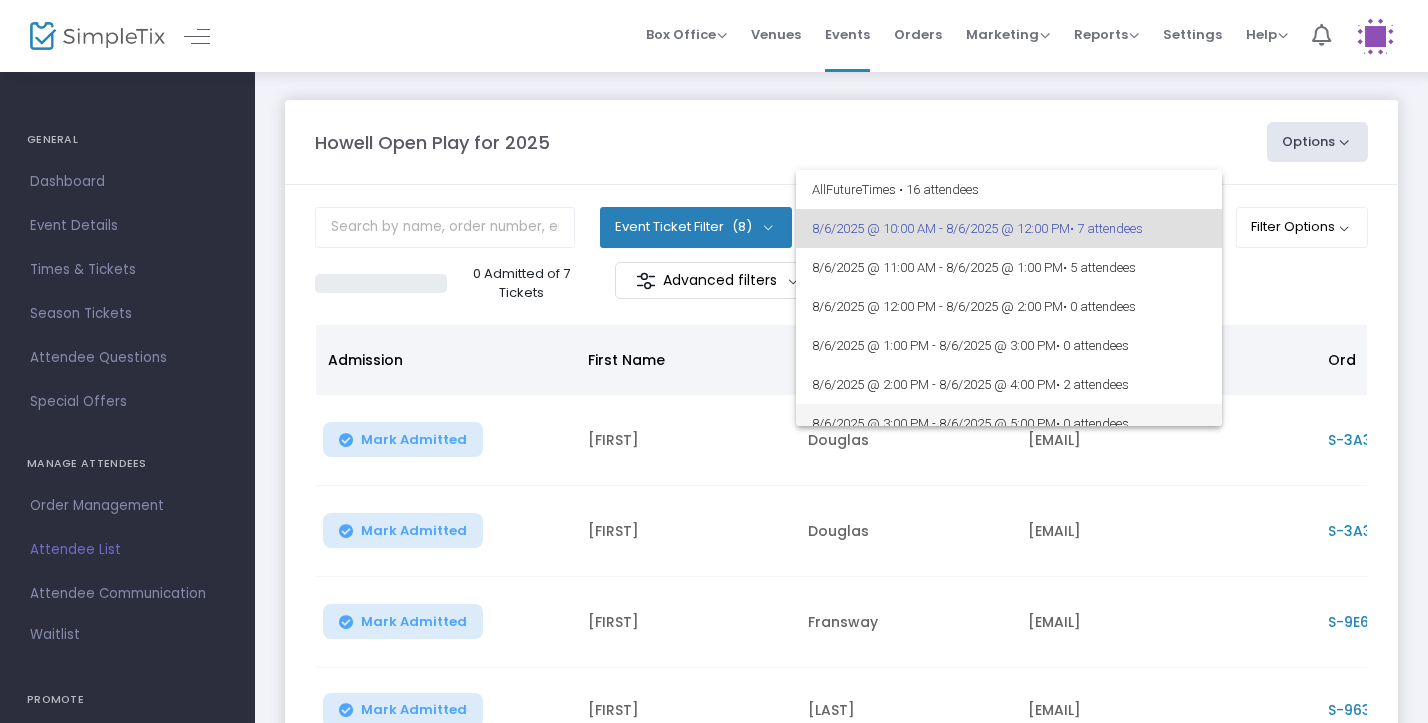 scroll, scrollTop: 0, scrollLeft: 0, axis: both 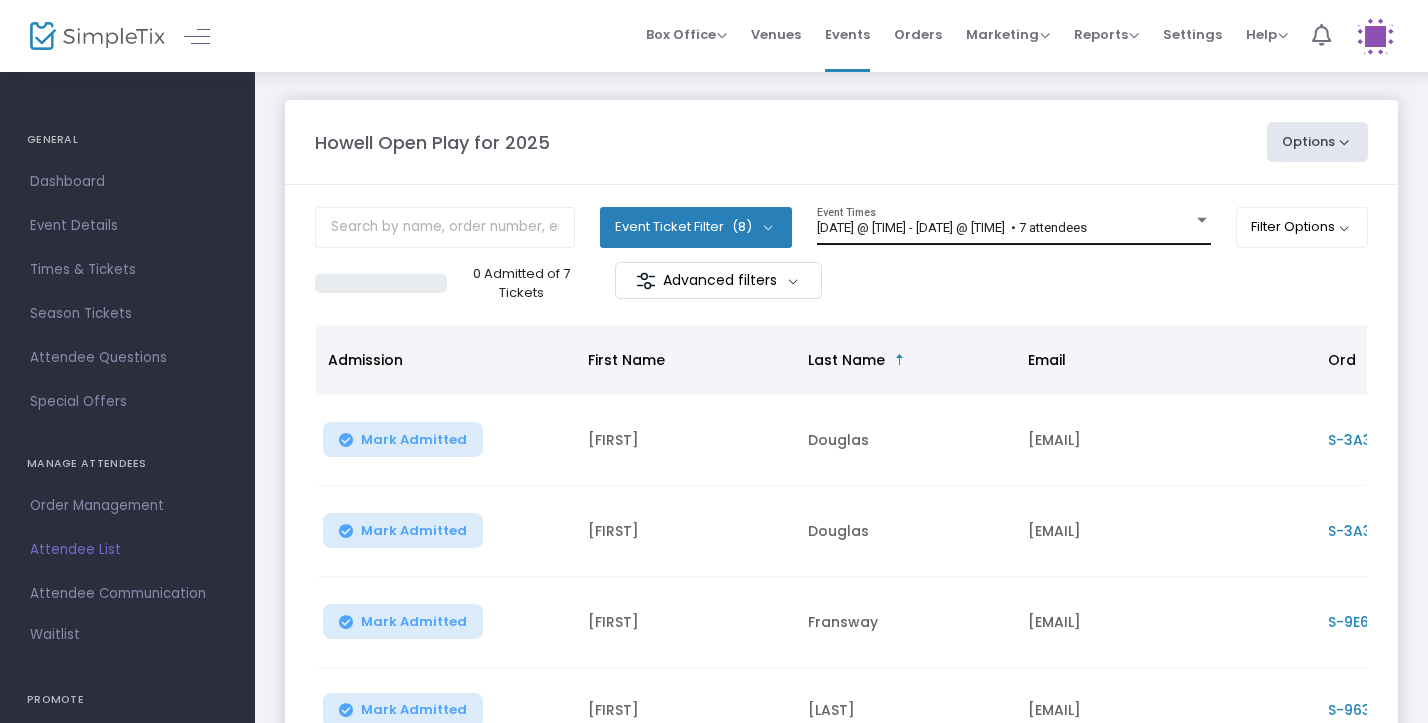 click on "[DATE] @ [TIME] - [DATE] @ [TIME]   • 7 attendees" at bounding box center (952, 227) 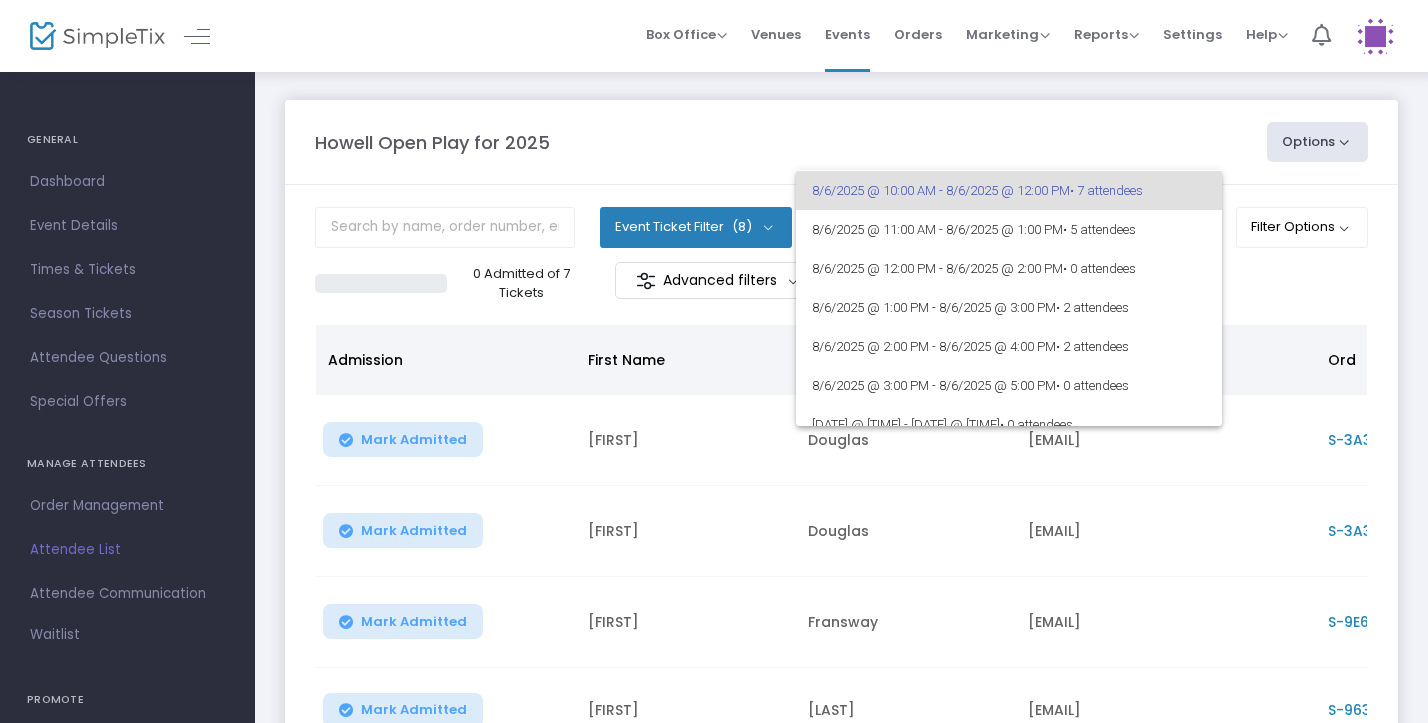 scroll, scrollTop: 40, scrollLeft: 0, axis: vertical 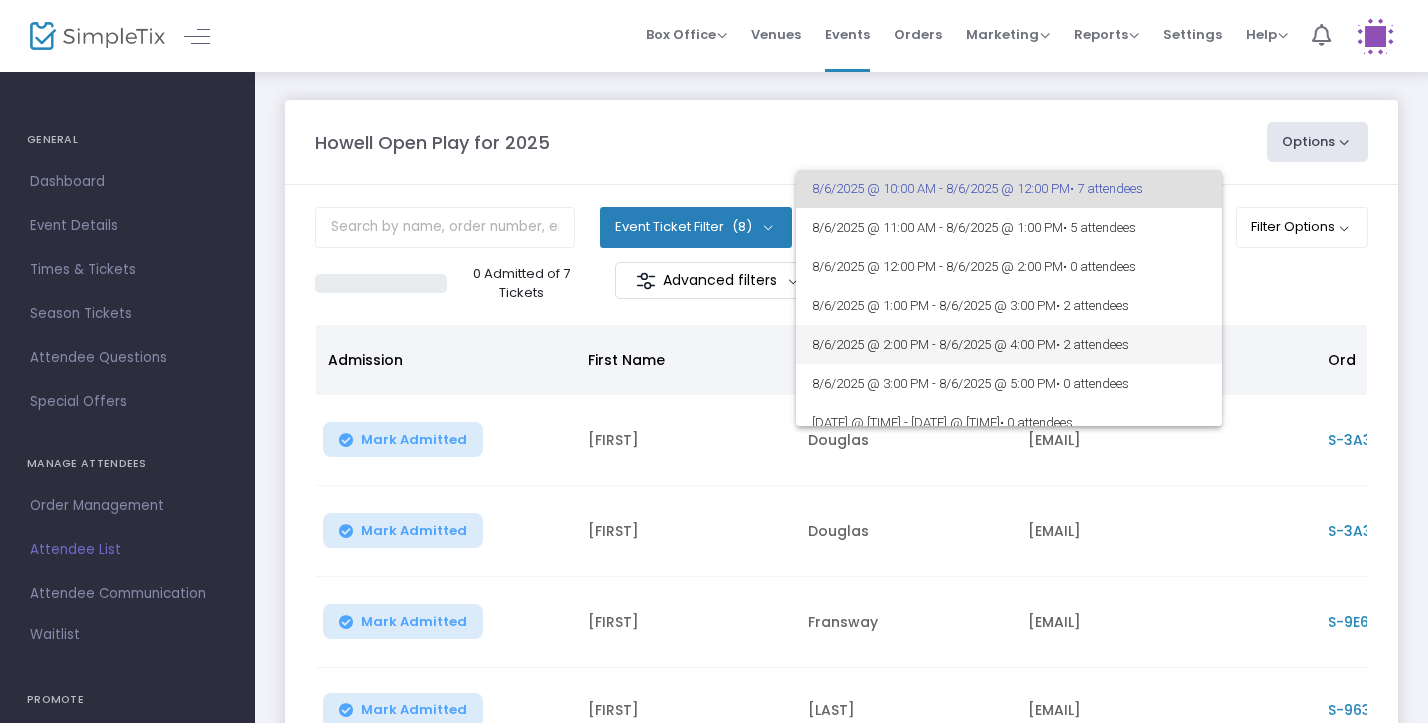 click on "[DATE] @ [TIME] - [DATE] @ [TIME]    • 2 attendees" at bounding box center [1009, 344] 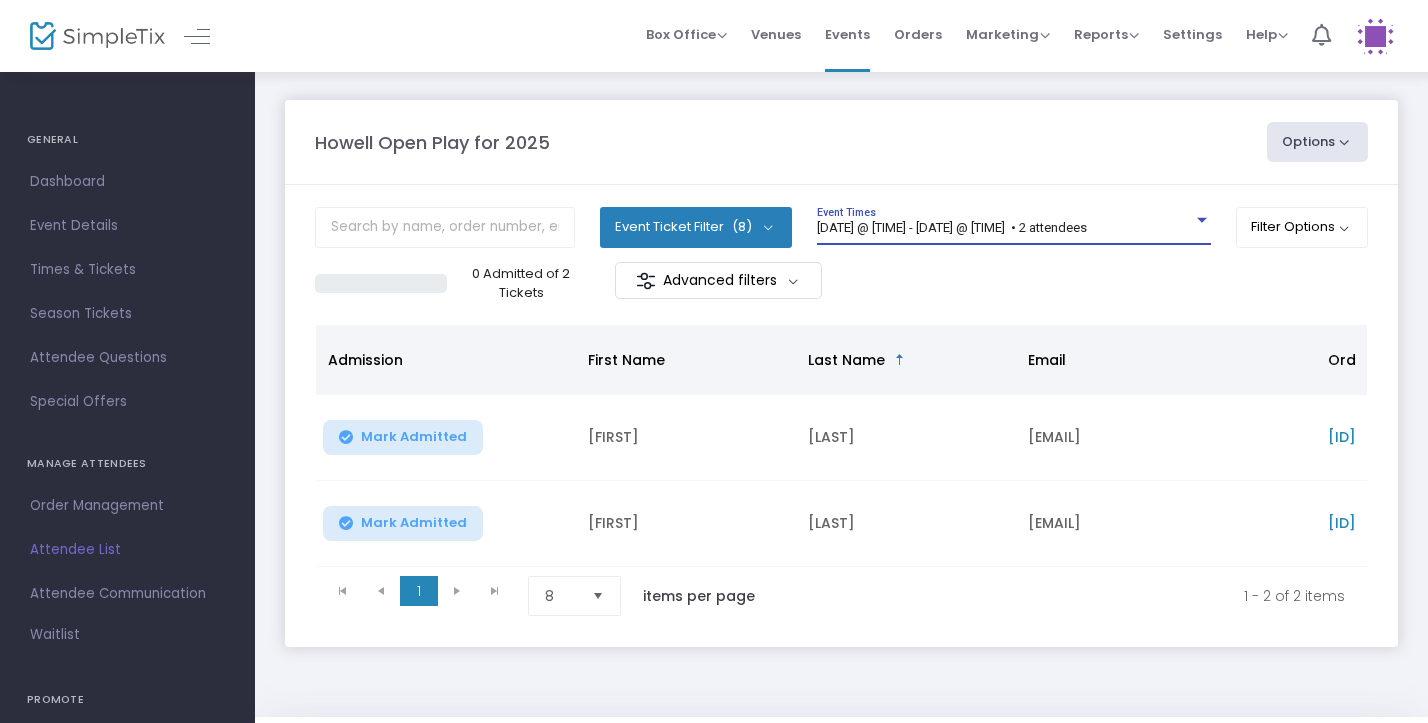click on "[DATE] @ [TIME] - [DATE] @ [TIME]   • 2 attendees" at bounding box center [952, 227] 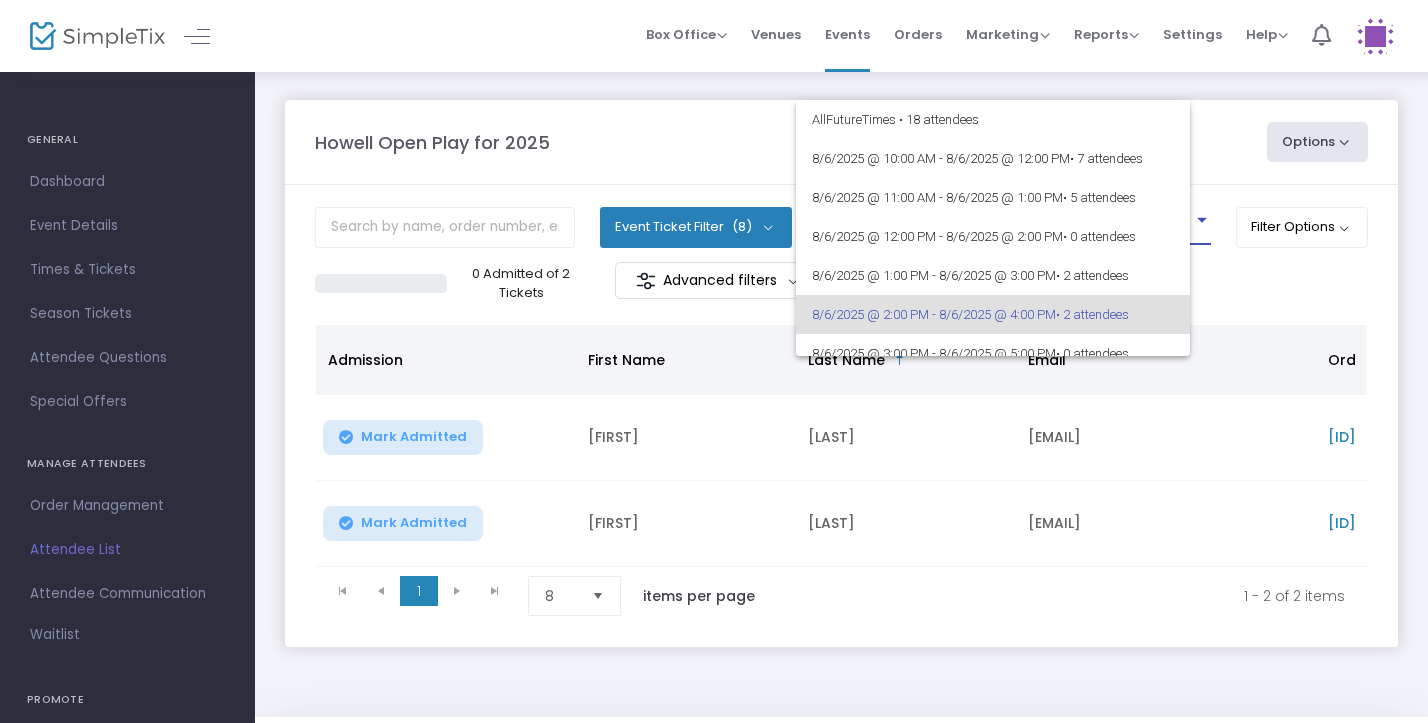 scroll, scrollTop: 86, scrollLeft: 0, axis: vertical 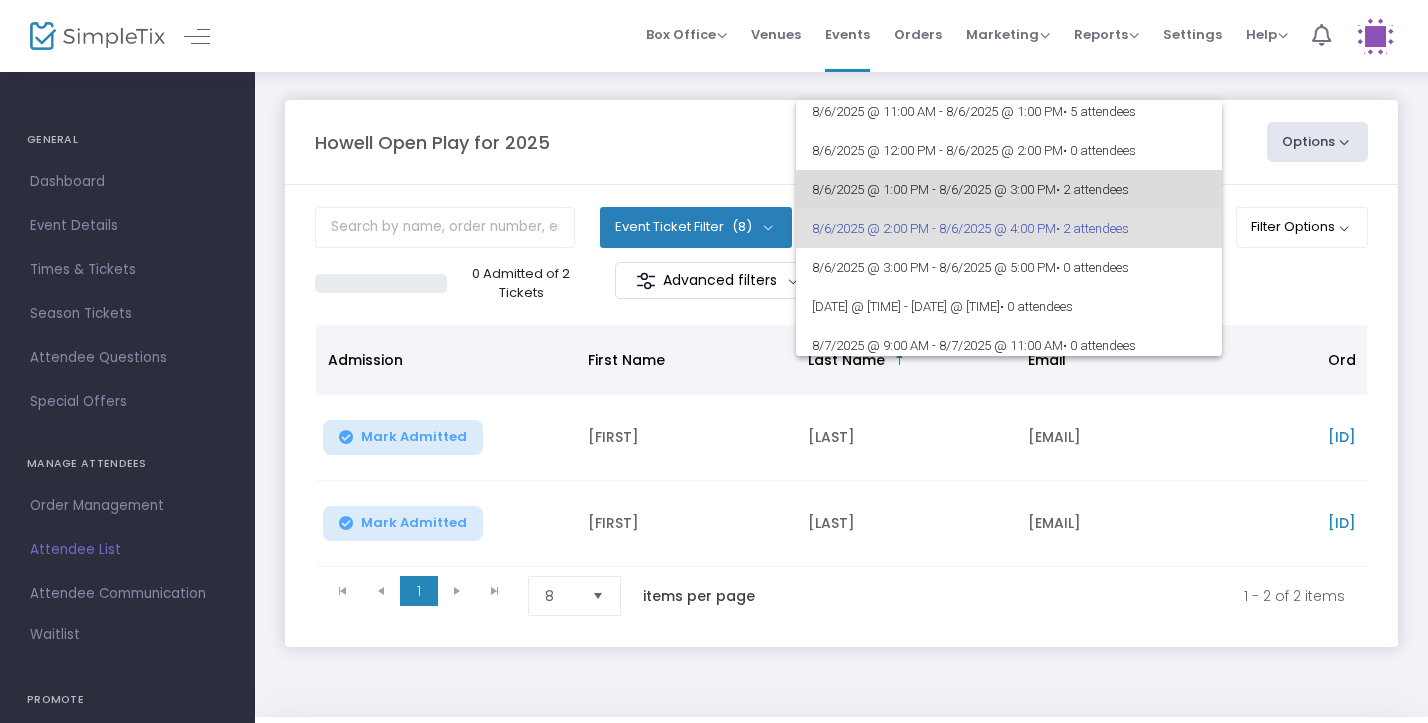 click on "8/6/2025 @ 1:00 PM - 8/6/2025 @ 3:00 PM    • 2 attendees" at bounding box center [1009, 189] 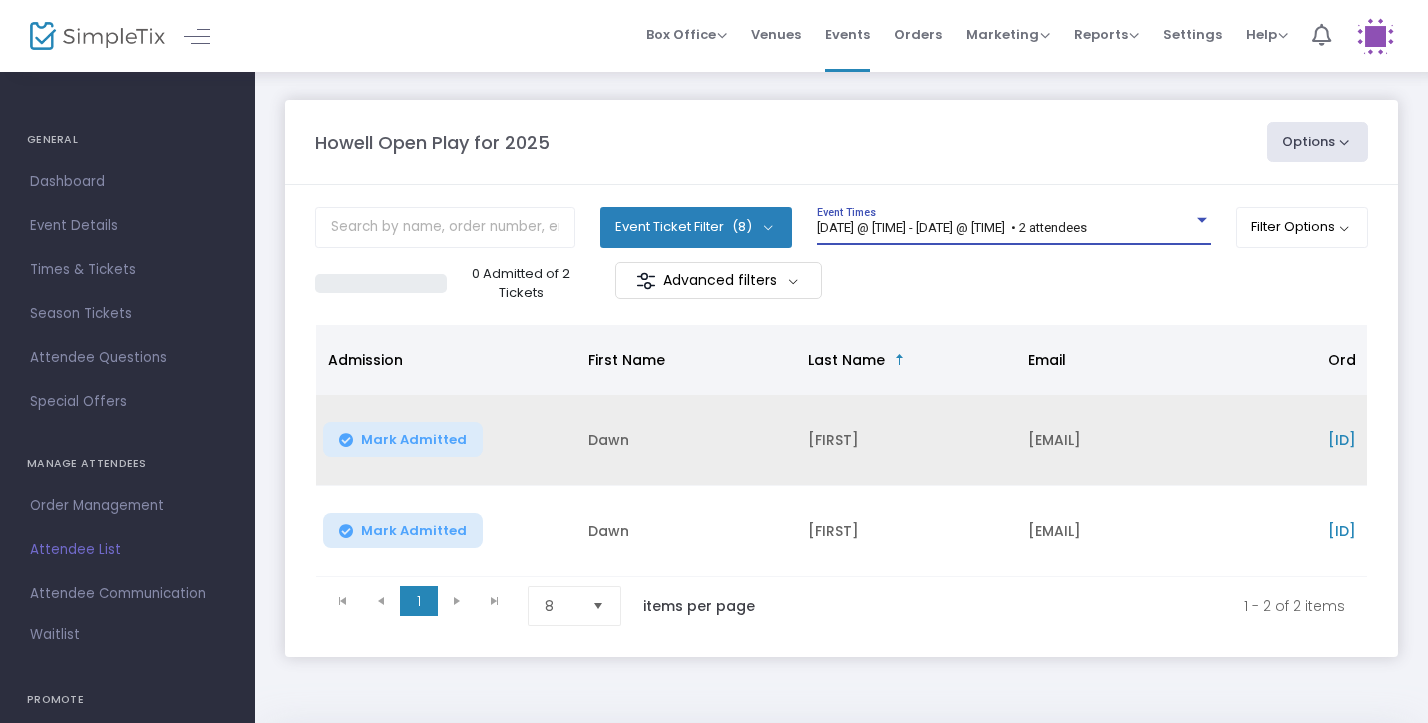 scroll, scrollTop: 0, scrollLeft: 224, axis: horizontal 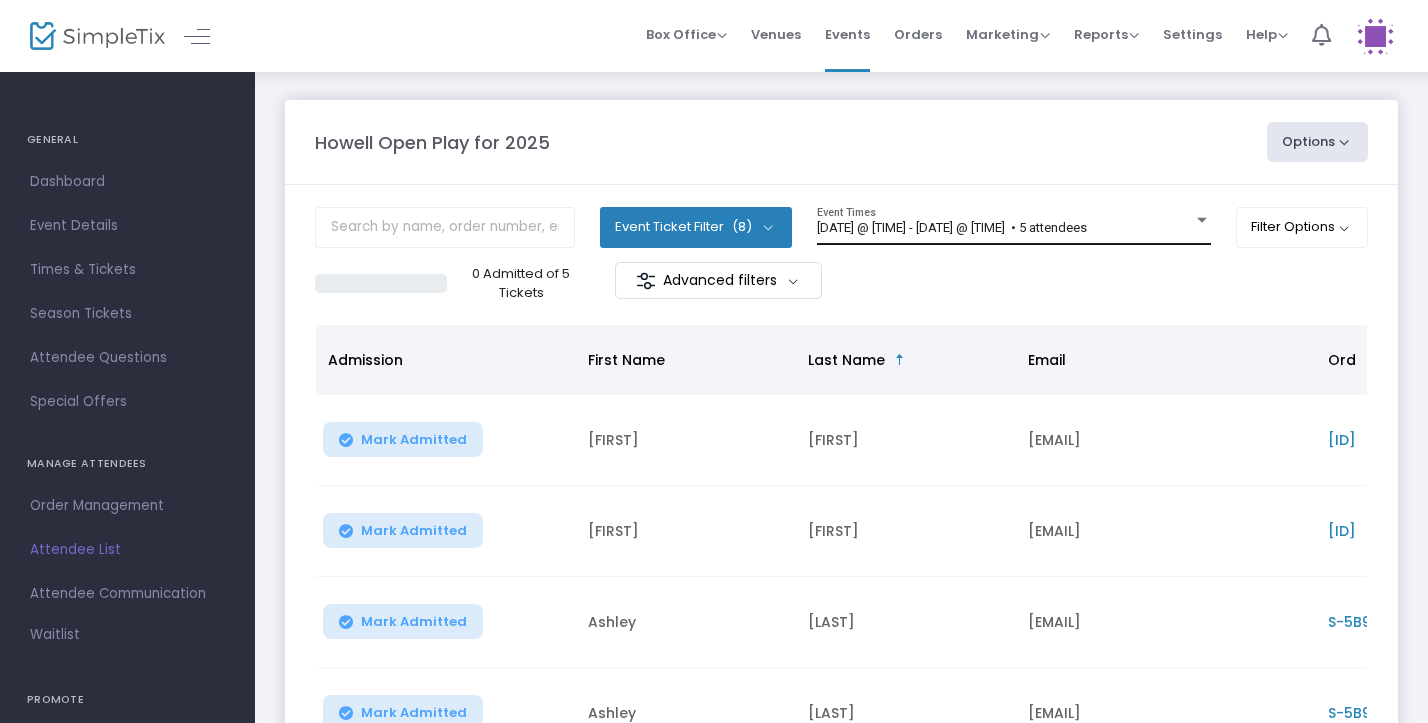 click on "[DATE] @ [TIME] - [DATE] @ [TIME]   • 5 attendees" at bounding box center [952, 227] 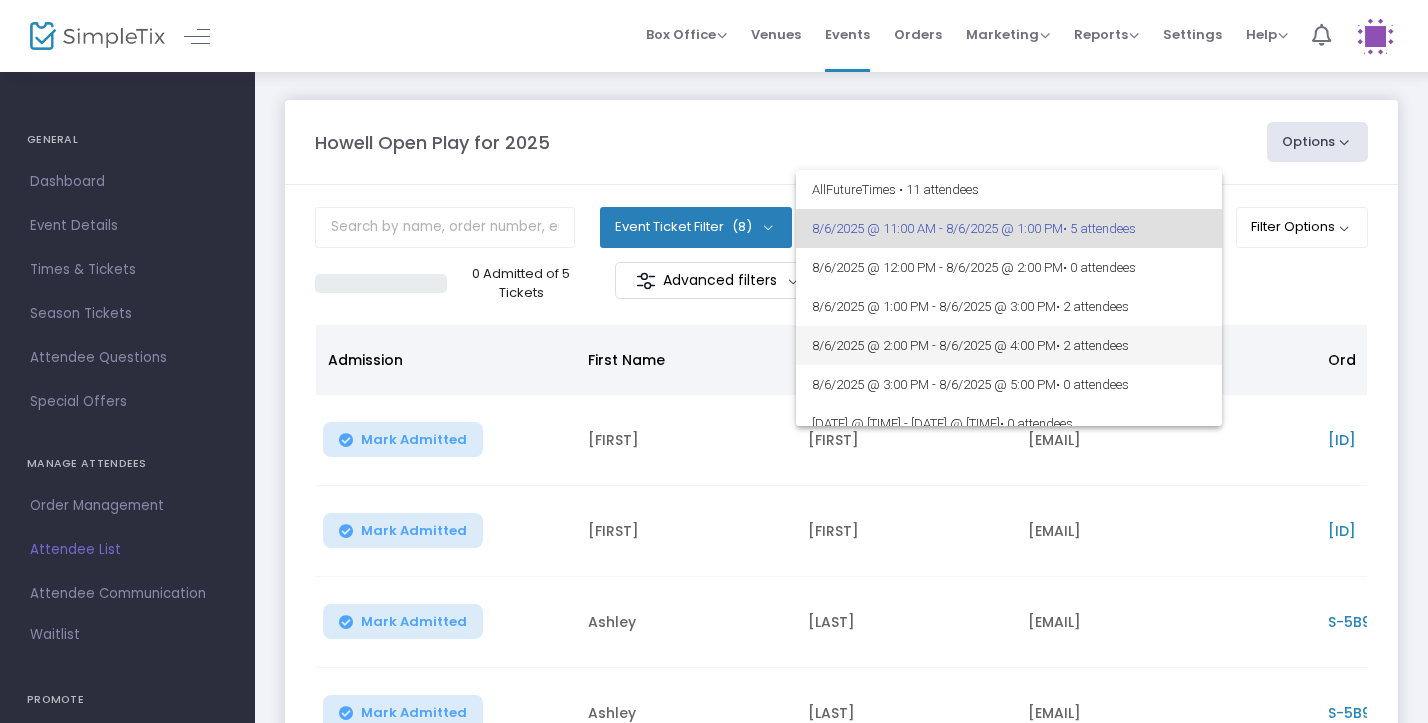 click on "8/6/2025 @ 2:00 PM - 8/6/2025 @ 4:00 PM    • 2 attendees" at bounding box center [1009, 345] 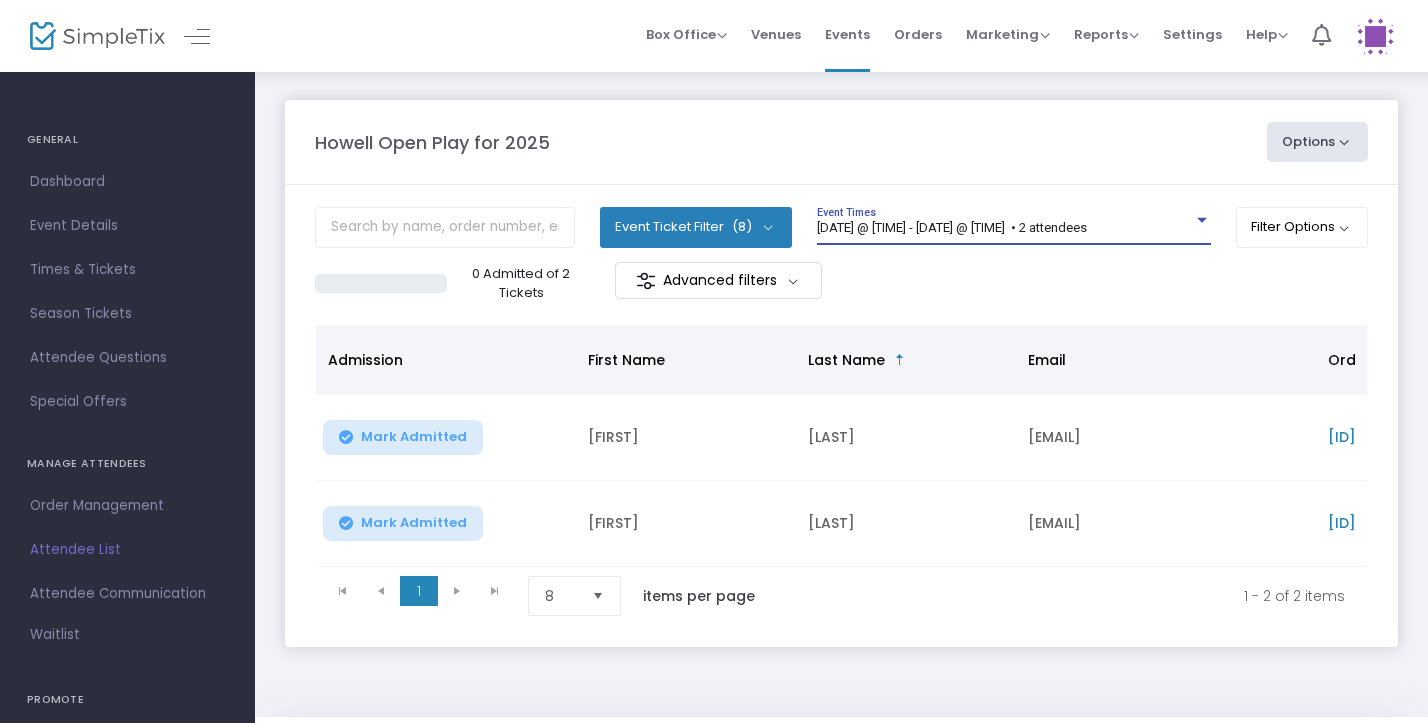 click on "8/6/2025 @ 2:00 PM - 8/6/2025 @ 4:00 PM   • 2 attendees" at bounding box center (952, 227) 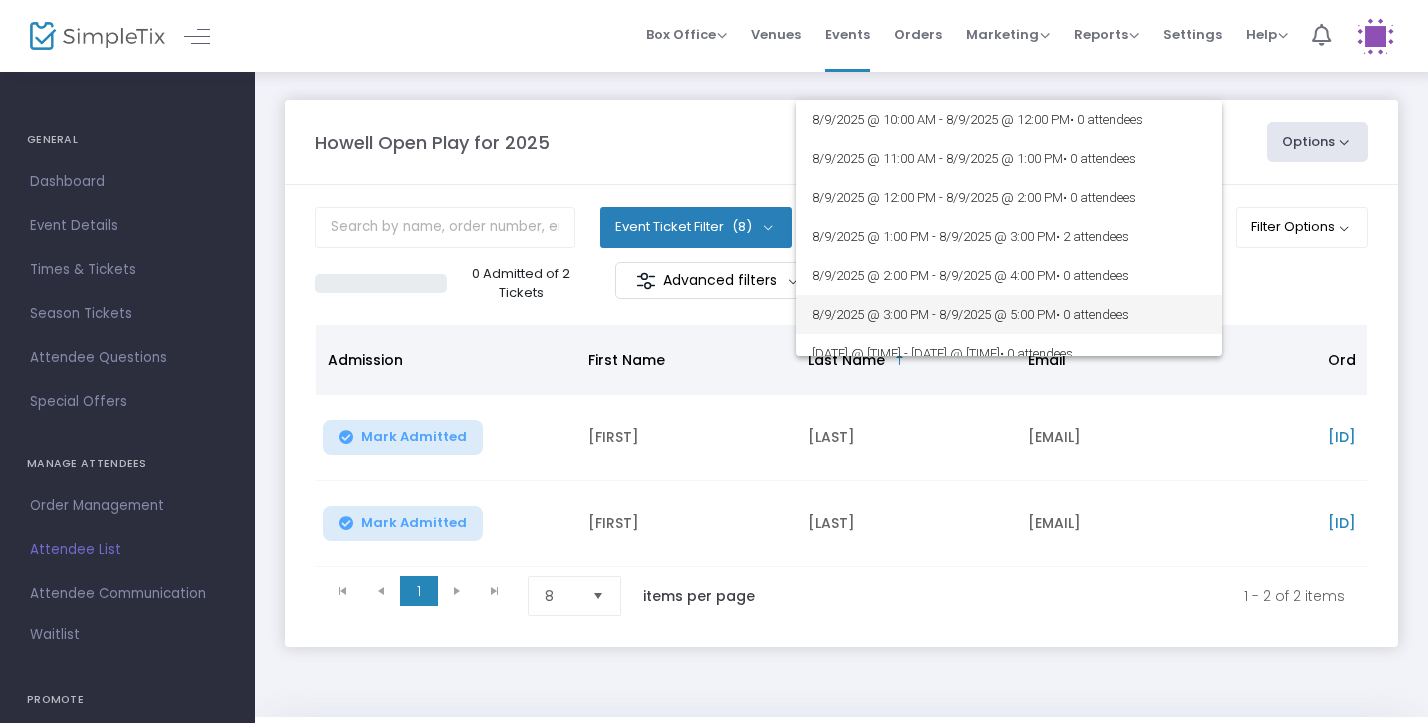 scroll, scrollTop: 937, scrollLeft: 0, axis: vertical 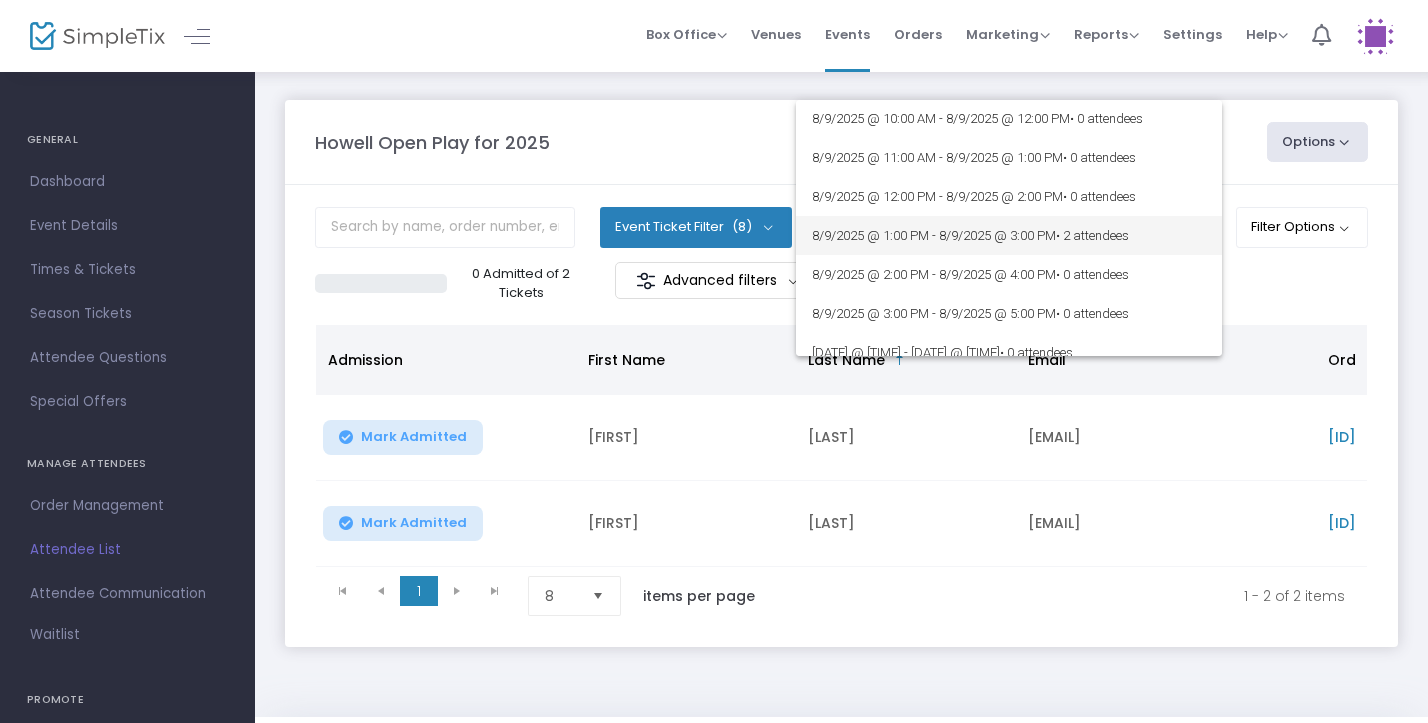 click on "• 2 attendees" at bounding box center [1092, 235] 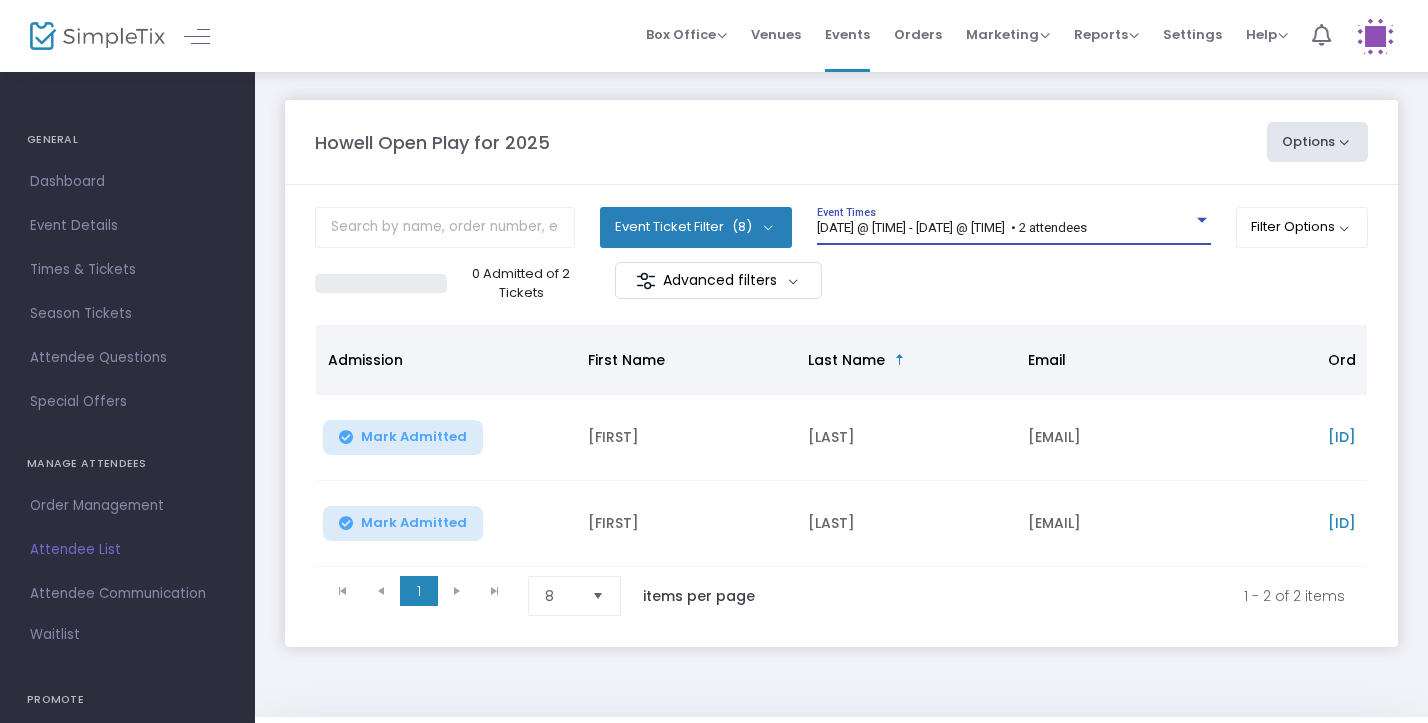 click on "8/9/2025 @ 1:00 PM - 8/9/2025 @ 3:00 PM   • 2 attendees" at bounding box center (952, 227) 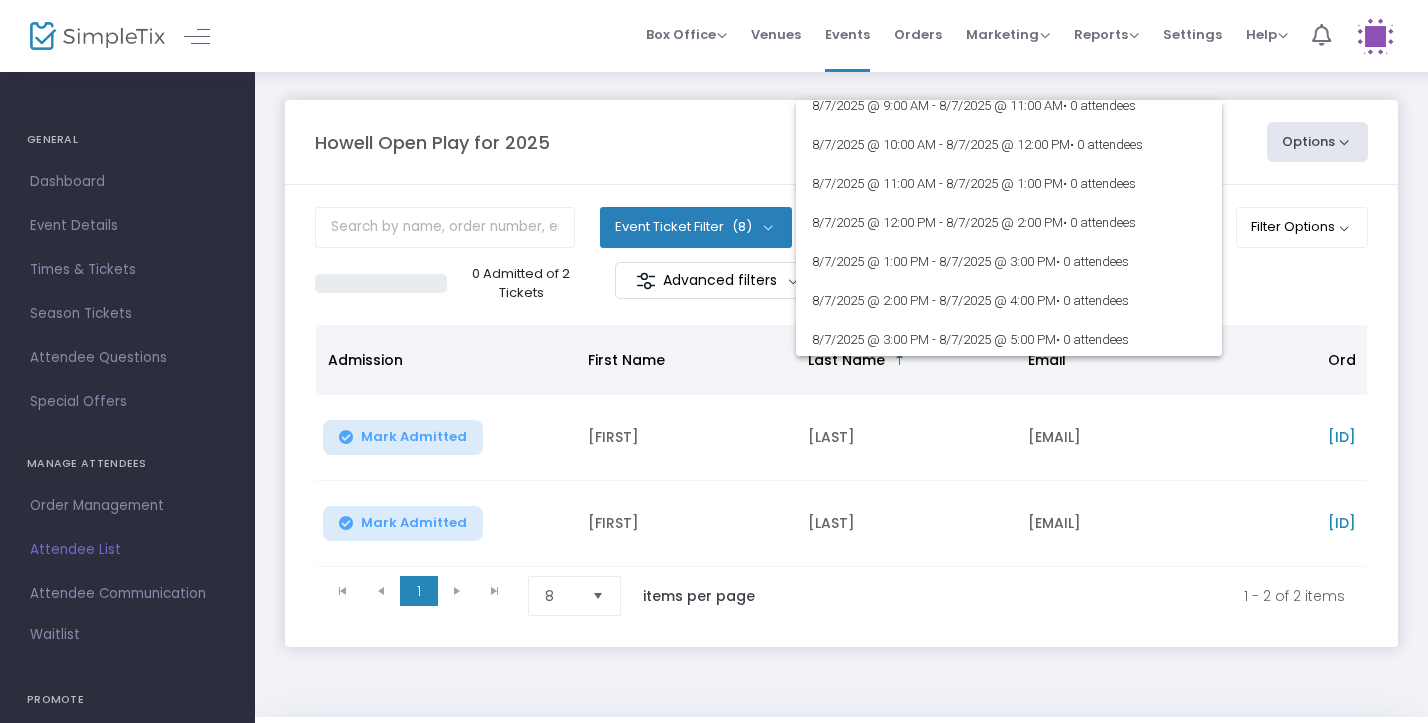 scroll, scrollTop: -69, scrollLeft: 0, axis: vertical 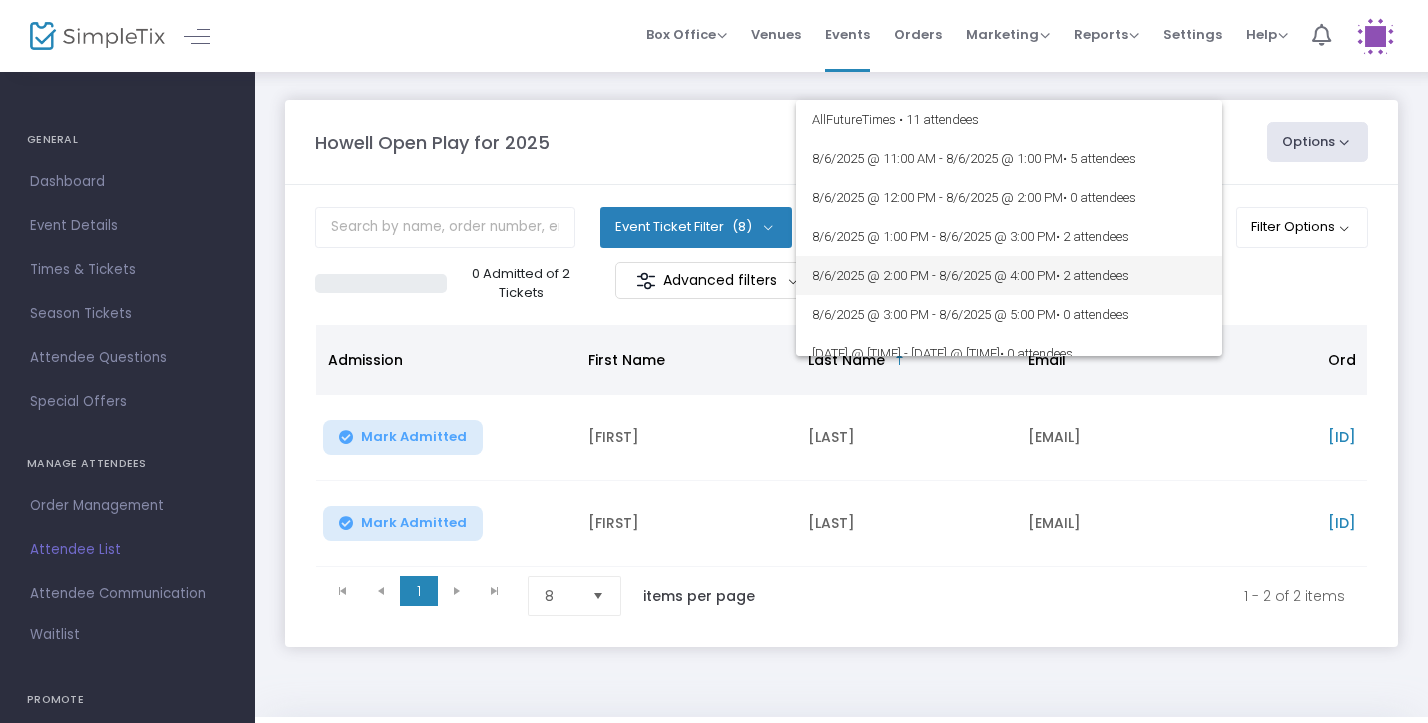 click on "• 2 attendees" at bounding box center (1092, 275) 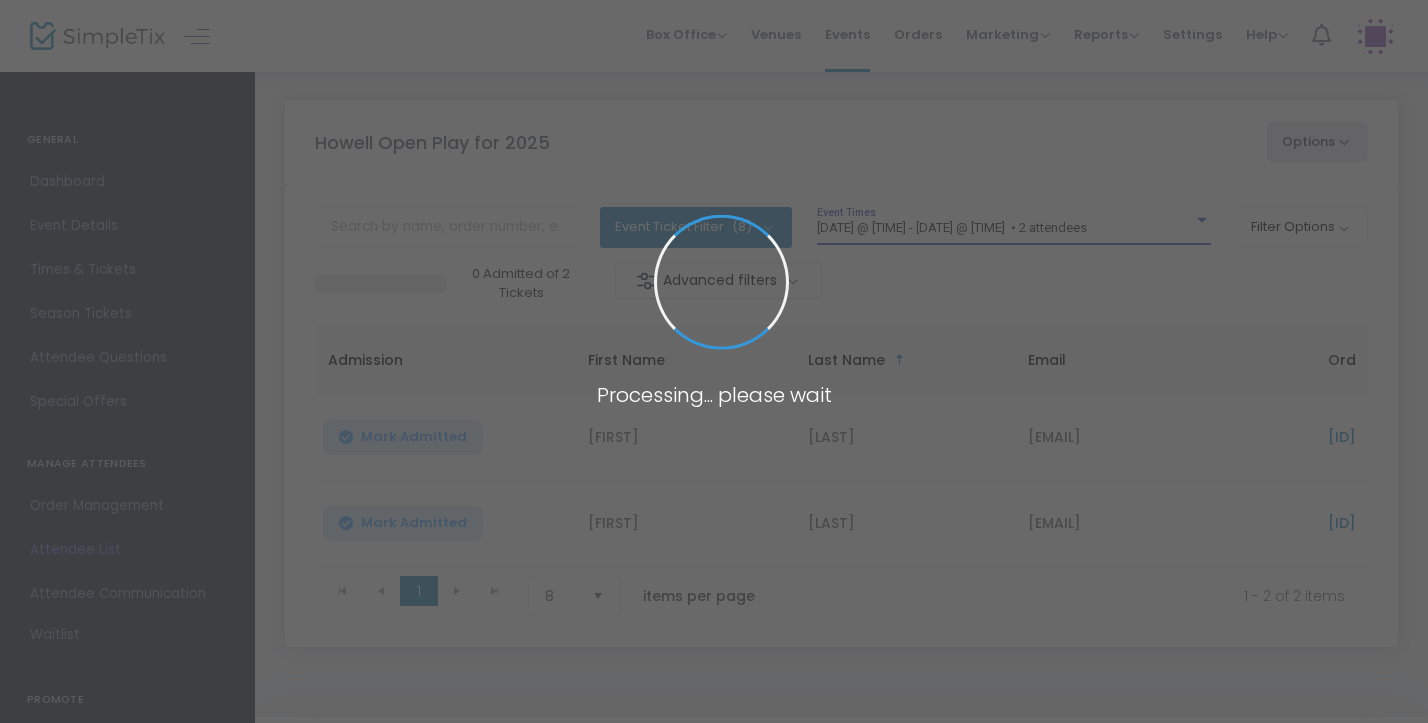 click at bounding box center (714, 361) 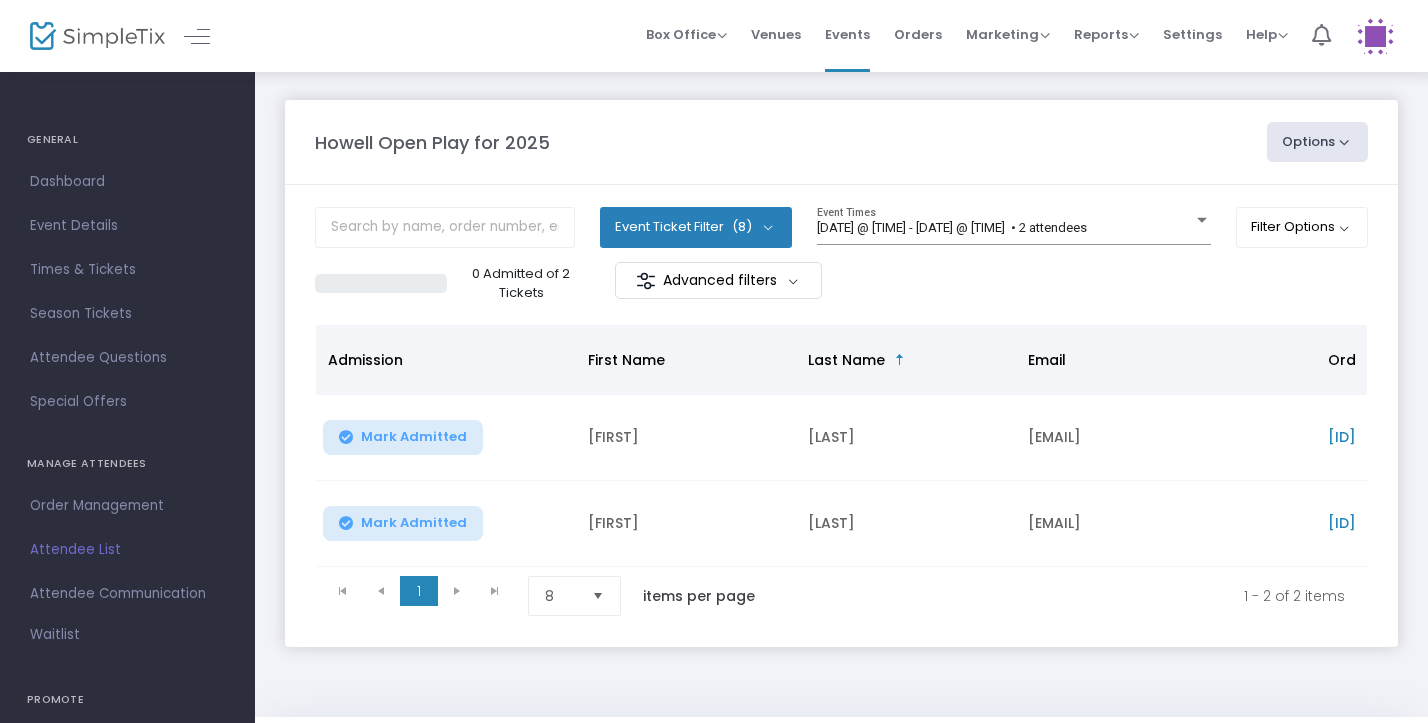 click on "8/6/2025 @ 2:00 PM - 8/6/2025 @ 4:00 PM   • 2 attendees Event Times" 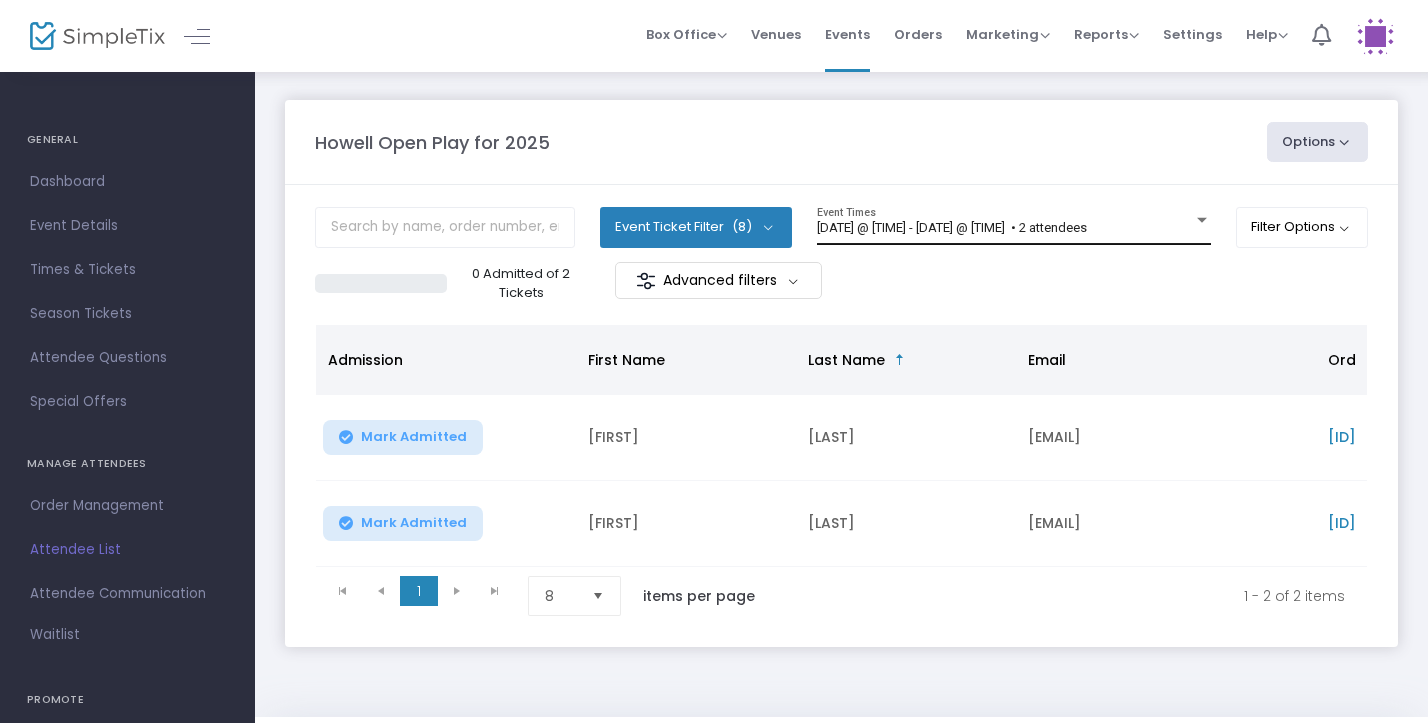 click on "8/6/2025 @ 2:00 PM - 8/6/2025 @ 4:00 PM   • 2 attendees" at bounding box center [1005, 228] 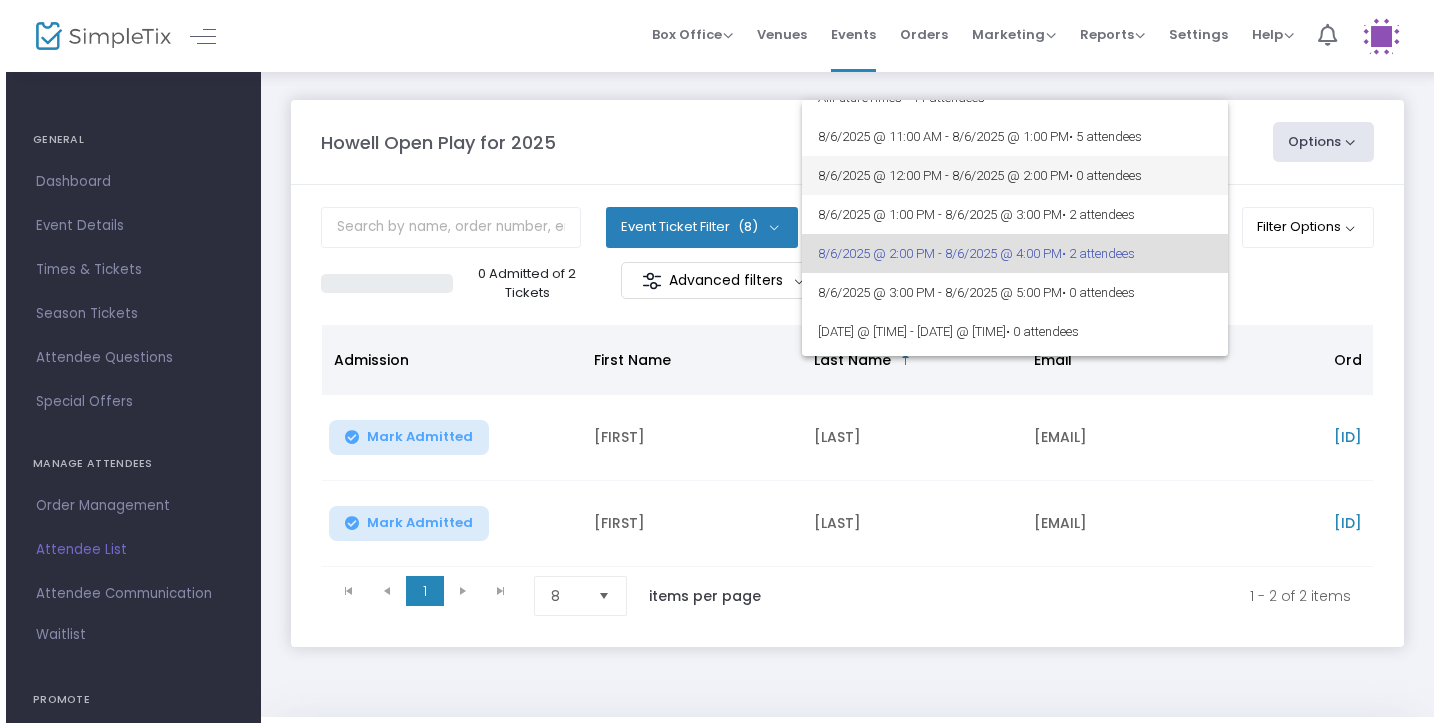 scroll, scrollTop: 16, scrollLeft: 0, axis: vertical 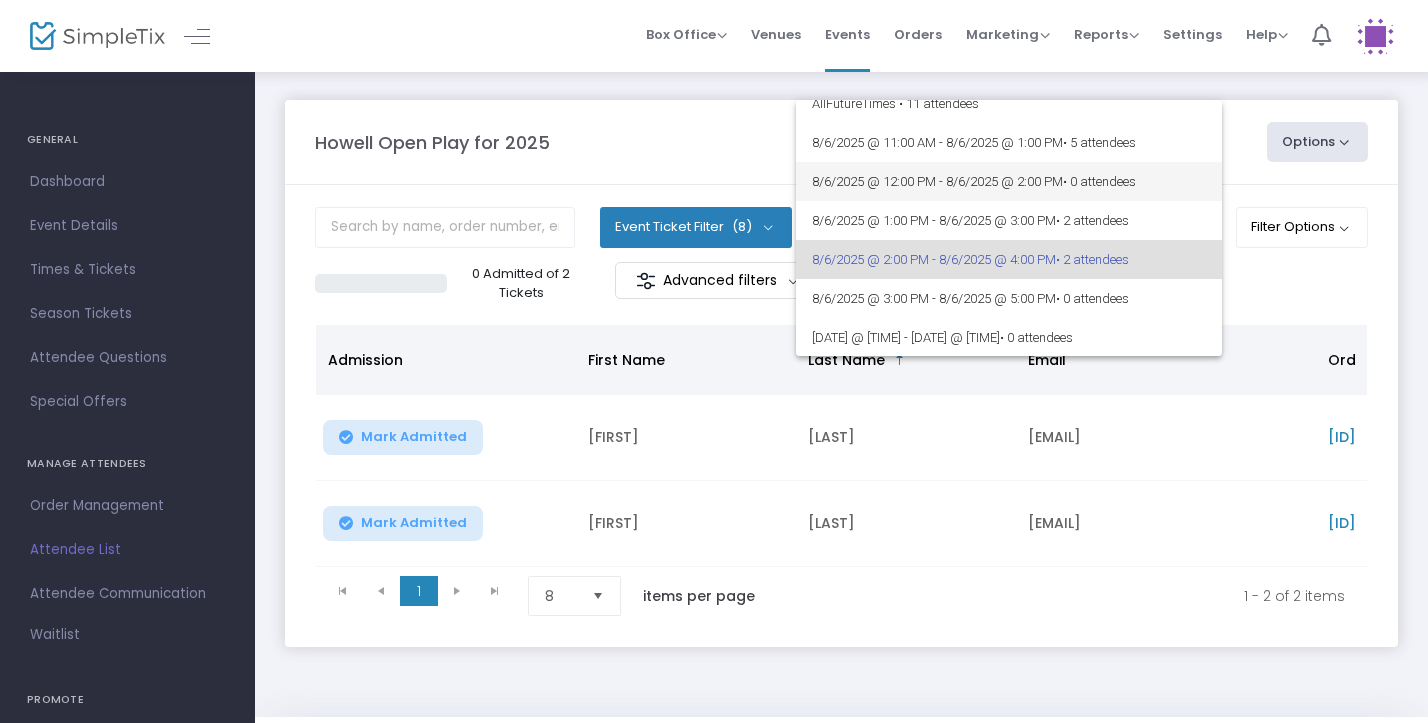click on "8/6/2025 @ 12:00 PM - 8/6/2025 @ 2:00 PM    • 0 attendees" at bounding box center [1009, 181] 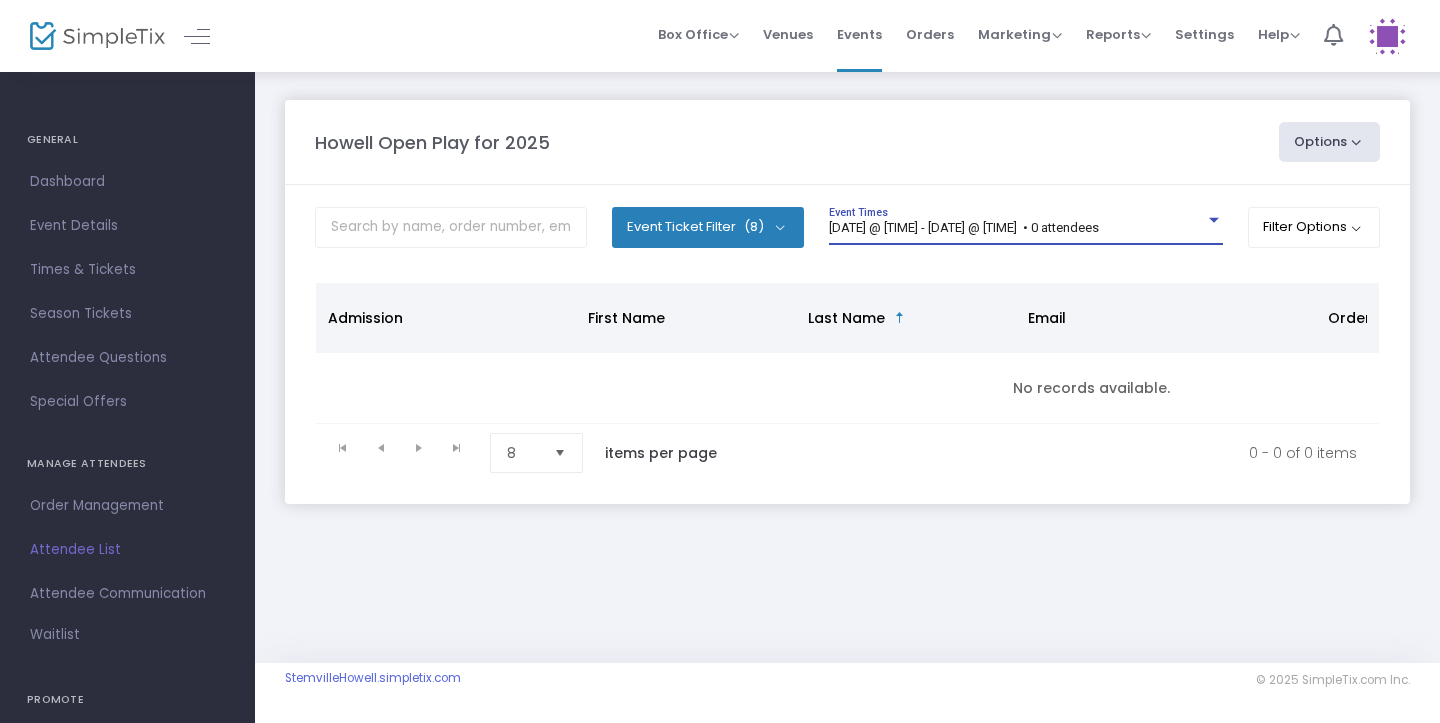 click on "8/6/2025 @ 12:00 PM - 8/6/2025 @ 2:00 PM   • 0 attendees" at bounding box center [964, 227] 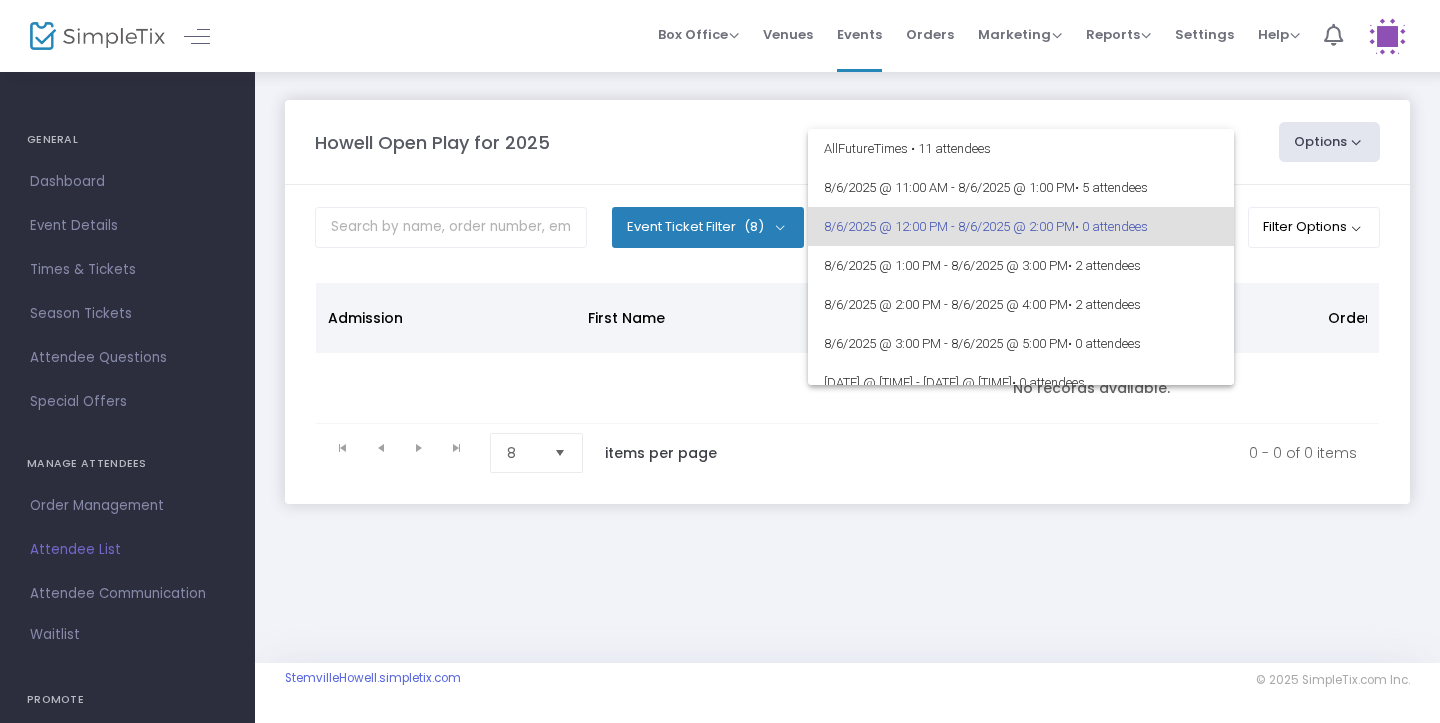 scroll, scrollTop: 0, scrollLeft: 0, axis: both 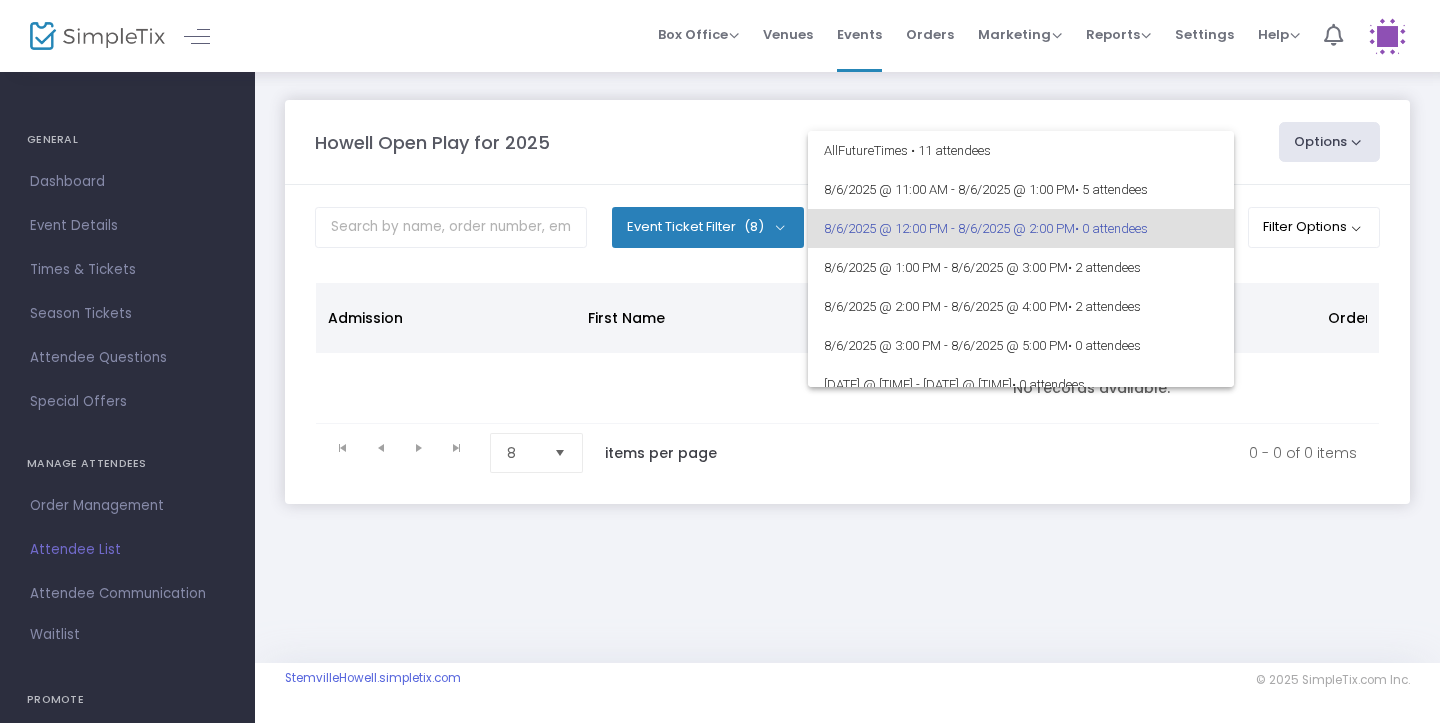 click at bounding box center [720, 361] 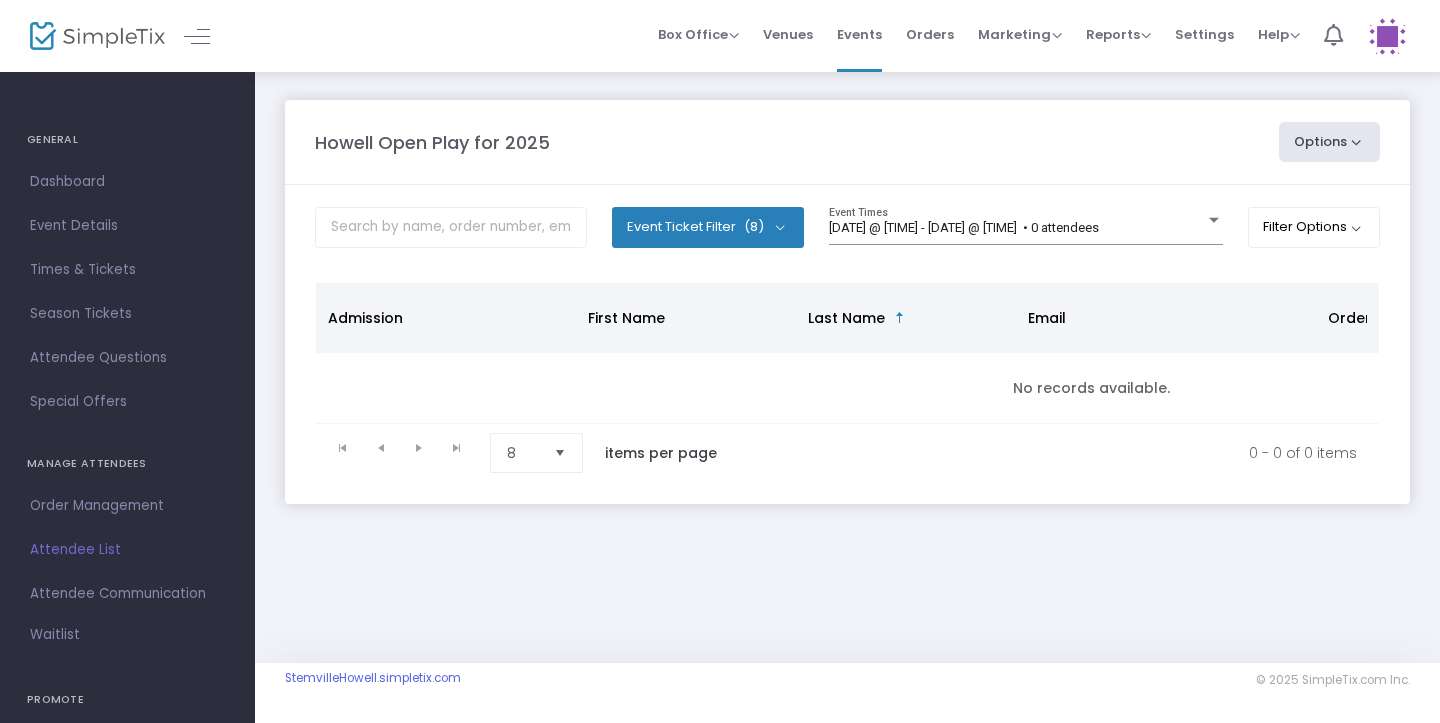click on "Howell Open Play for 2025   Options   Export List   Print Name Tags   Export to Mailchimp   Smartwaiver Reminder   Scan Report" 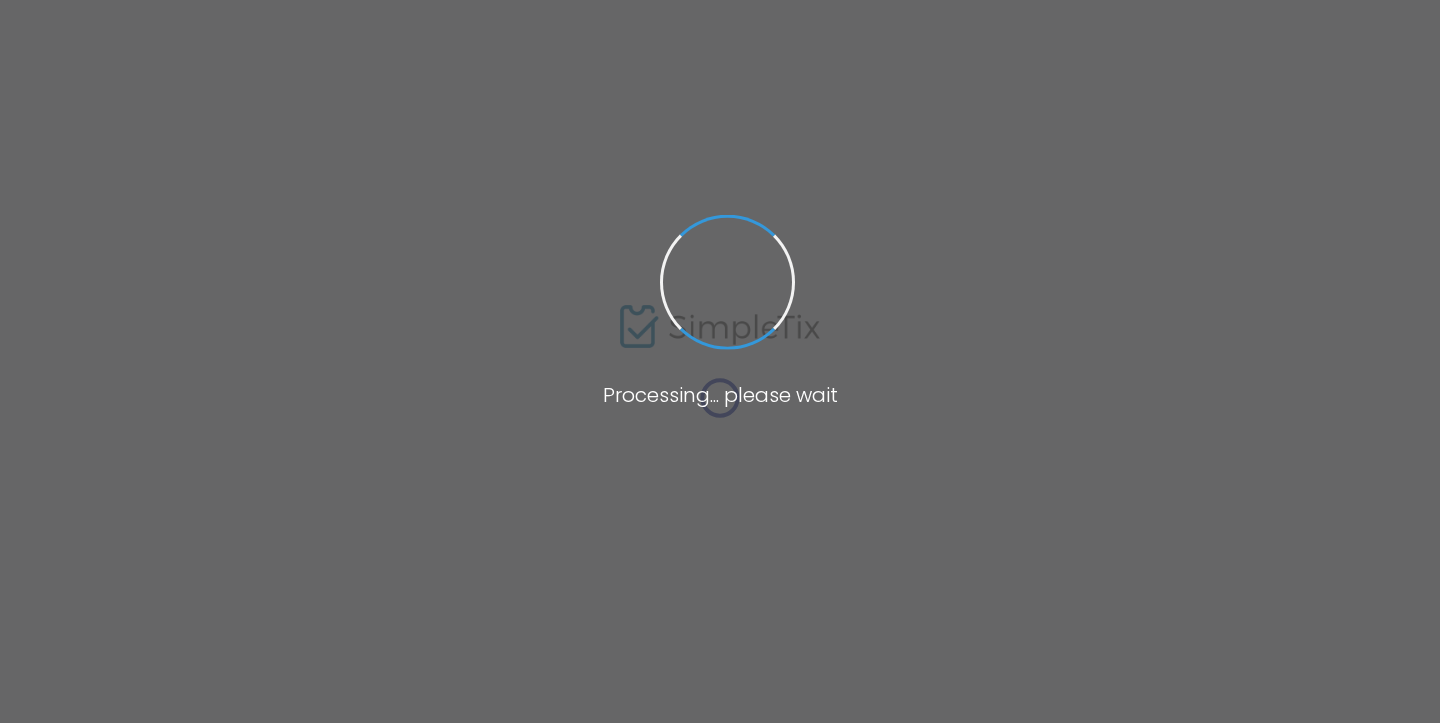 scroll, scrollTop: 0, scrollLeft: 0, axis: both 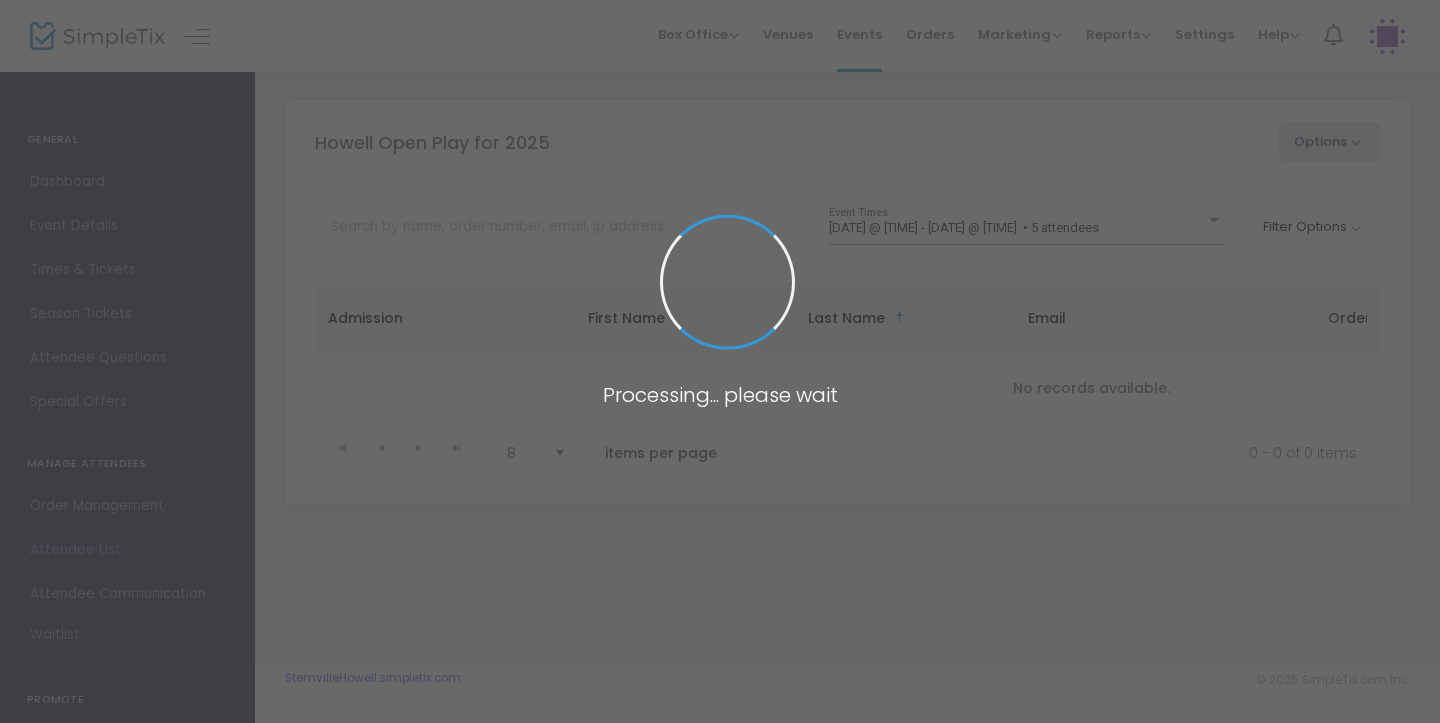 click at bounding box center [720, 361] 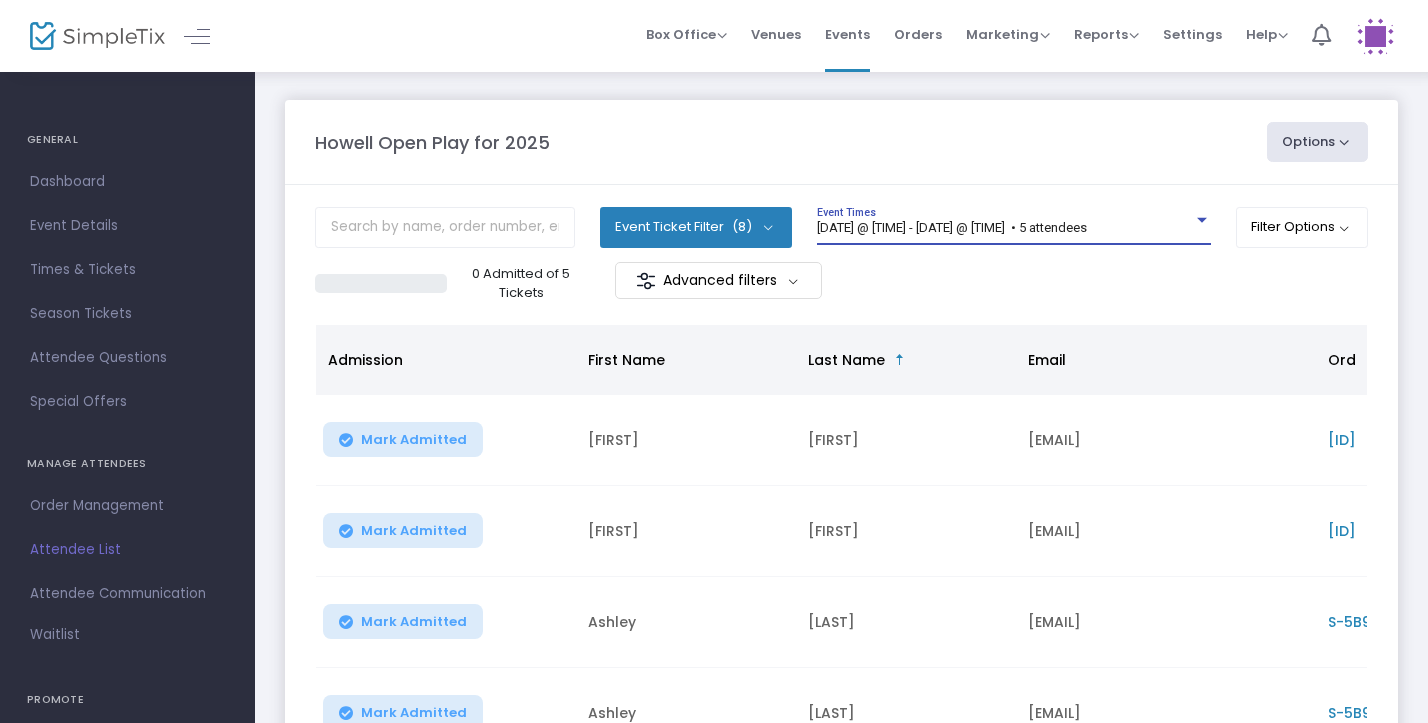 click on "[DATE] @ [TIME] - [DATE] @ [TIME]   • 5 attendees" at bounding box center [952, 227] 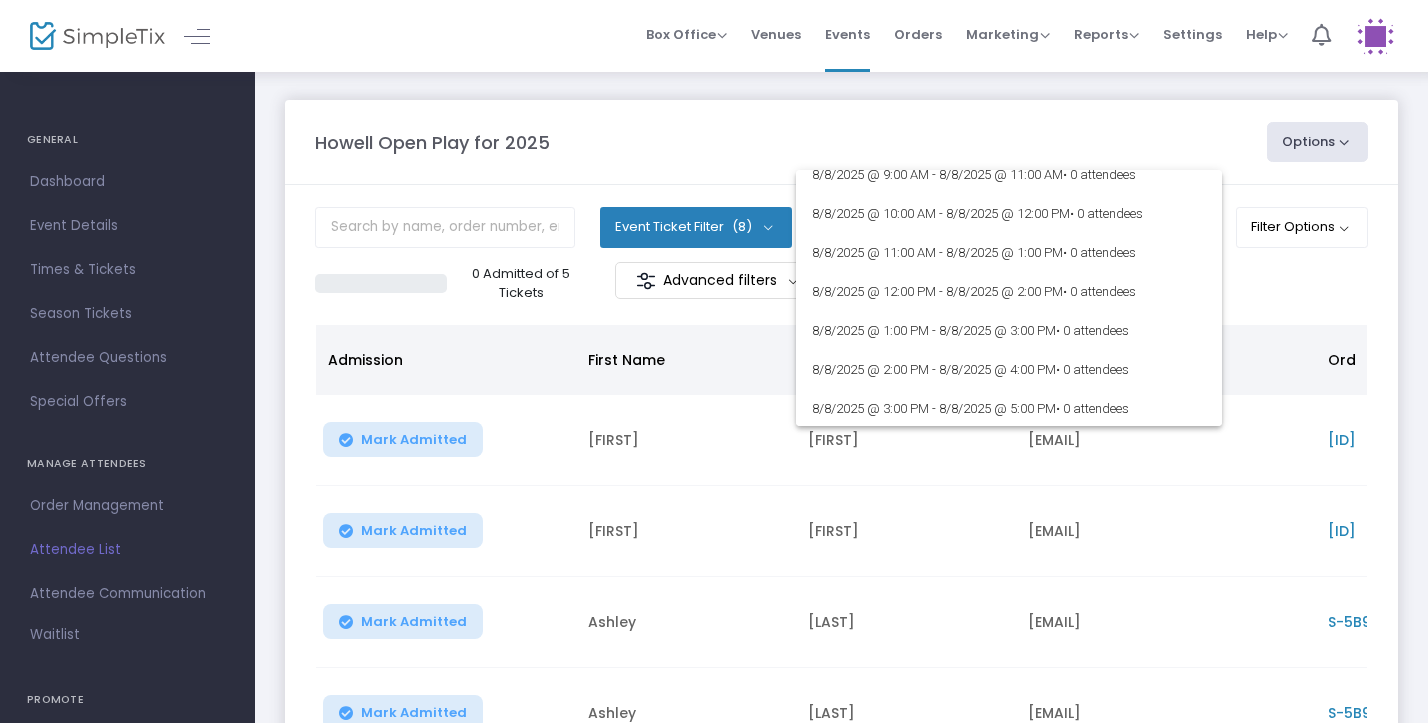 scroll, scrollTop: 657, scrollLeft: 0, axis: vertical 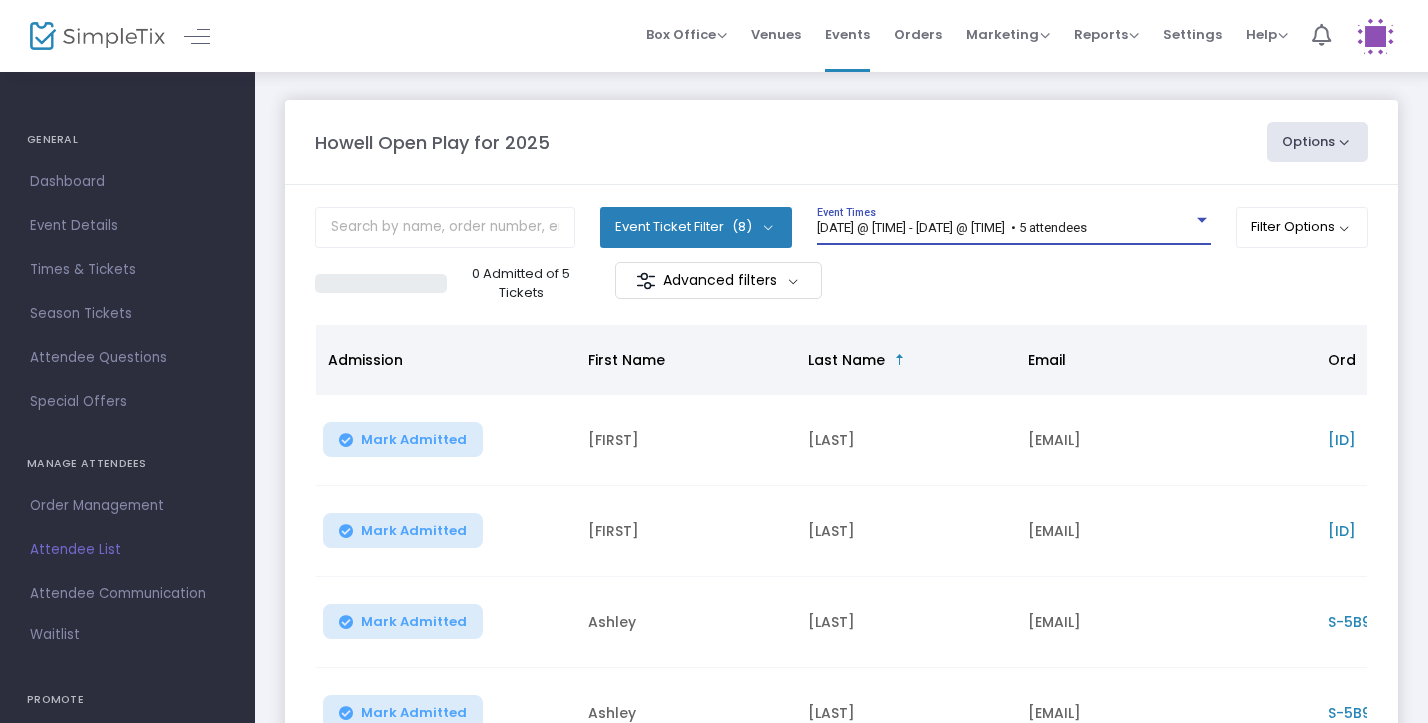 click on "[DATE] @ [TIME] - [DATE] @ [TIME]   • 5 attendees" at bounding box center [952, 227] 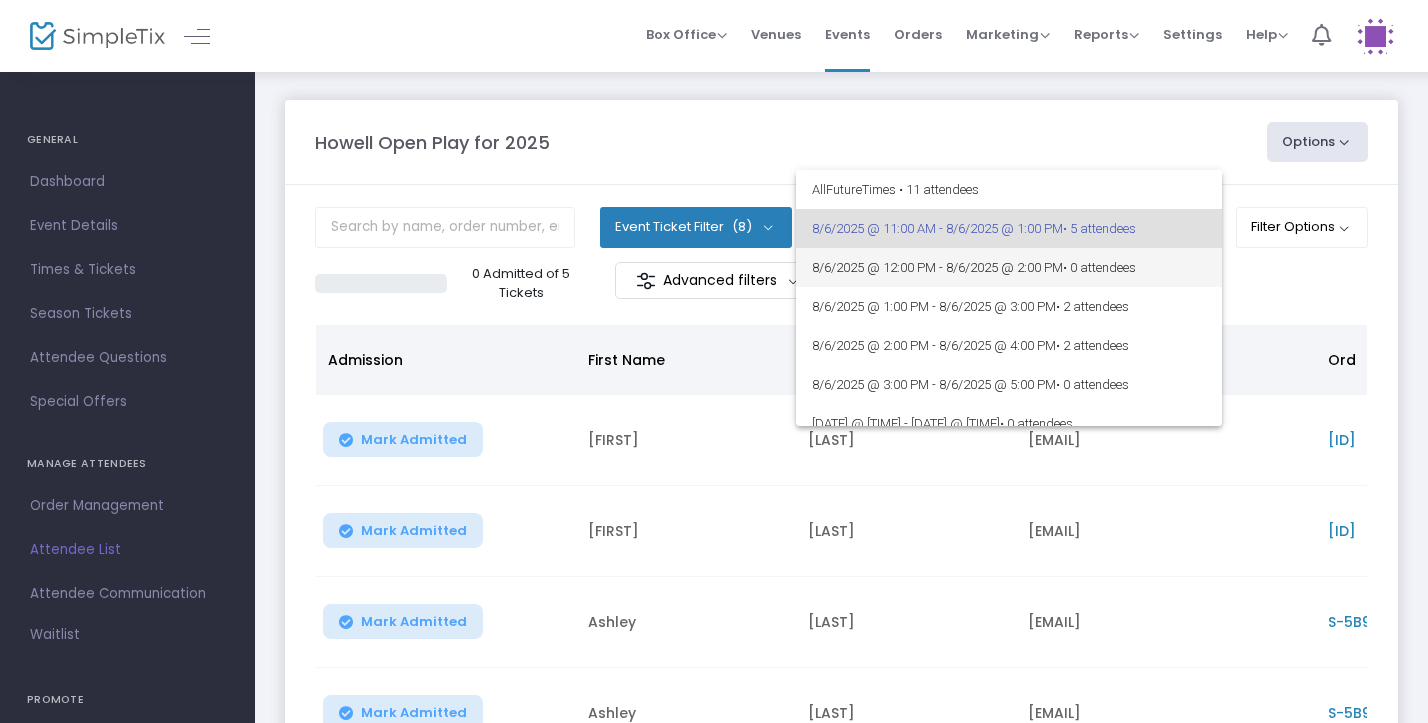 scroll, scrollTop: 0, scrollLeft: 0, axis: both 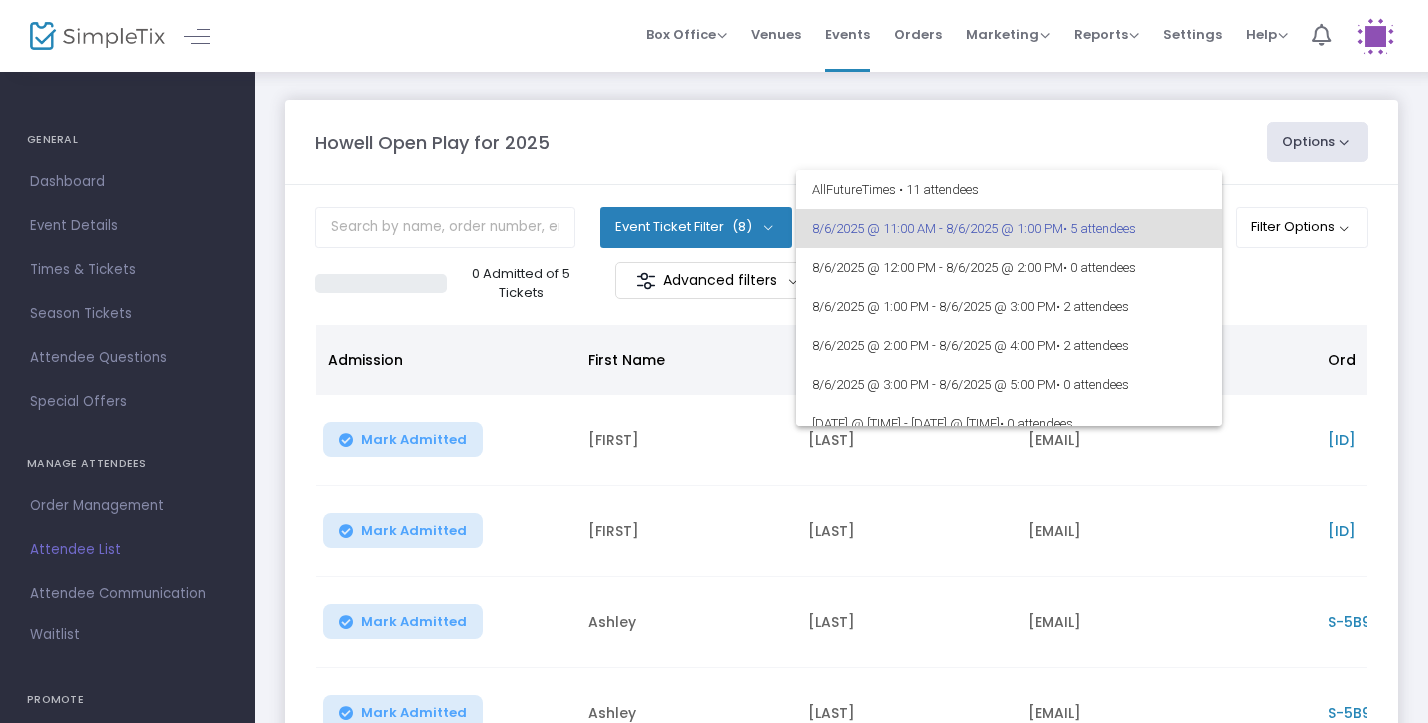 click at bounding box center [714, 361] 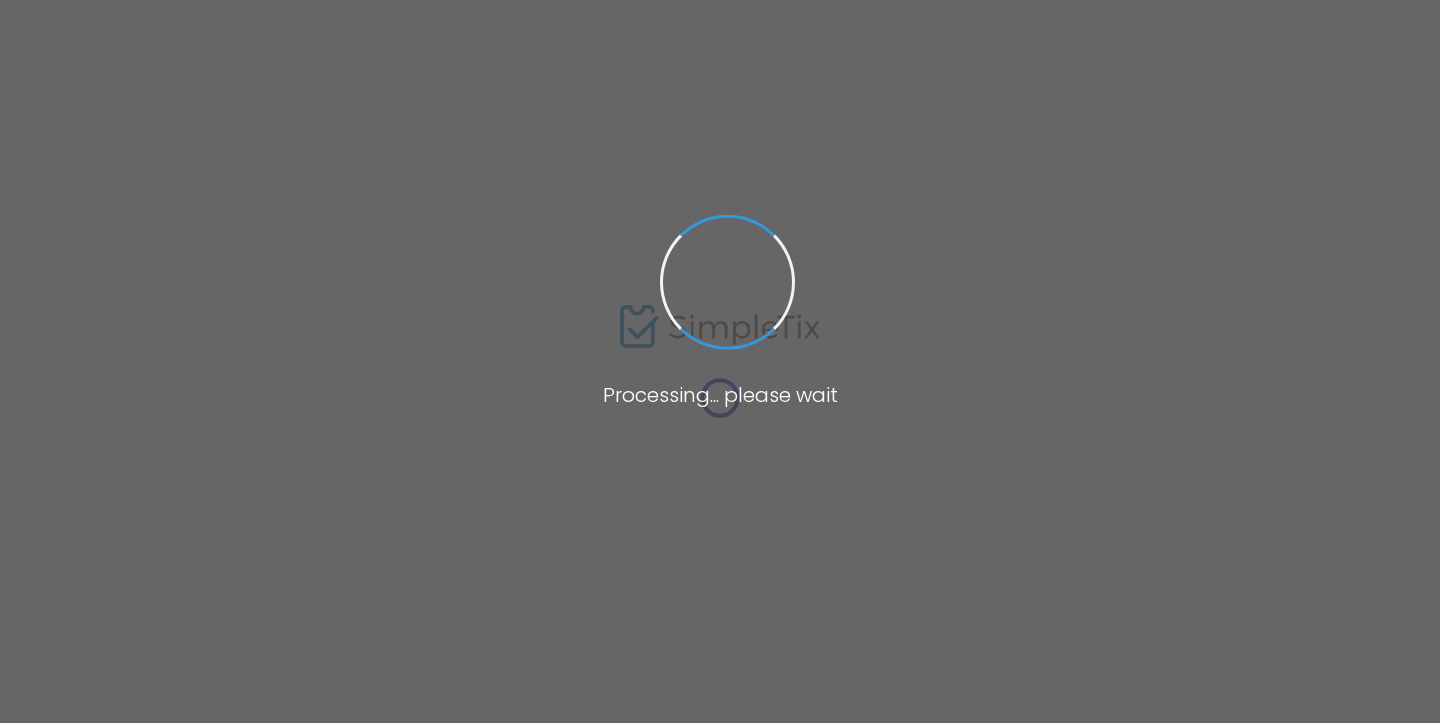 scroll, scrollTop: 0, scrollLeft: 0, axis: both 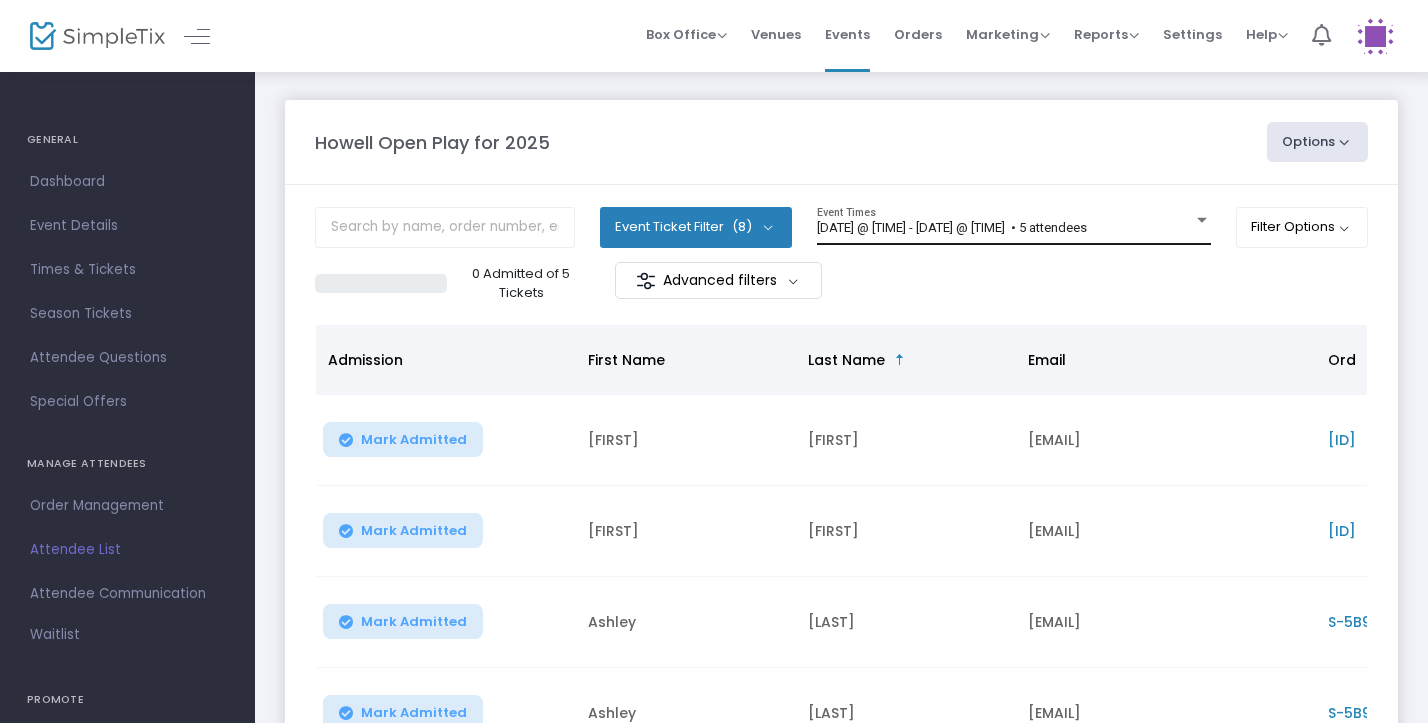 click on "[DATE] @ [TIME] - [DATE] @ [TIME]   • 5 attendees Event Times" 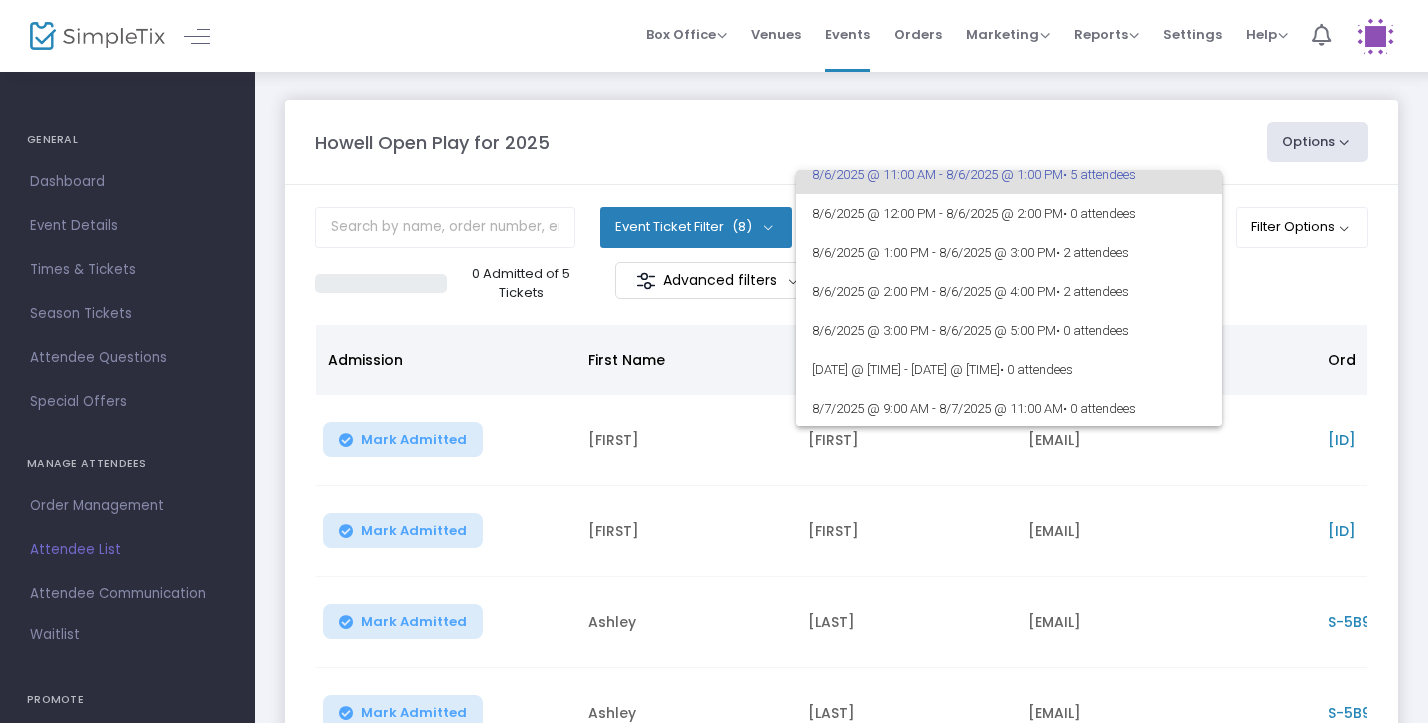 scroll, scrollTop: 56, scrollLeft: 0, axis: vertical 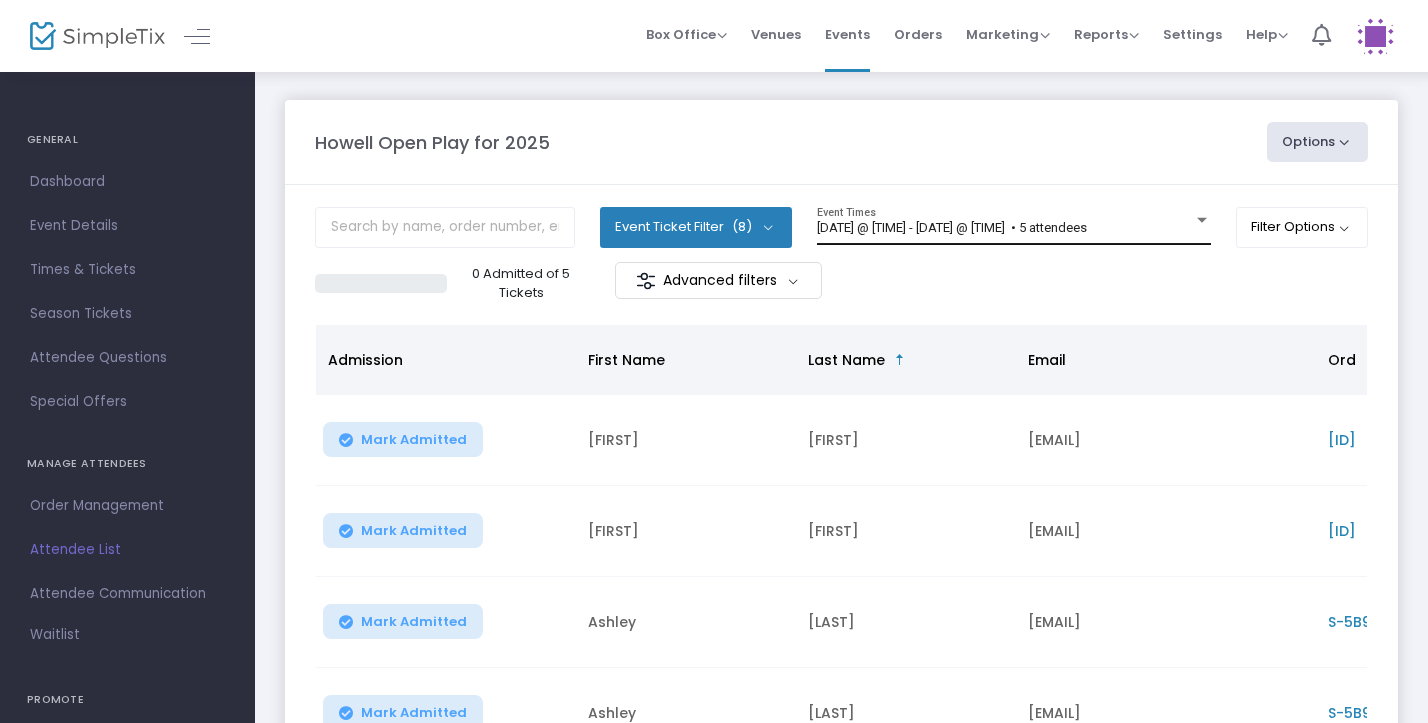 click on "[DATE] @ [TIME] - [DATE] @ [TIME]   • 5 attendees Event Times" 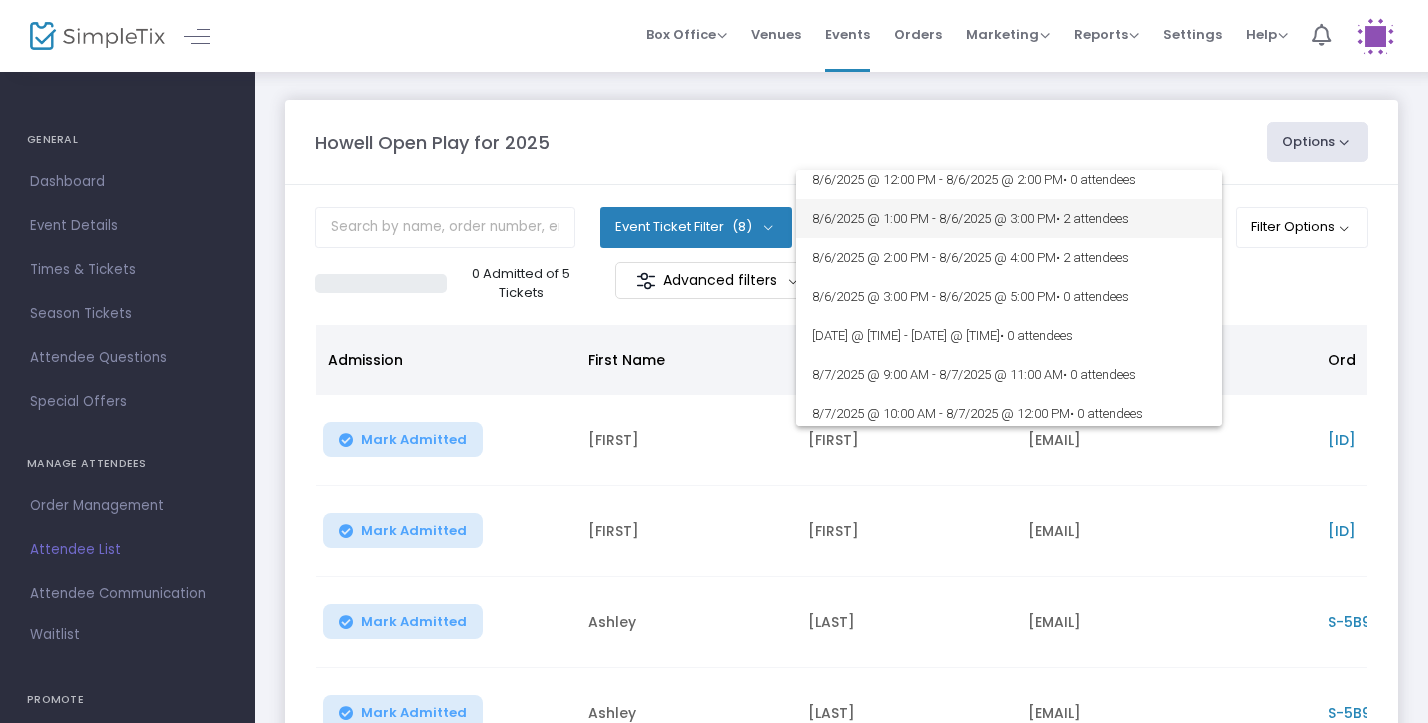 scroll, scrollTop: 118, scrollLeft: 0, axis: vertical 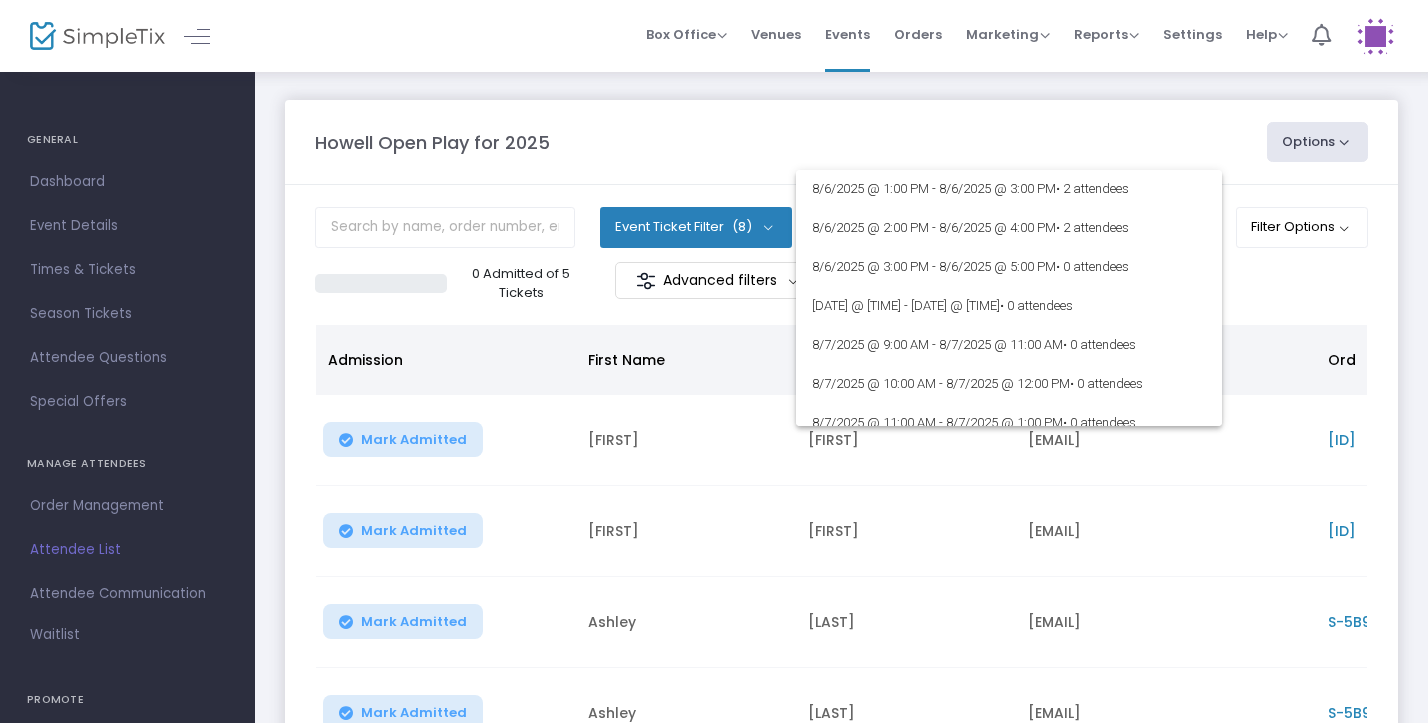 click at bounding box center (714, 361) 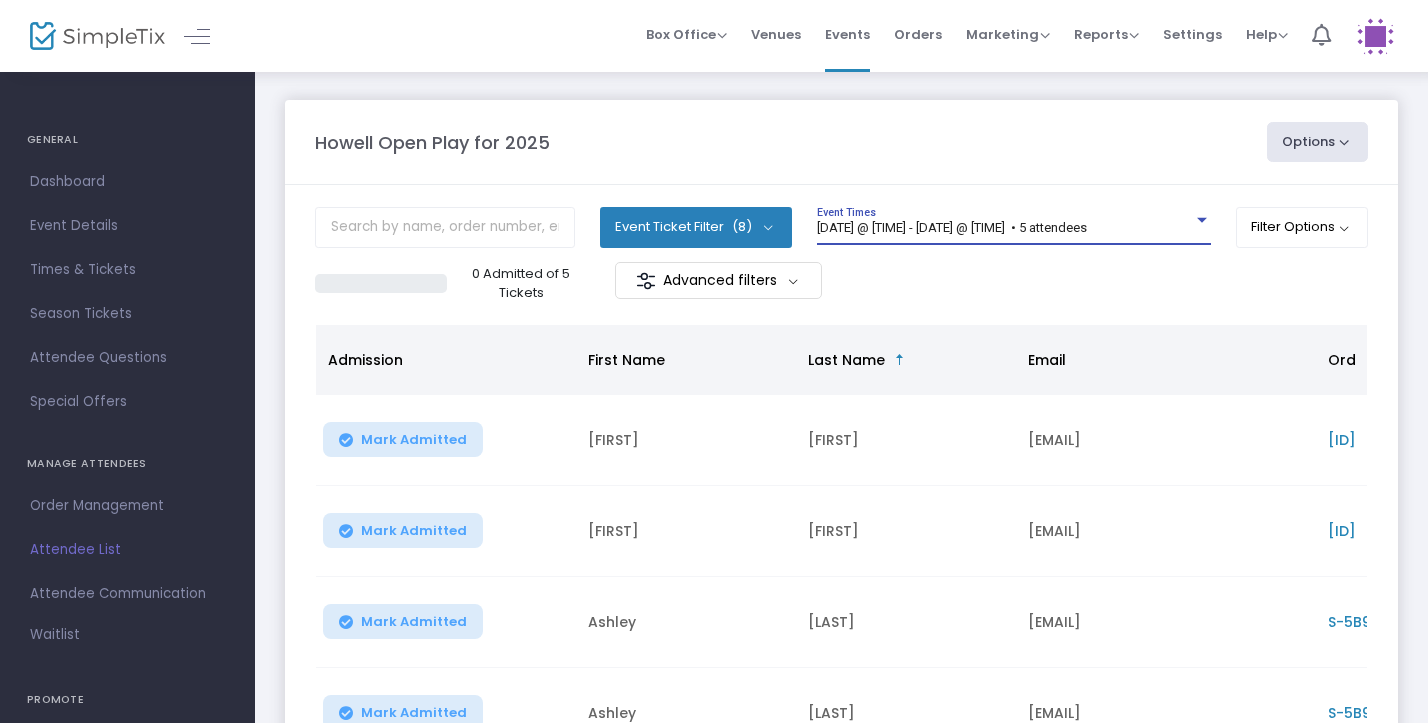 click on "[DATE] @ [TIME] - [DATE] @ [TIME]   • 5 attendees" at bounding box center (952, 227) 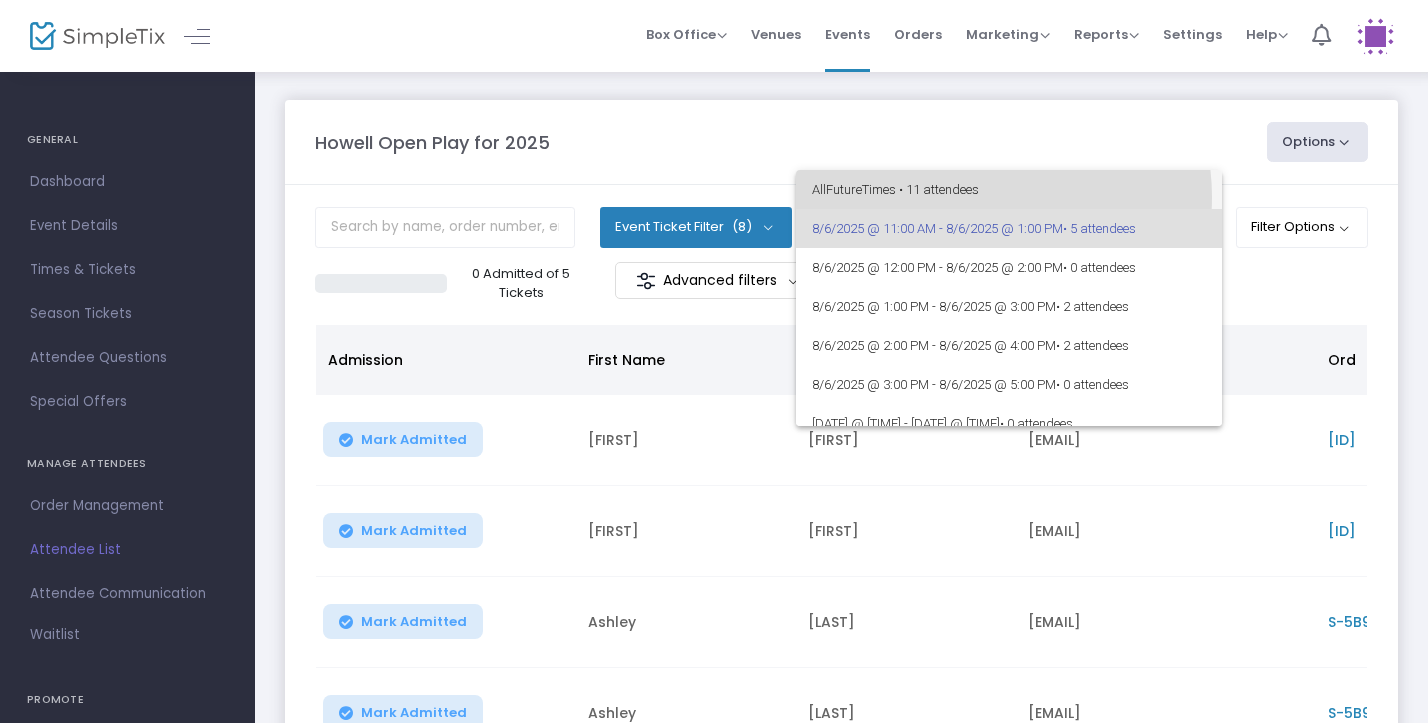 click on "All  Future  Times • 11 attendees" at bounding box center [1009, 189] 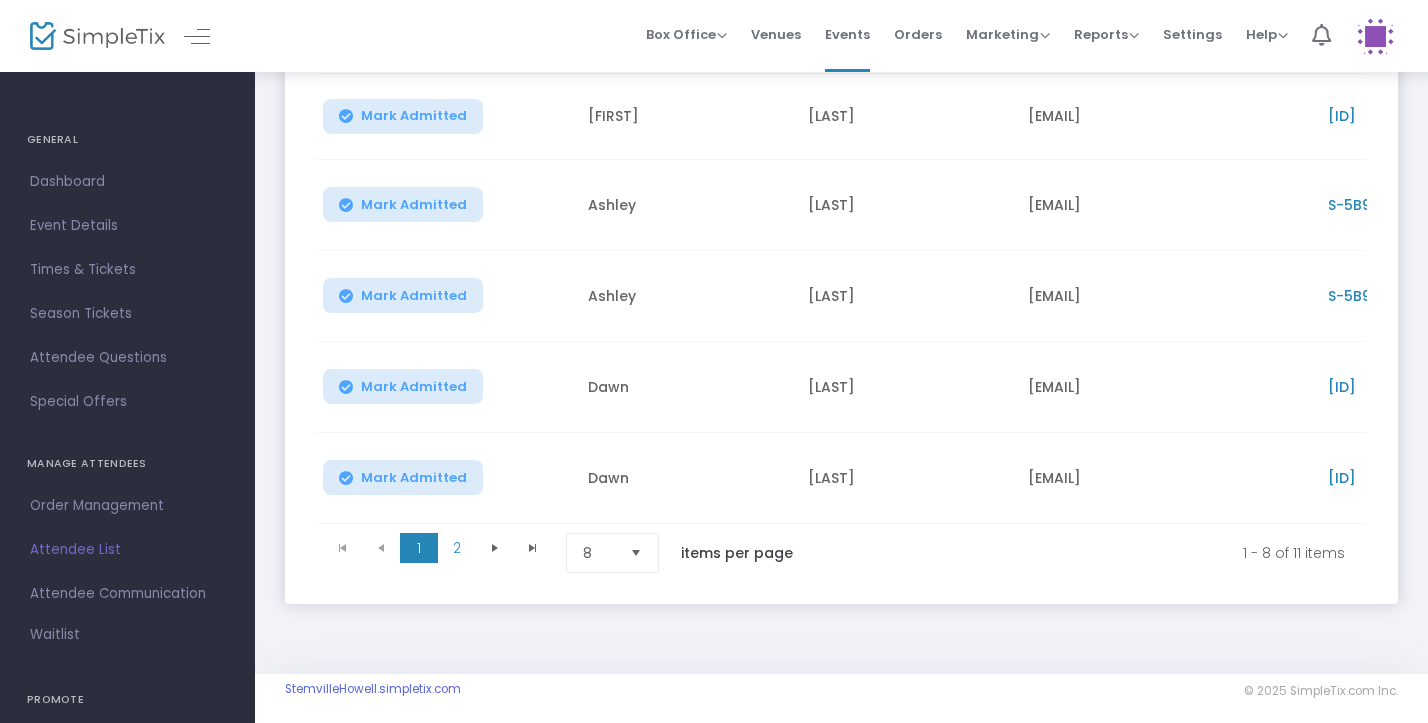scroll, scrollTop: 591, scrollLeft: 0, axis: vertical 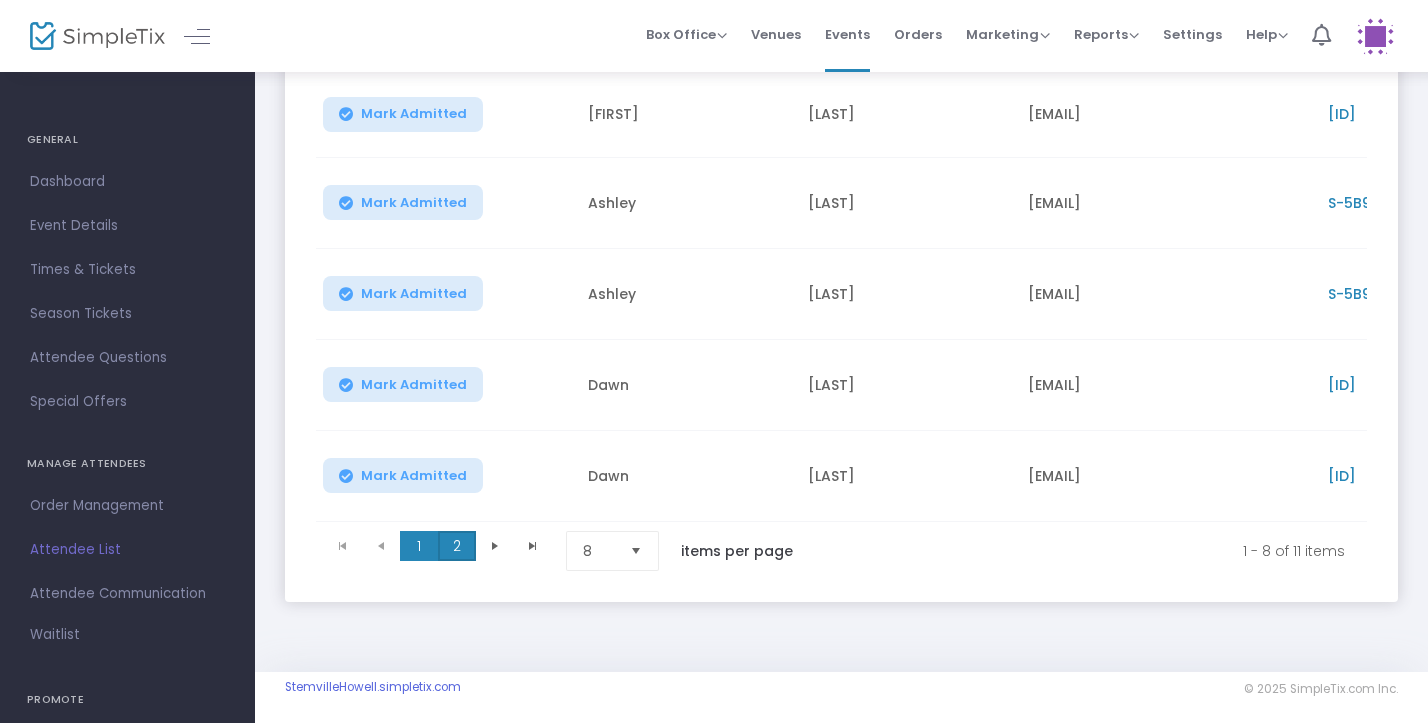 click on "2" 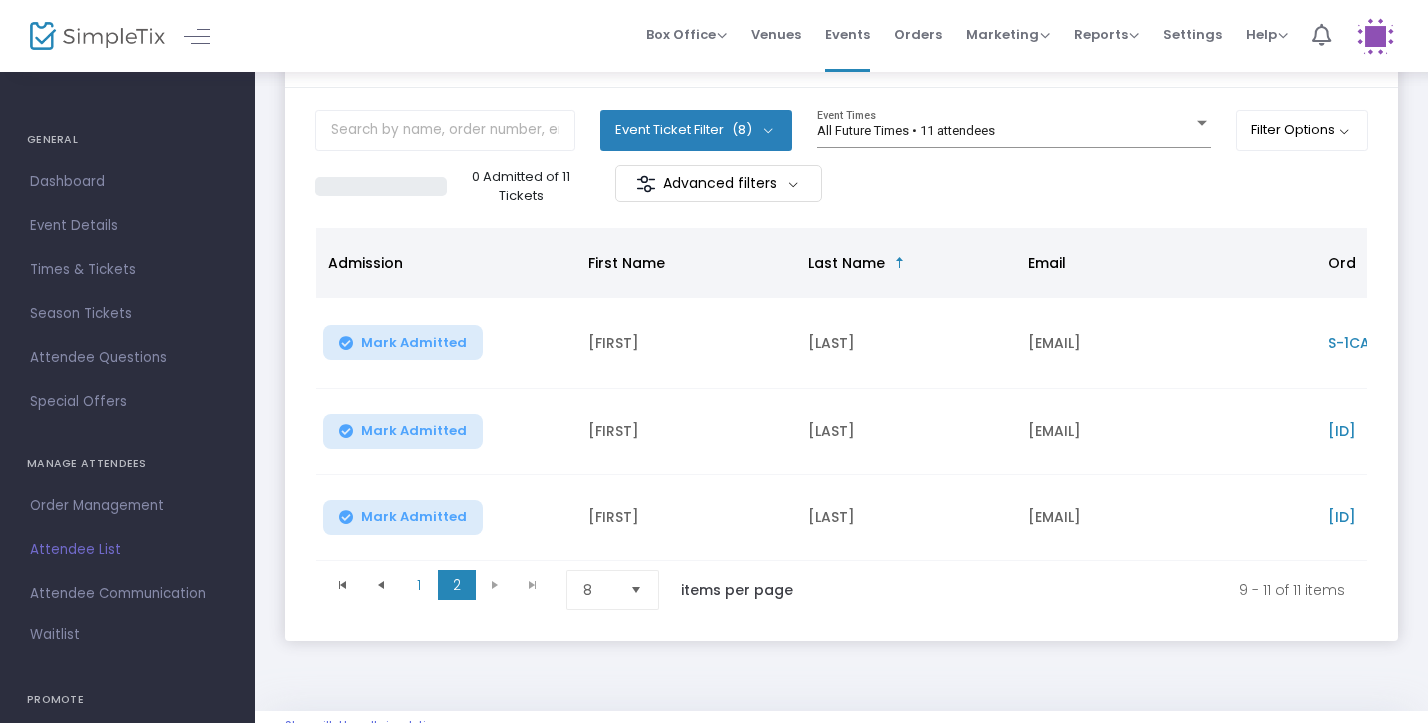 scroll, scrollTop: 85, scrollLeft: 0, axis: vertical 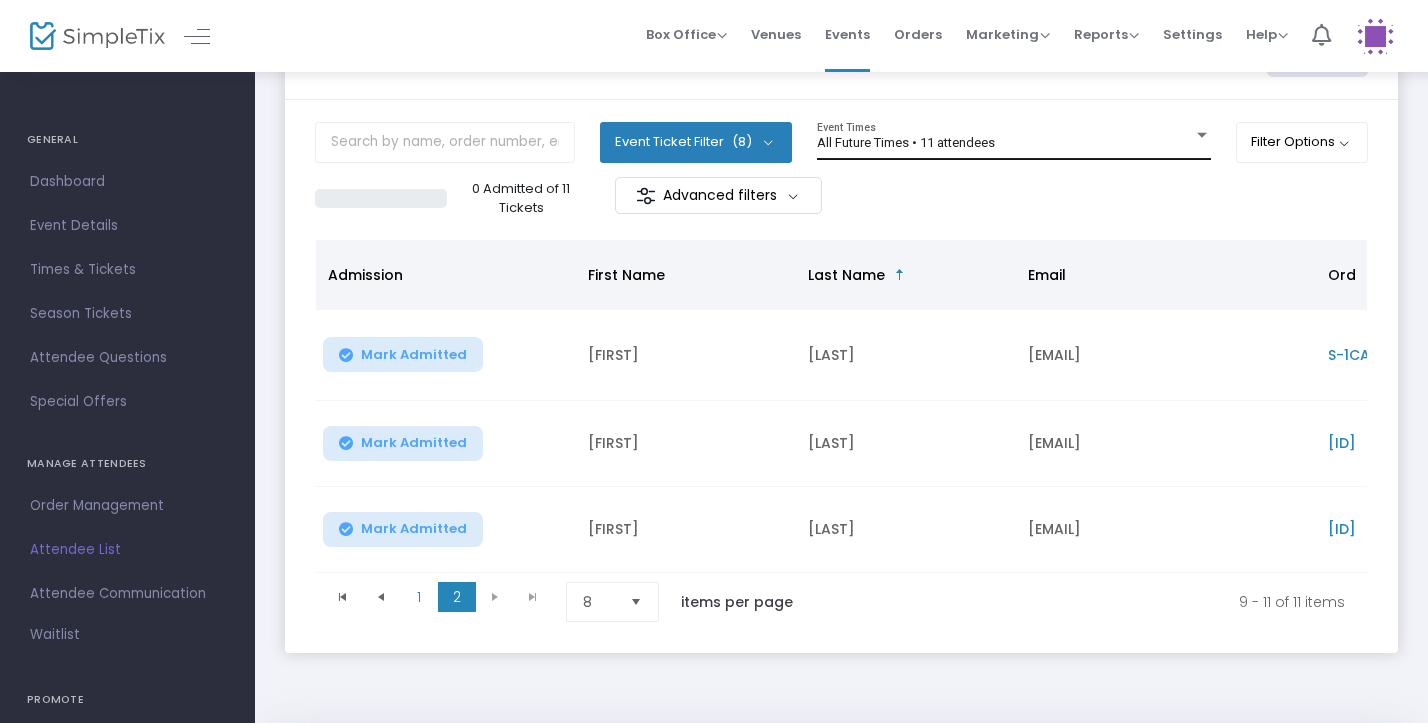 click on "All Future Times • 11 attendees" at bounding box center [906, 142] 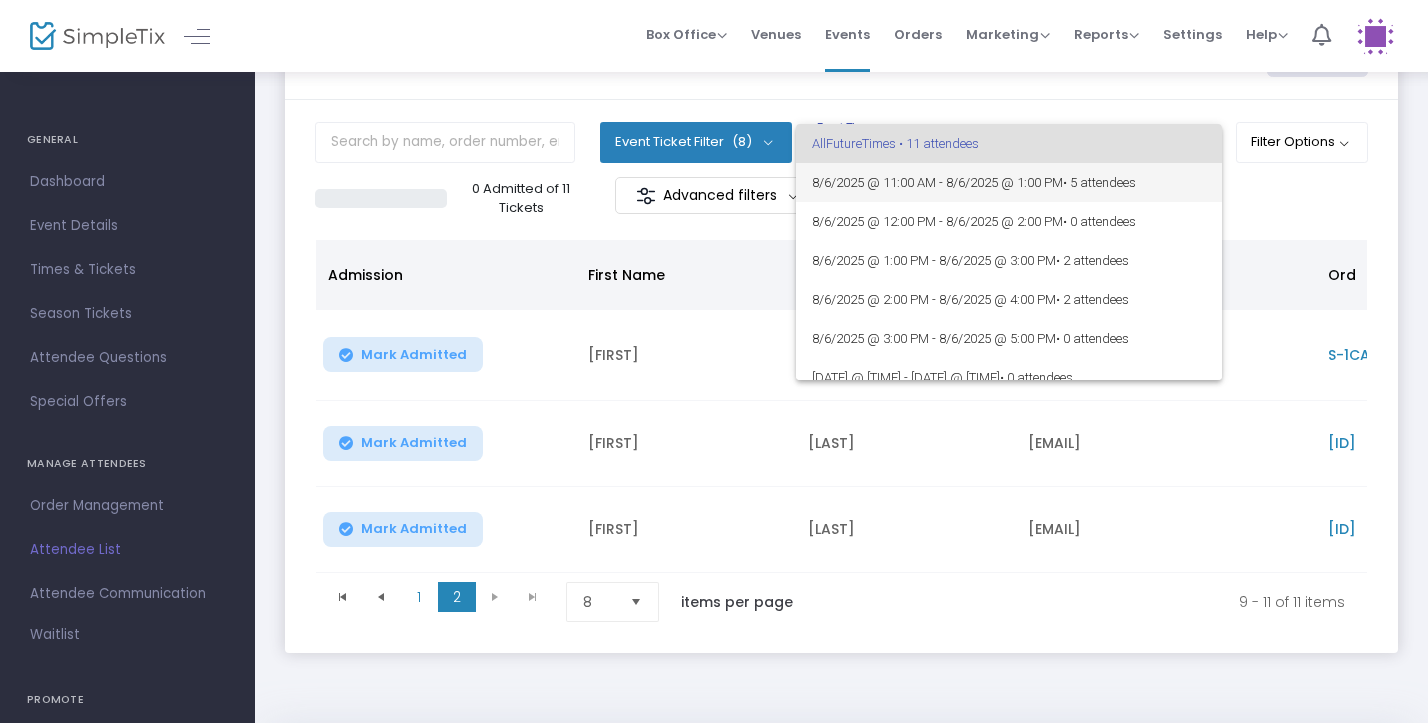 click on "8/6/2025 @ 11:00 AM - 8/6/2025 @ 1:00 PM    • 5 attendees" at bounding box center (1009, 182) 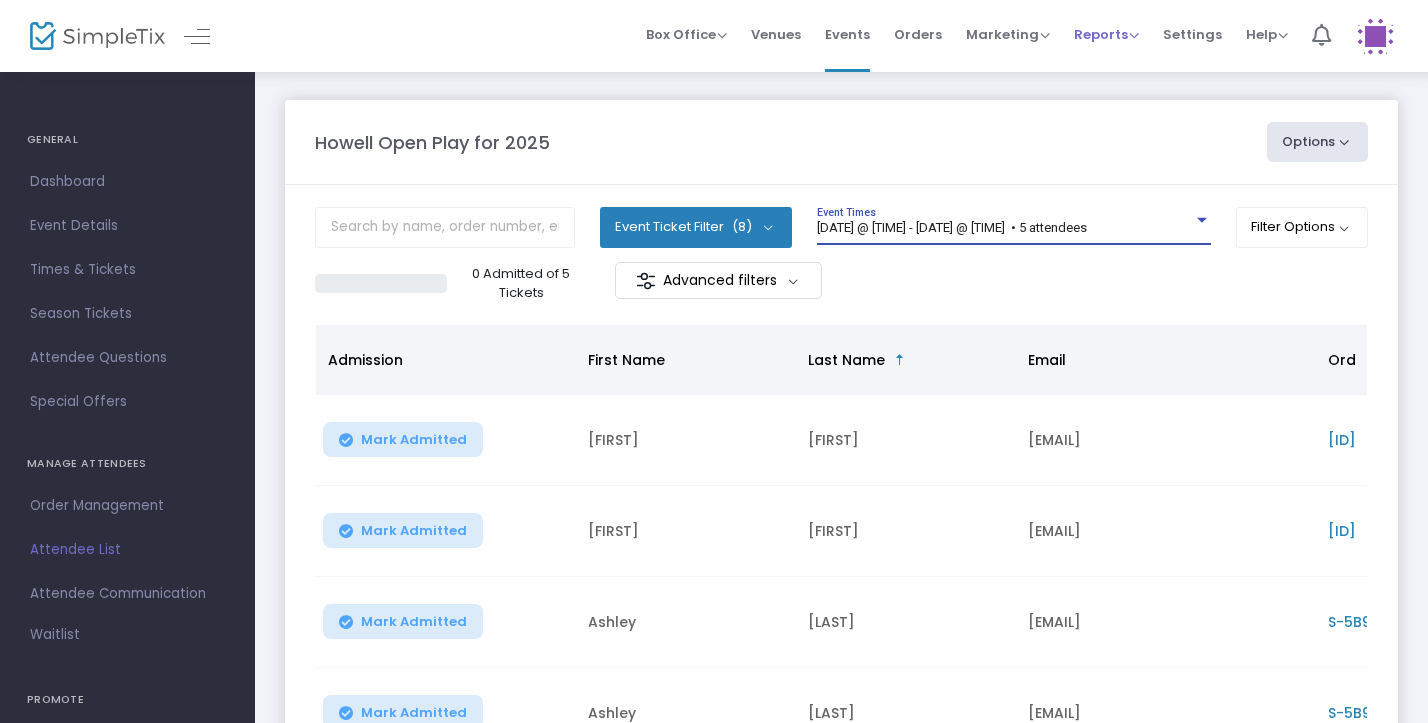 scroll, scrollTop: 0, scrollLeft: 0, axis: both 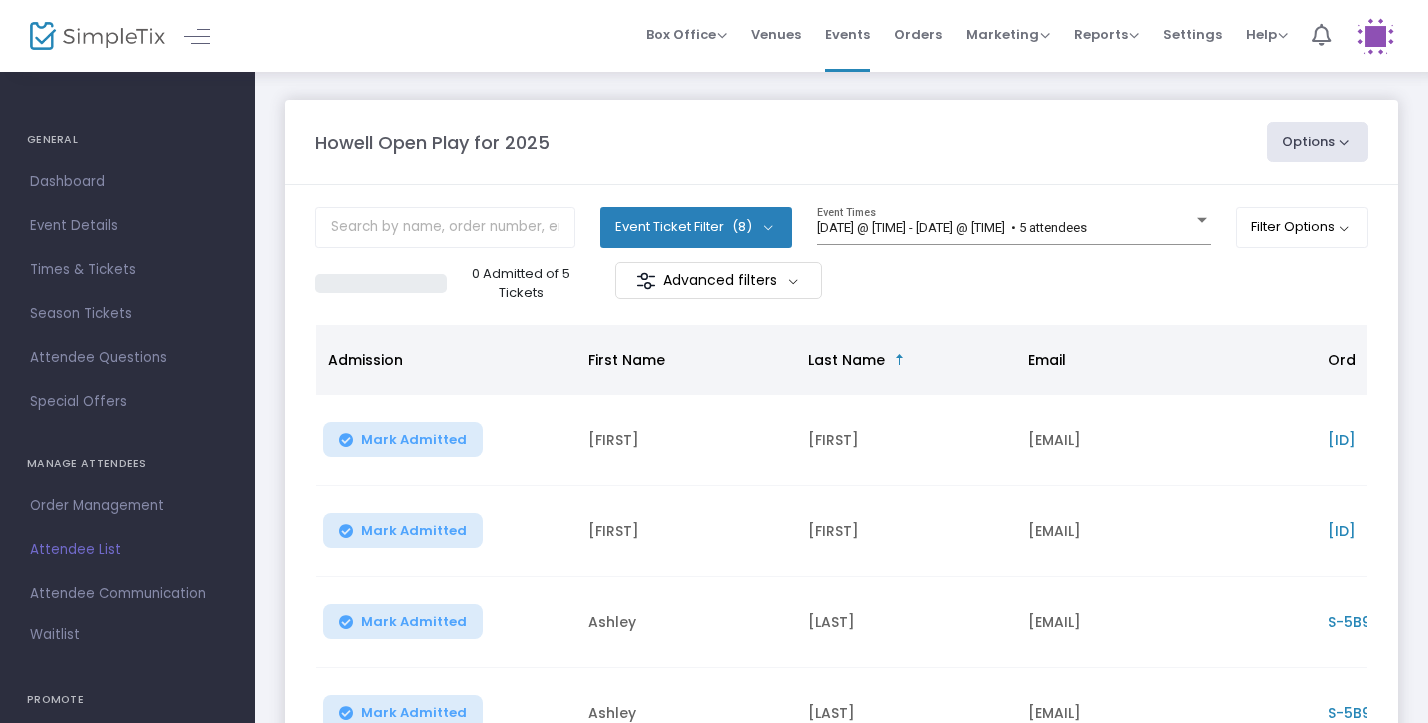 click on "Options" 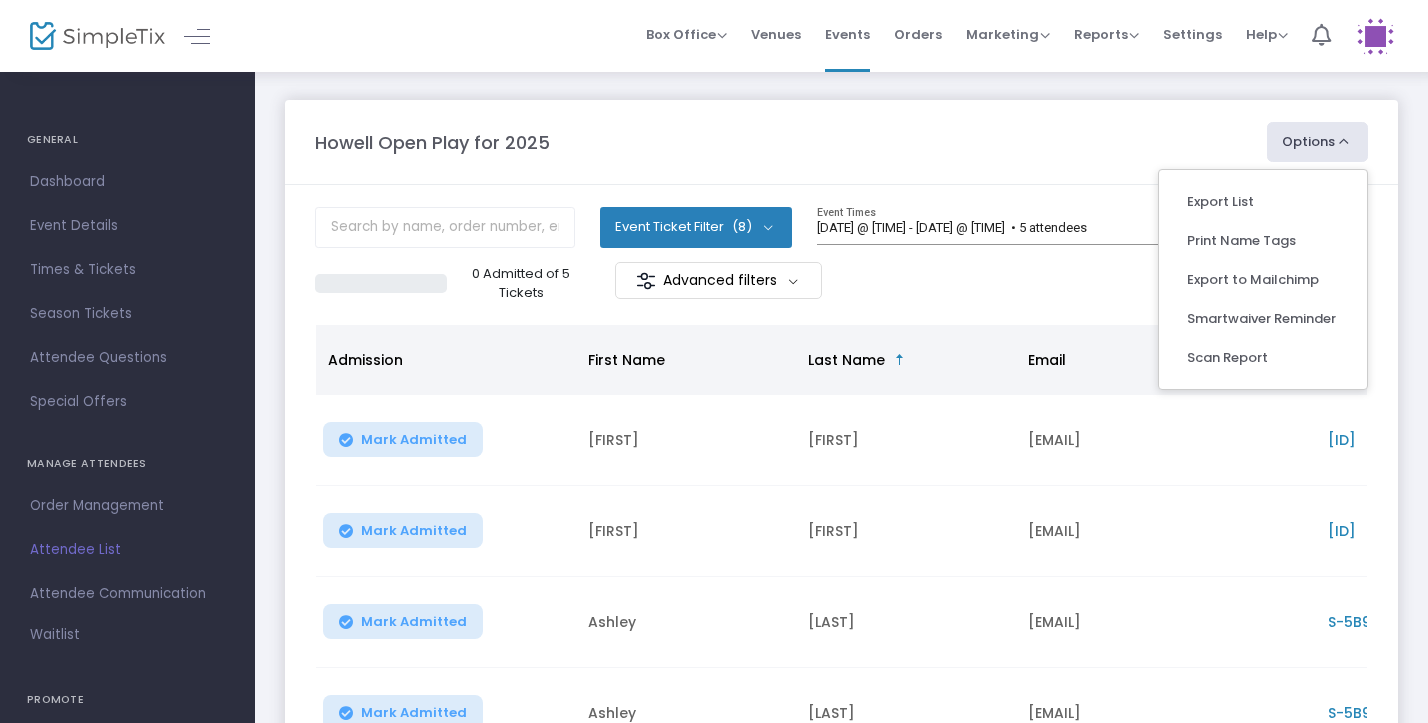 click on "Options" 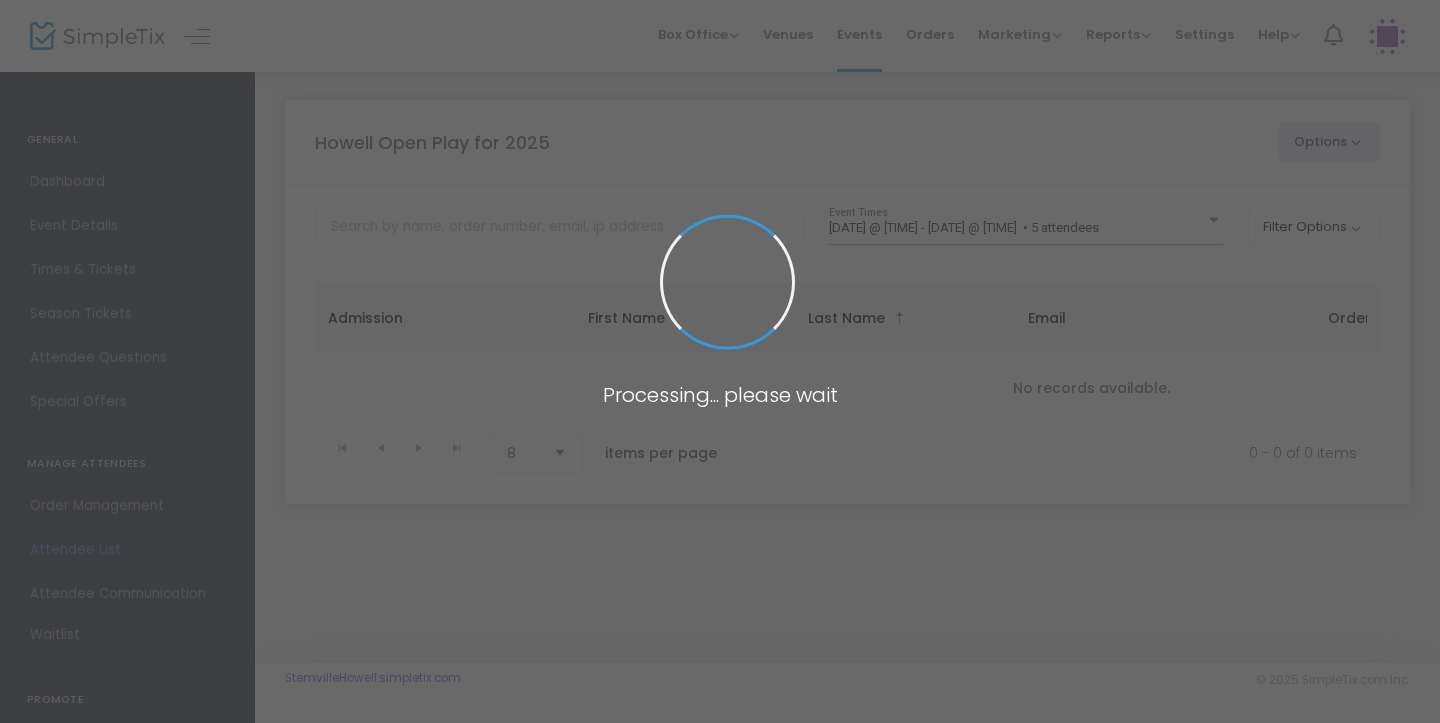 scroll, scrollTop: 0, scrollLeft: 0, axis: both 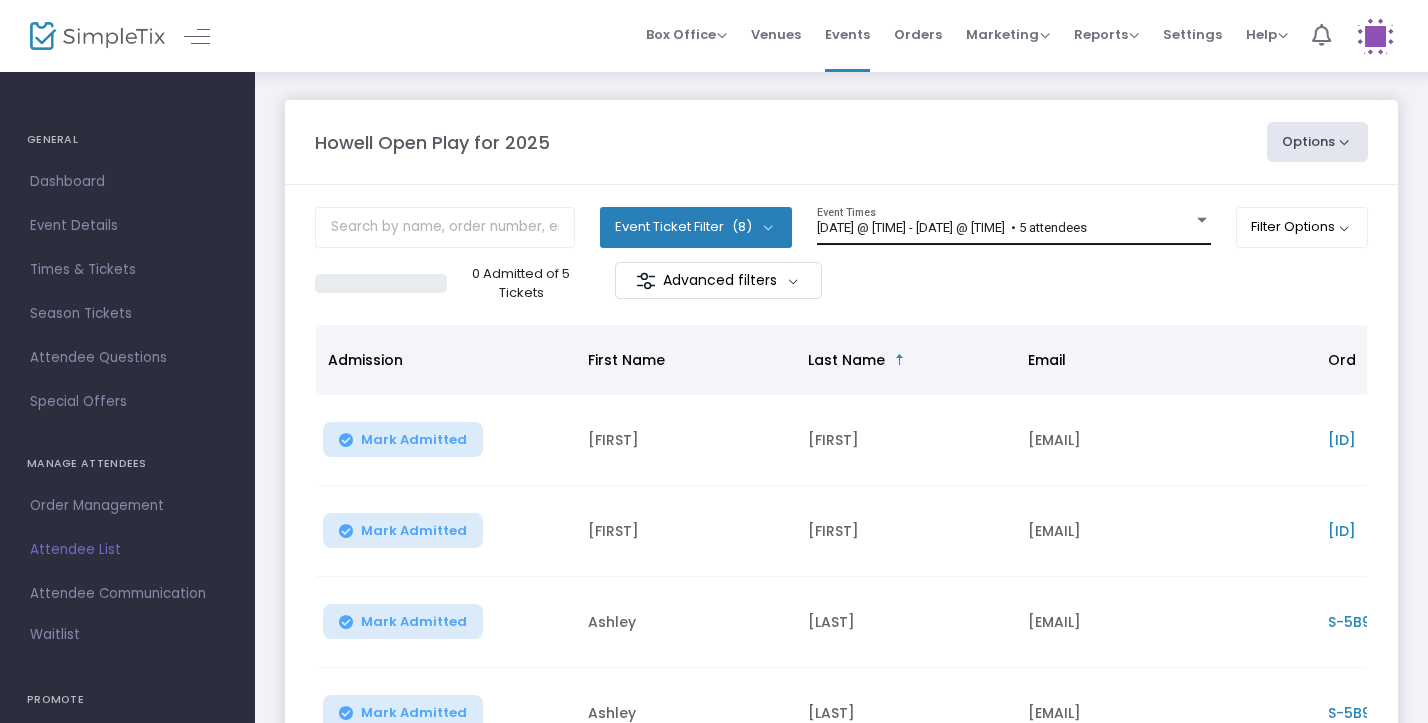 click on "[DATE] @ [TIME] - [DATE] @ [TIME]   • 5 attendees" at bounding box center (952, 227) 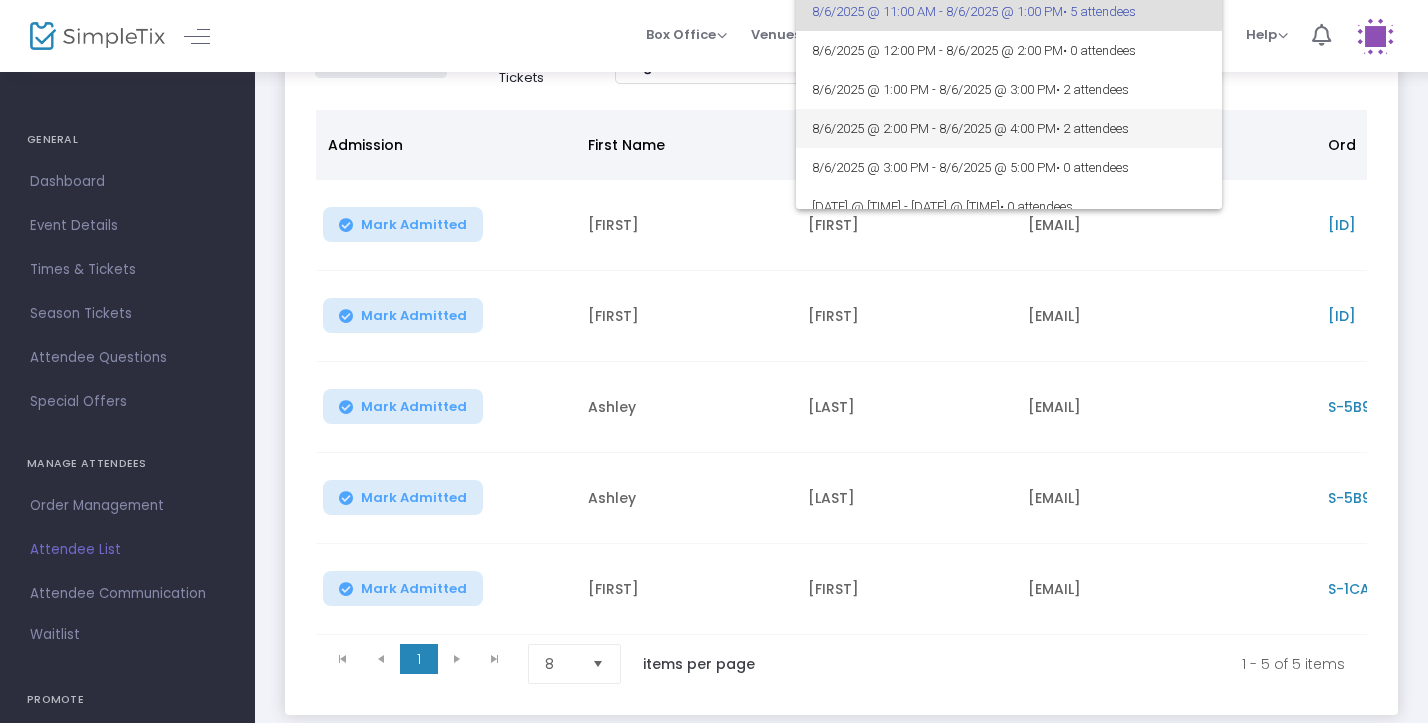 scroll, scrollTop: 217, scrollLeft: 0, axis: vertical 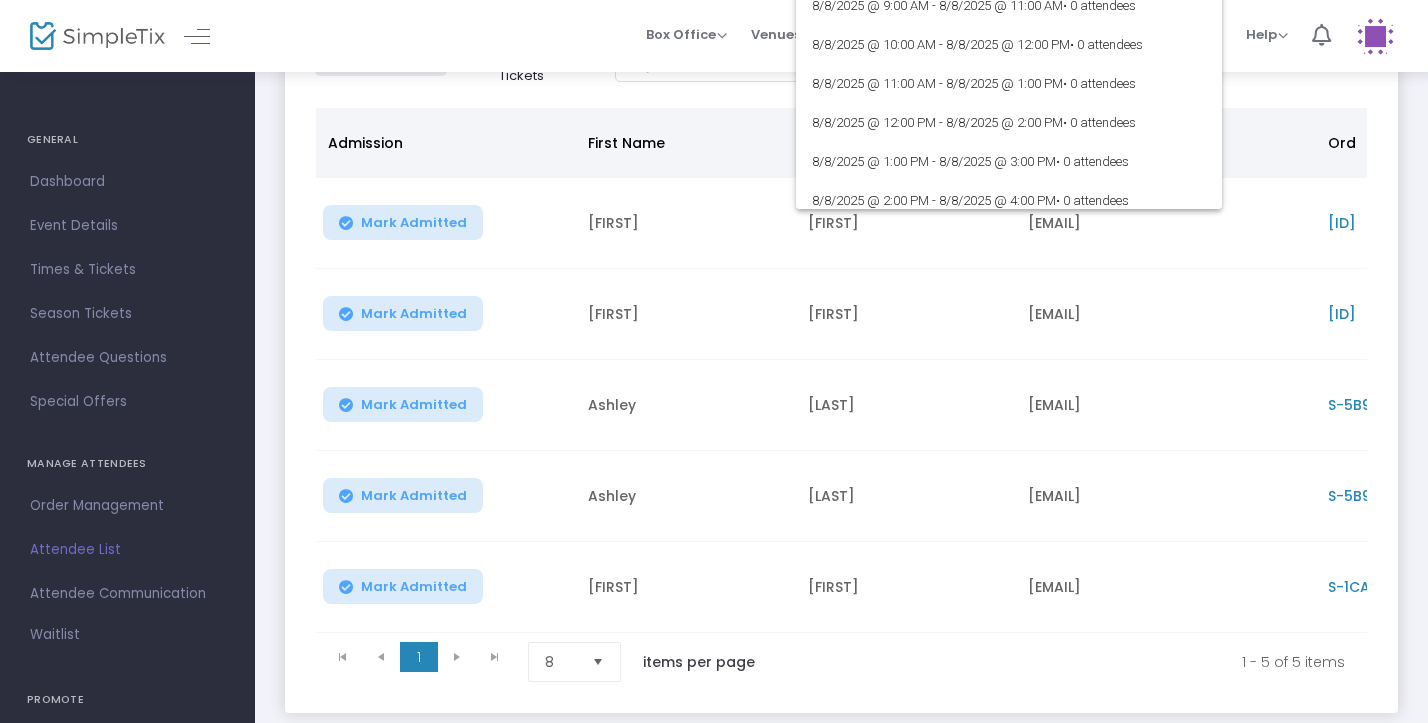 click at bounding box center (714, 361) 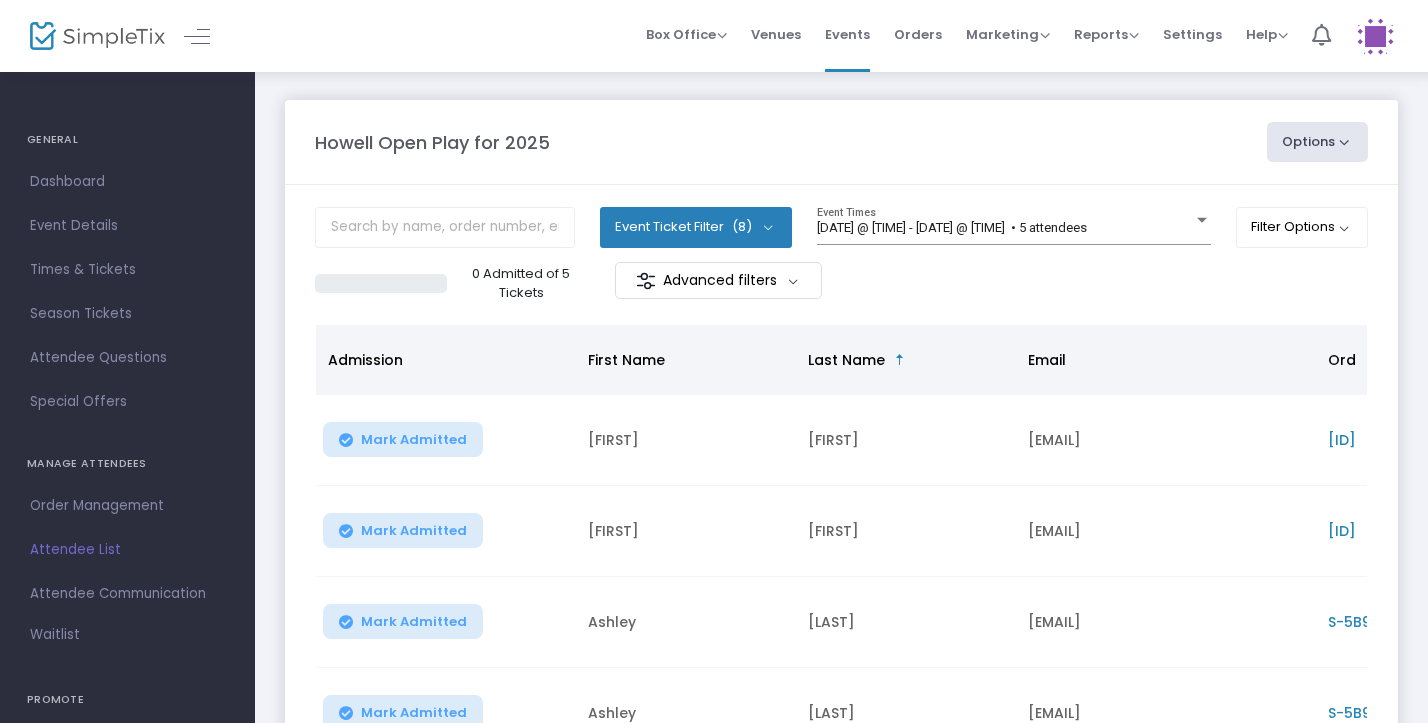 scroll, scrollTop: 0, scrollLeft: 0, axis: both 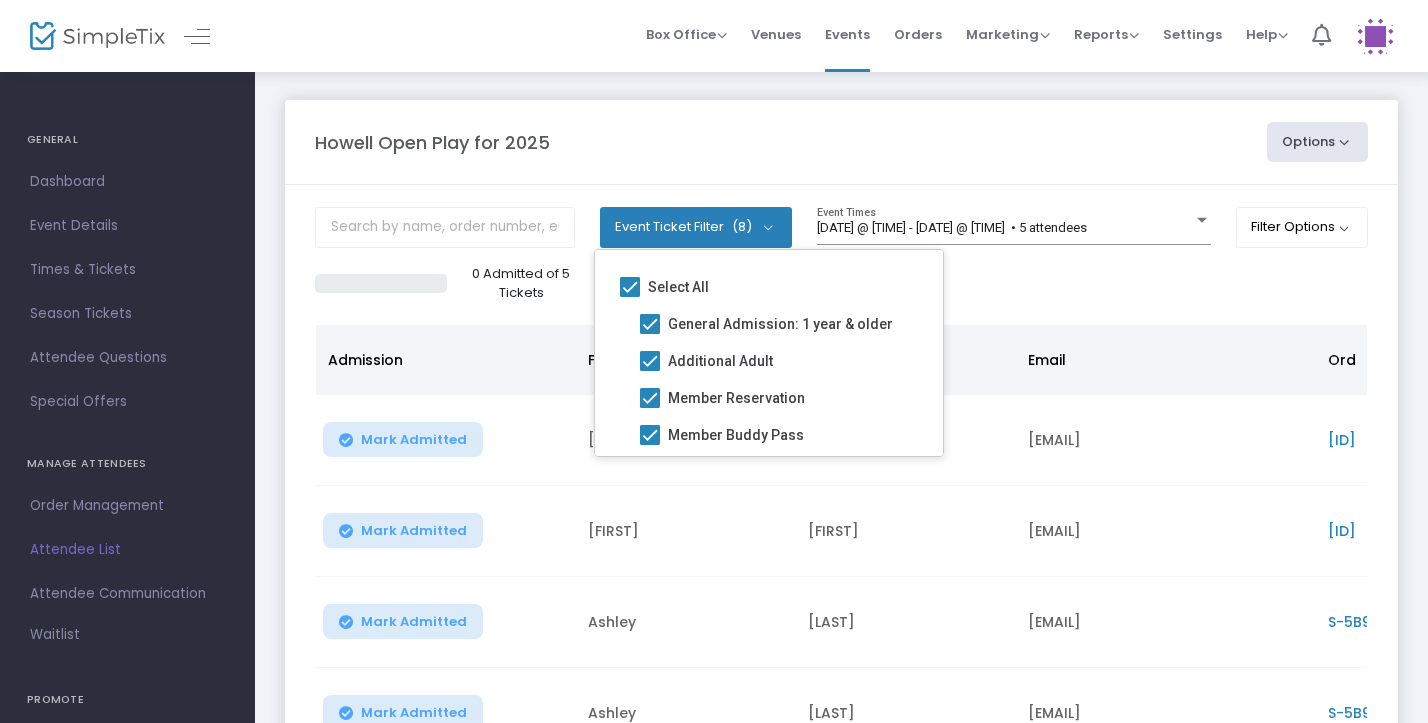 click on "Event Ticket Filter  (8)" at bounding box center [696, 227] 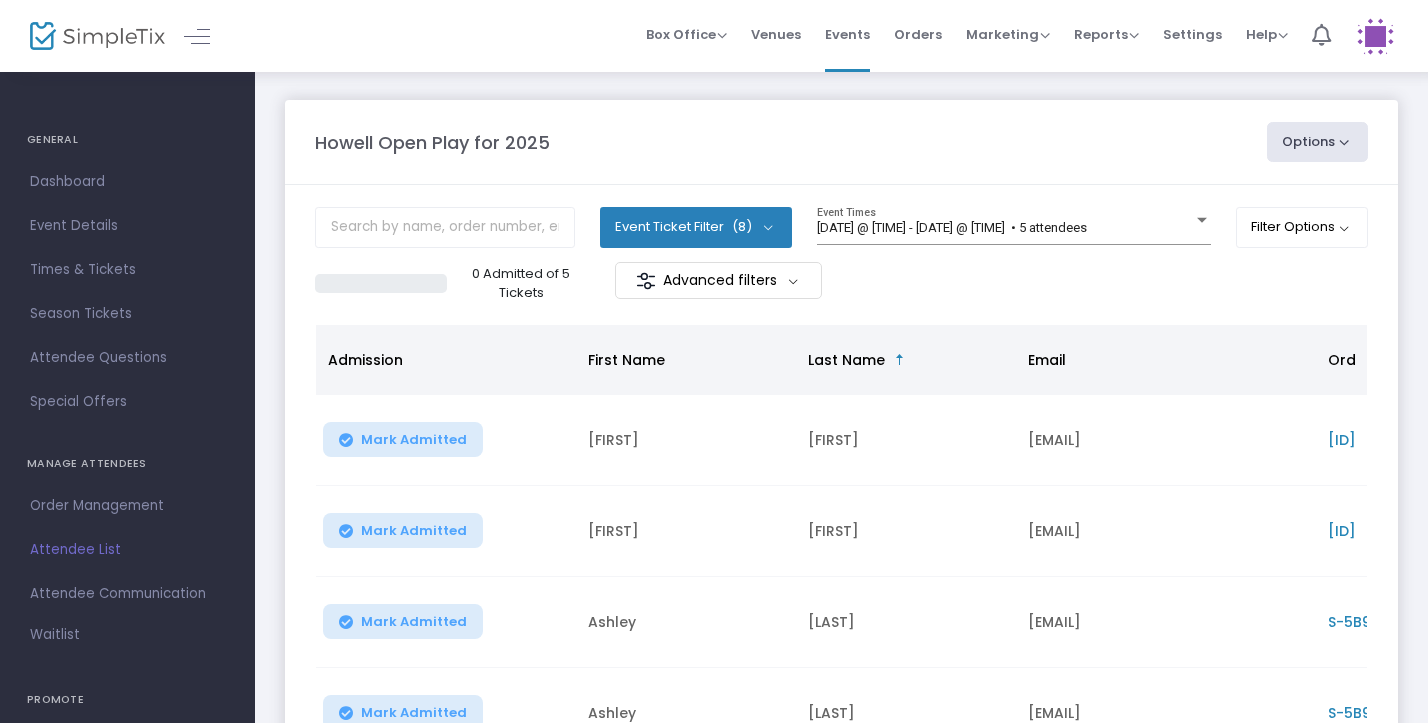 click on "Event Ticket Filter  (8)" at bounding box center [696, 227] 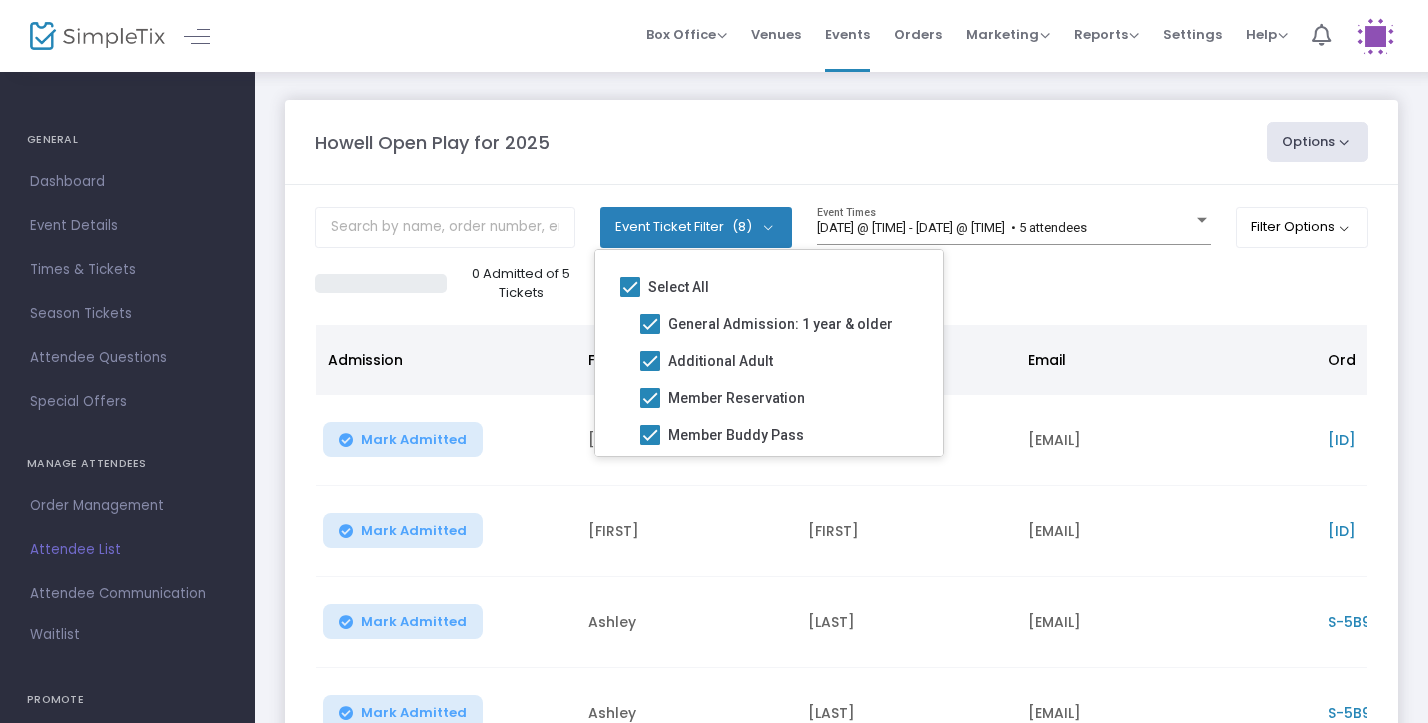scroll, scrollTop: 0, scrollLeft: 0, axis: both 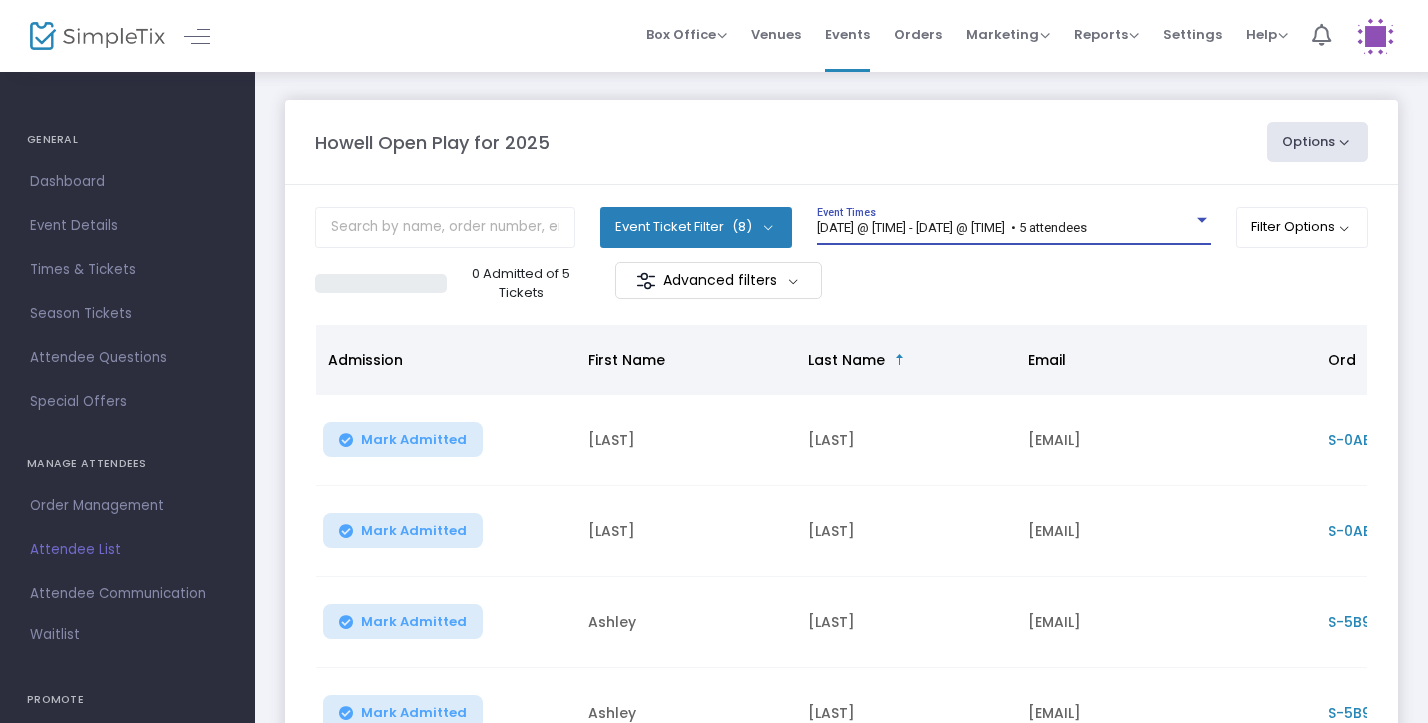 click on "[DATE] @ [TIME] - [DATE] @ [TIME]   • 5 attendees" at bounding box center (1005, 228) 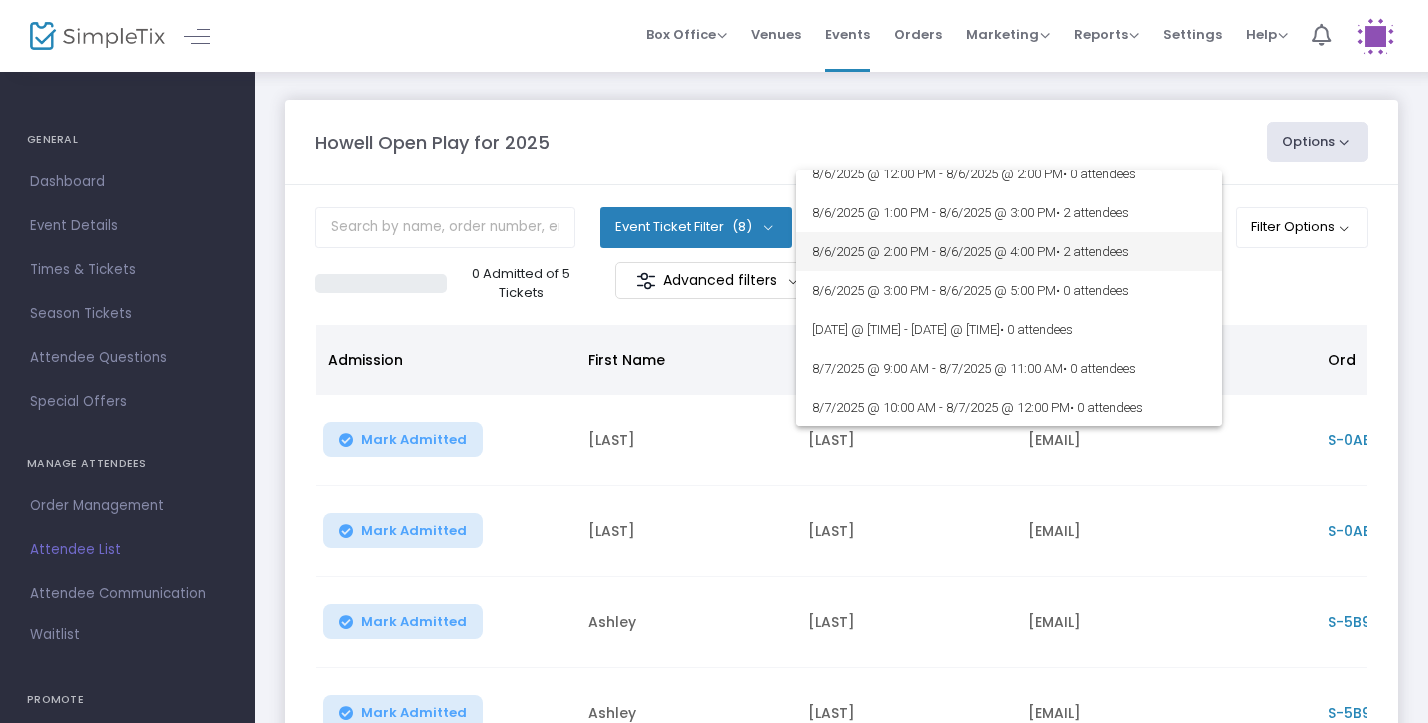 scroll, scrollTop: 98, scrollLeft: 0, axis: vertical 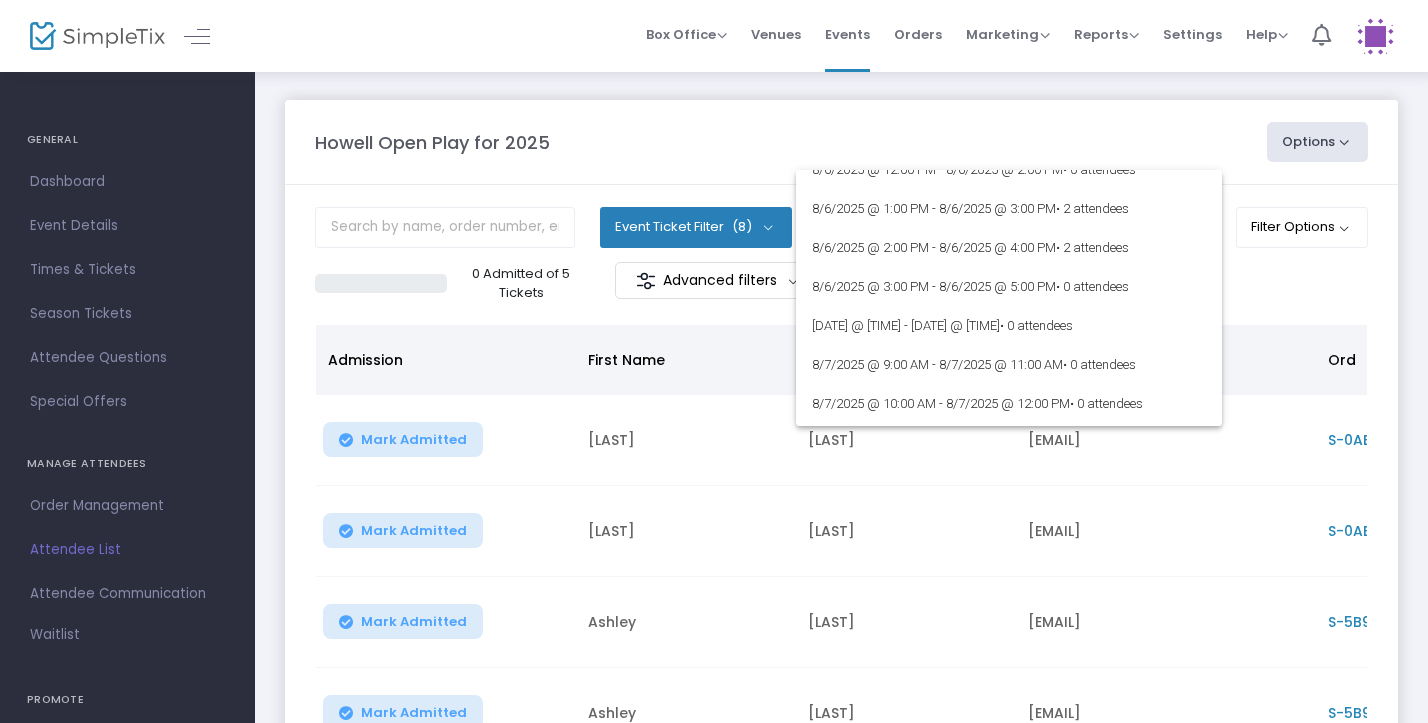 click at bounding box center (714, 361) 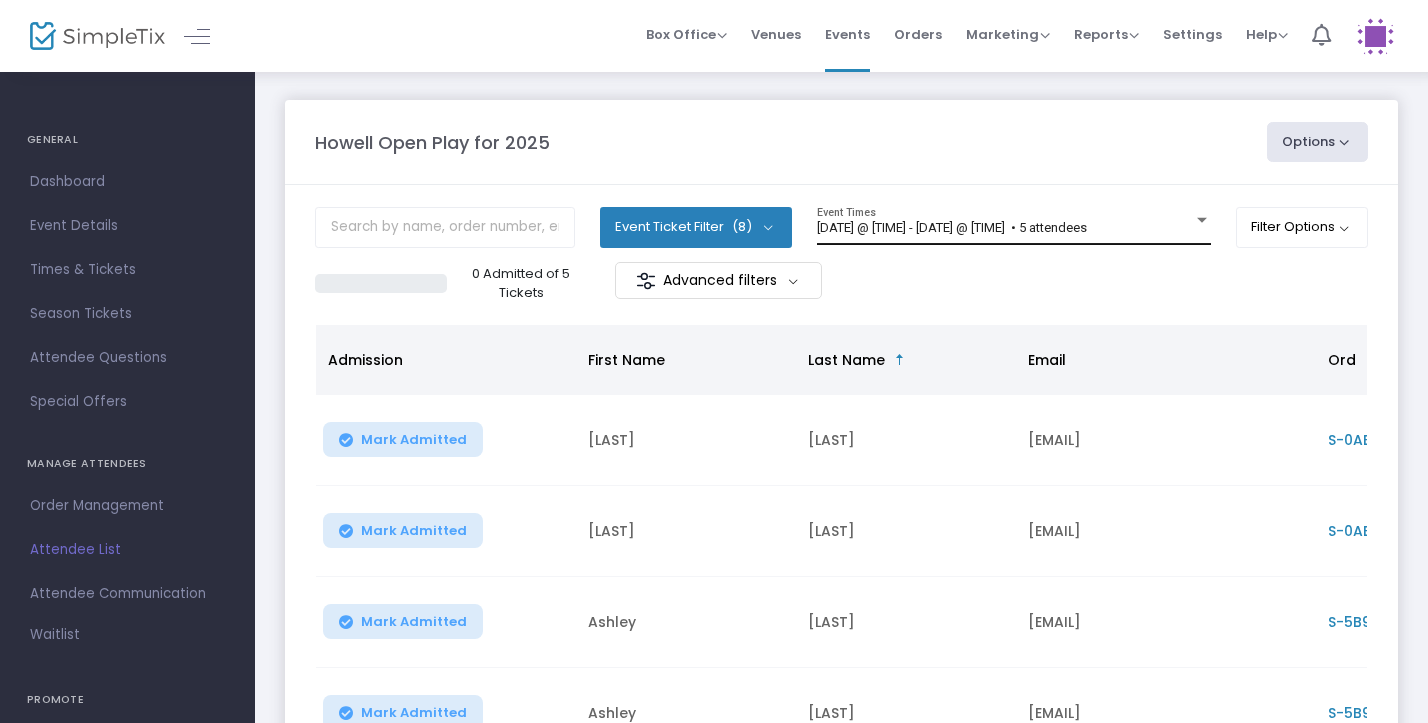 click on "8/6/2025 @ 11:00 AM - 8/6/2025 @ 1:00 PM   • 5 attendees" at bounding box center [952, 227] 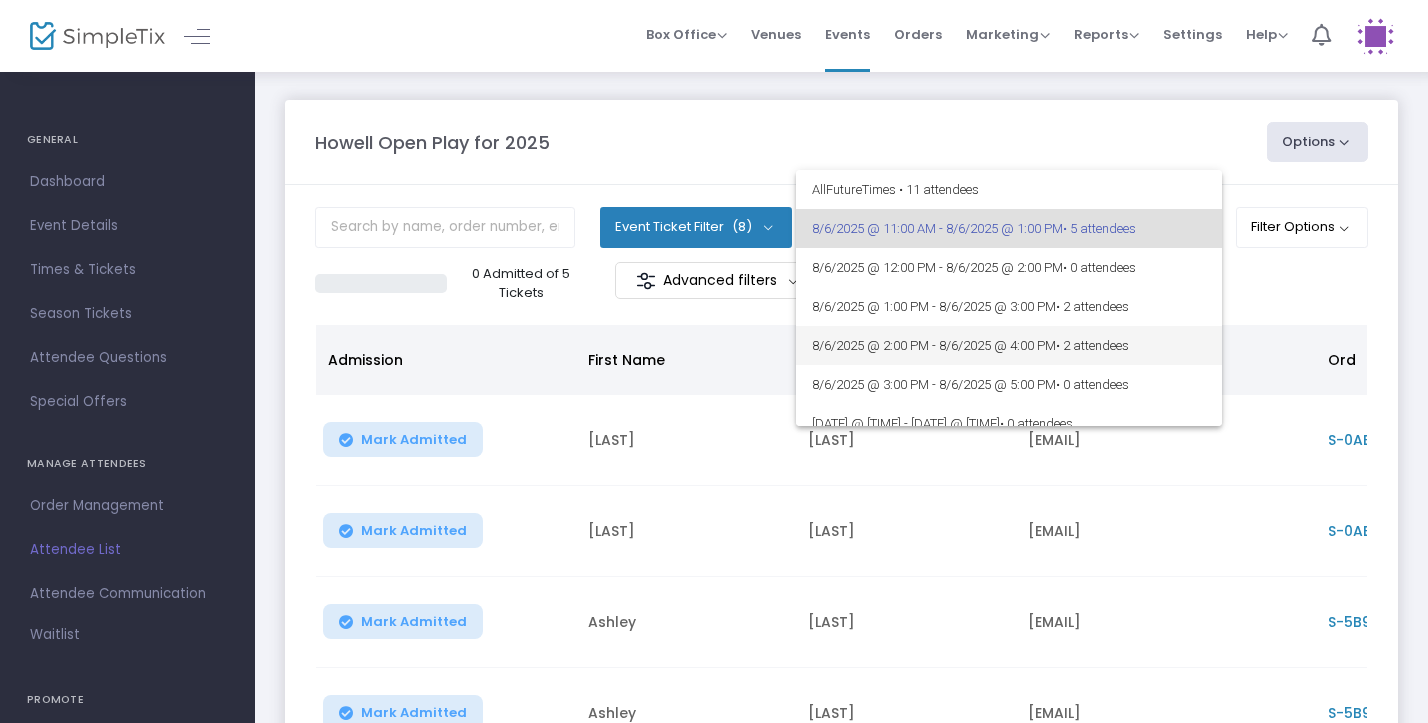 click on "8/6/2025 @ 2:00 PM - 8/6/2025 @ 4:00 PM    • 2 attendees" at bounding box center [1009, 345] 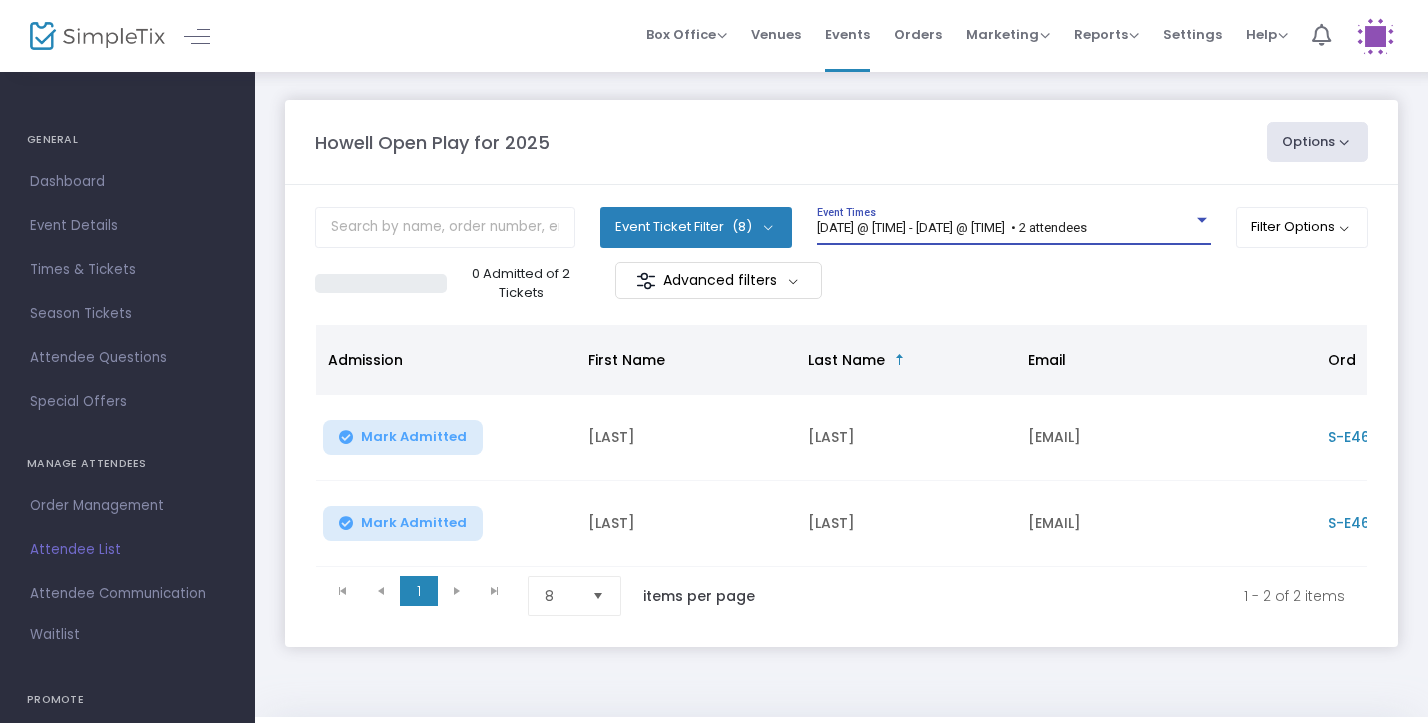click on "8/6/2025 @ 2:00 PM - 8/6/2025 @ 4:00 PM   • 2 attendees Event Times" 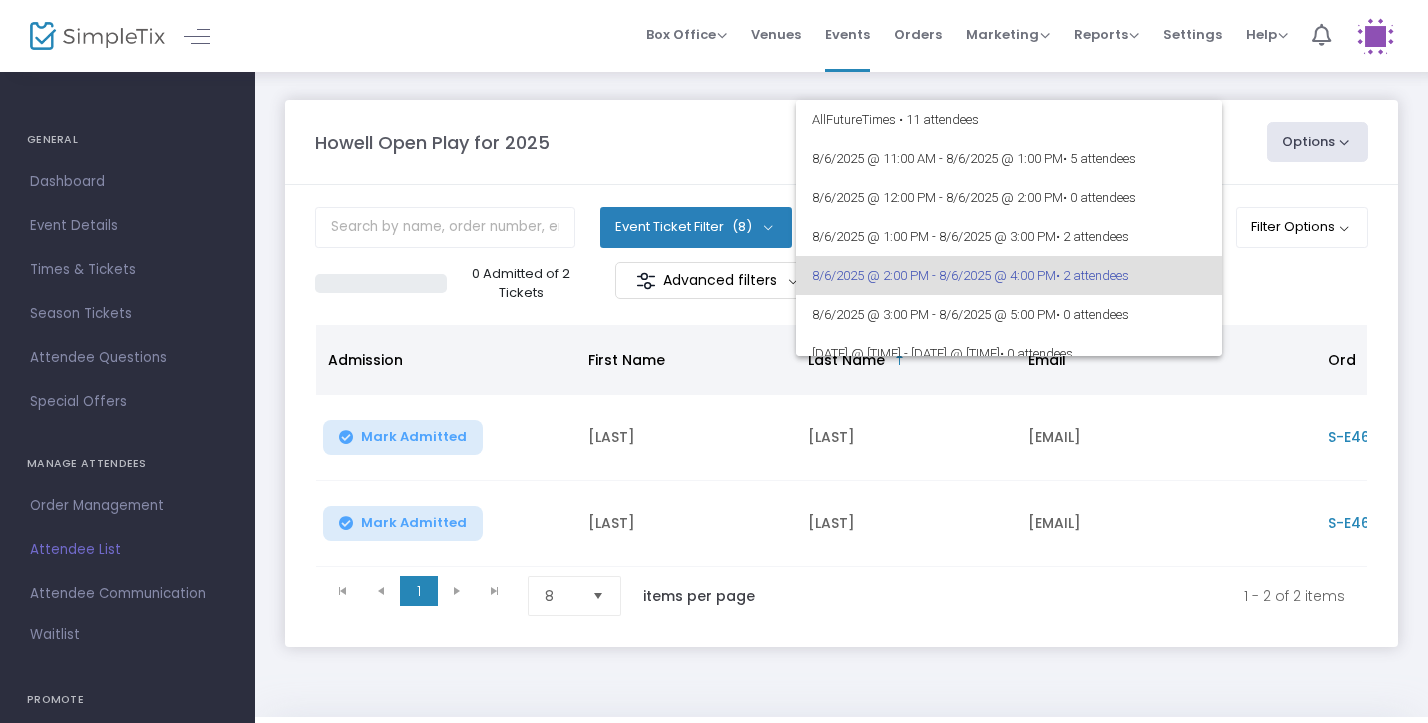 scroll, scrollTop: 47, scrollLeft: 0, axis: vertical 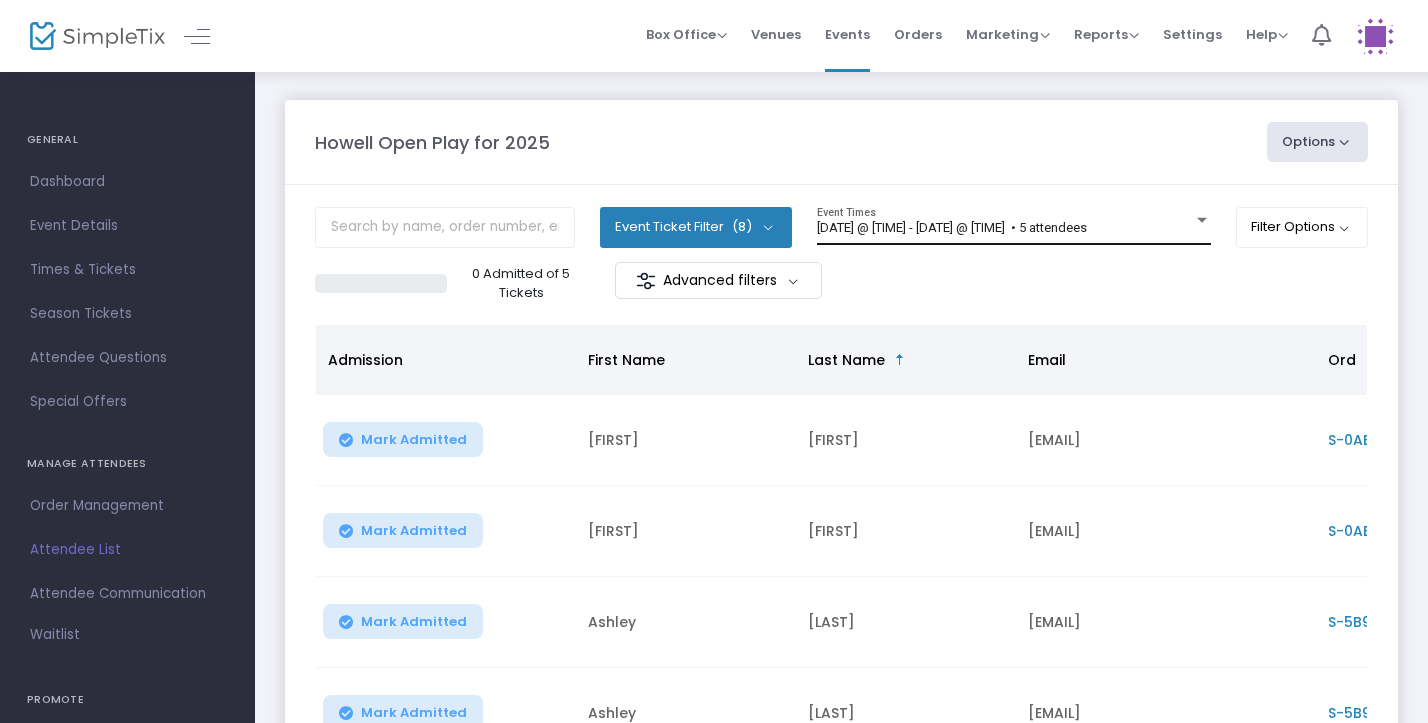 click on "8/6/2025 @ 11:00 AM - 8/6/2025 @ 1:00 PM   • 5 attendees Event Times" 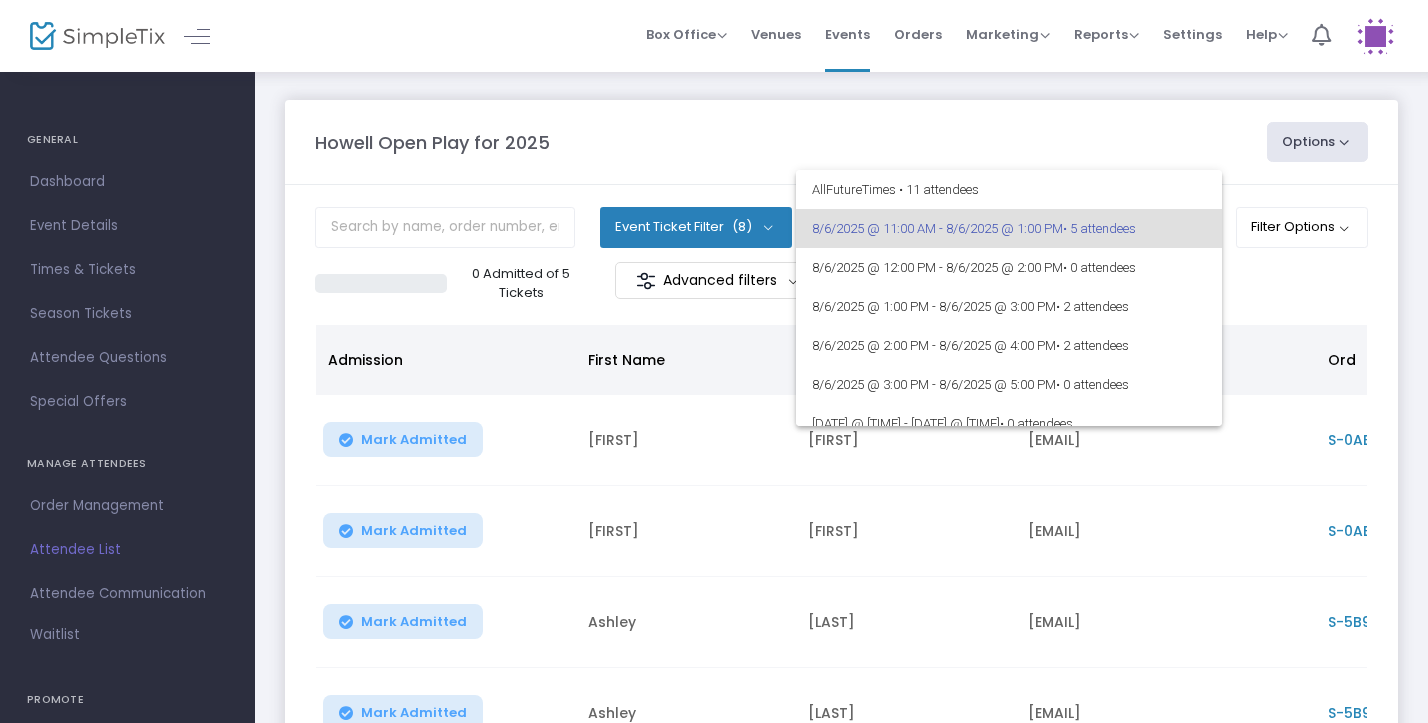 click at bounding box center (714, 361) 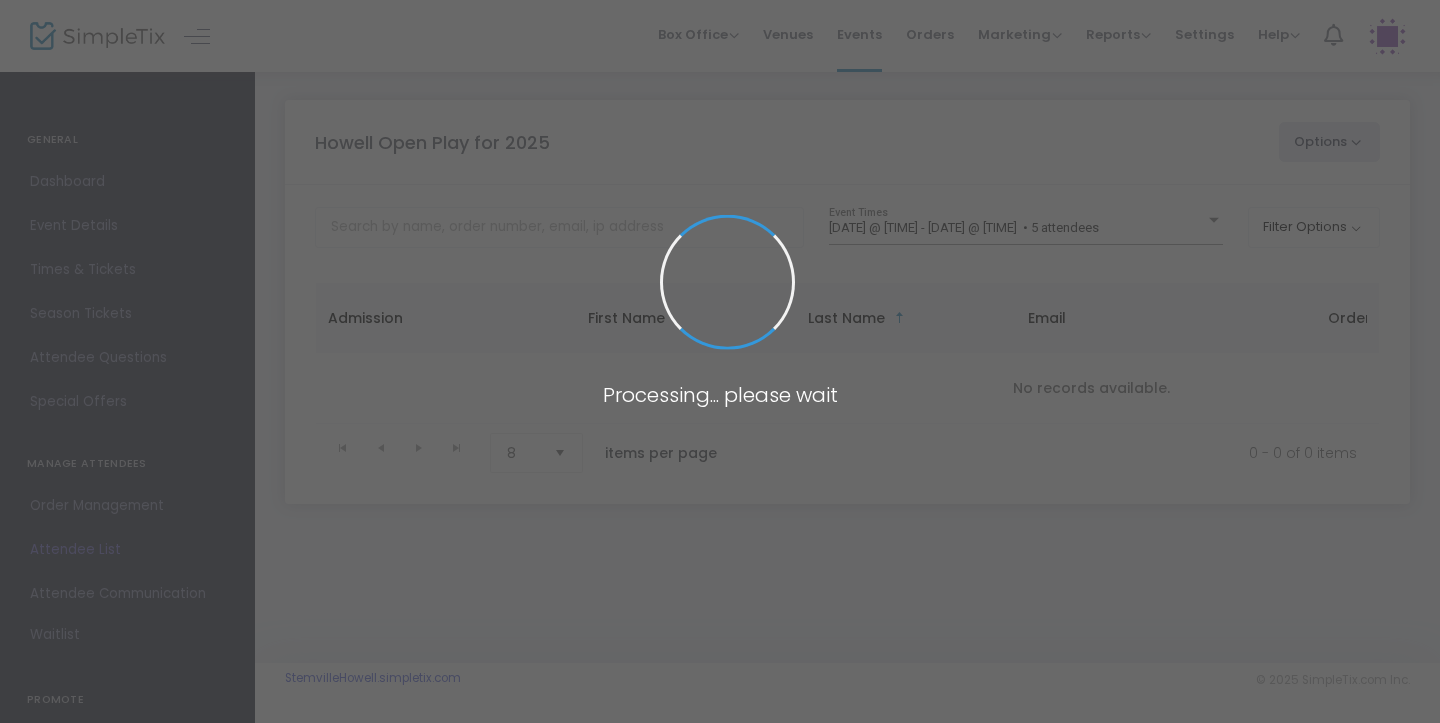 scroll, scrollTop: 0, scrollLeft: 0, axis: both 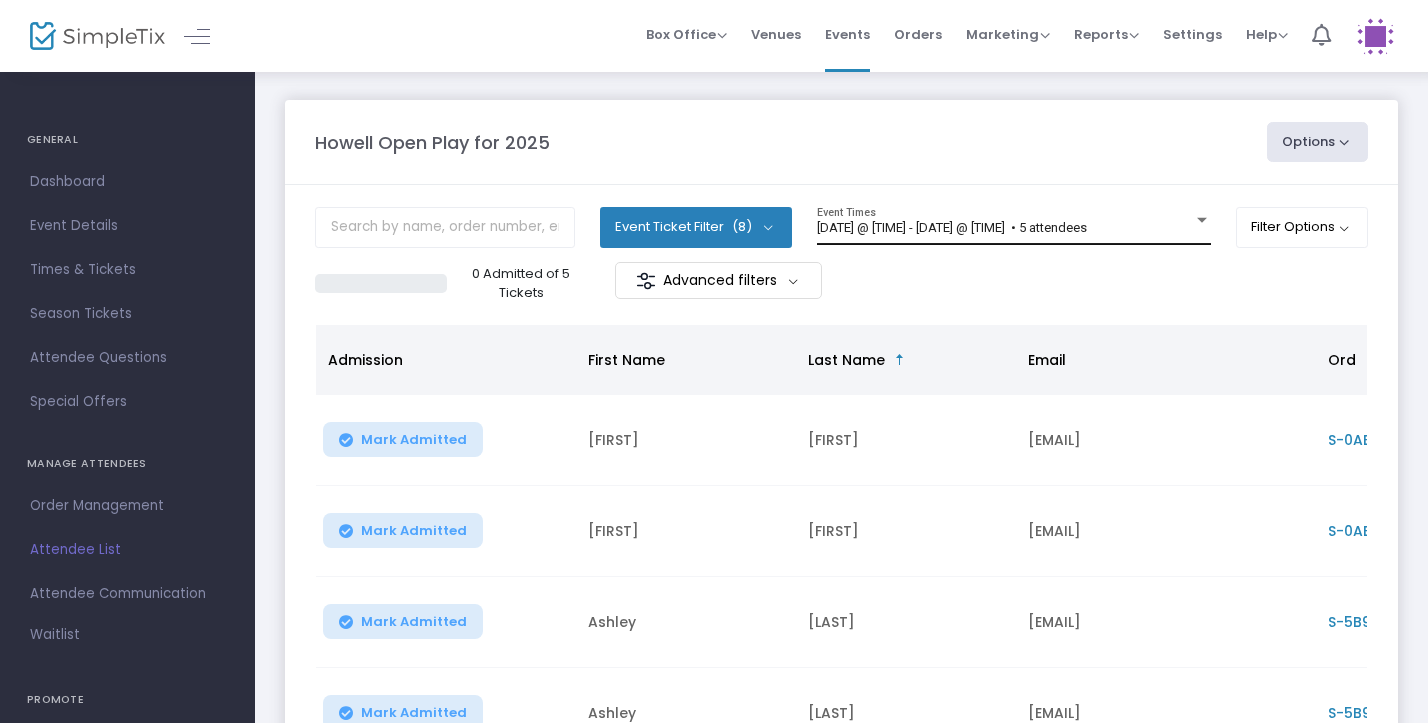 click on "[DATE] @ [TIME] - [DATE] @ [TIME]  • 5 attendees Event Times" 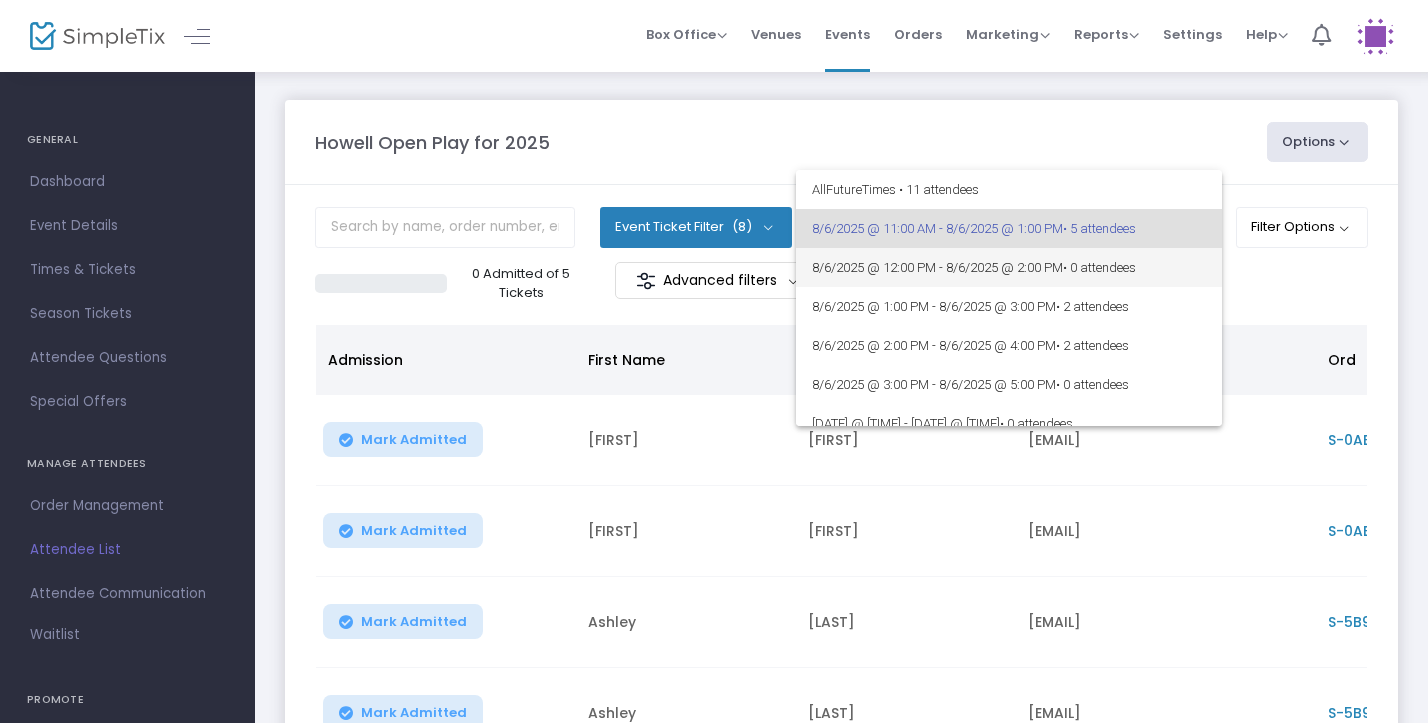 scroll, scrollTop: 0, scrollLeft: 0, axis: both 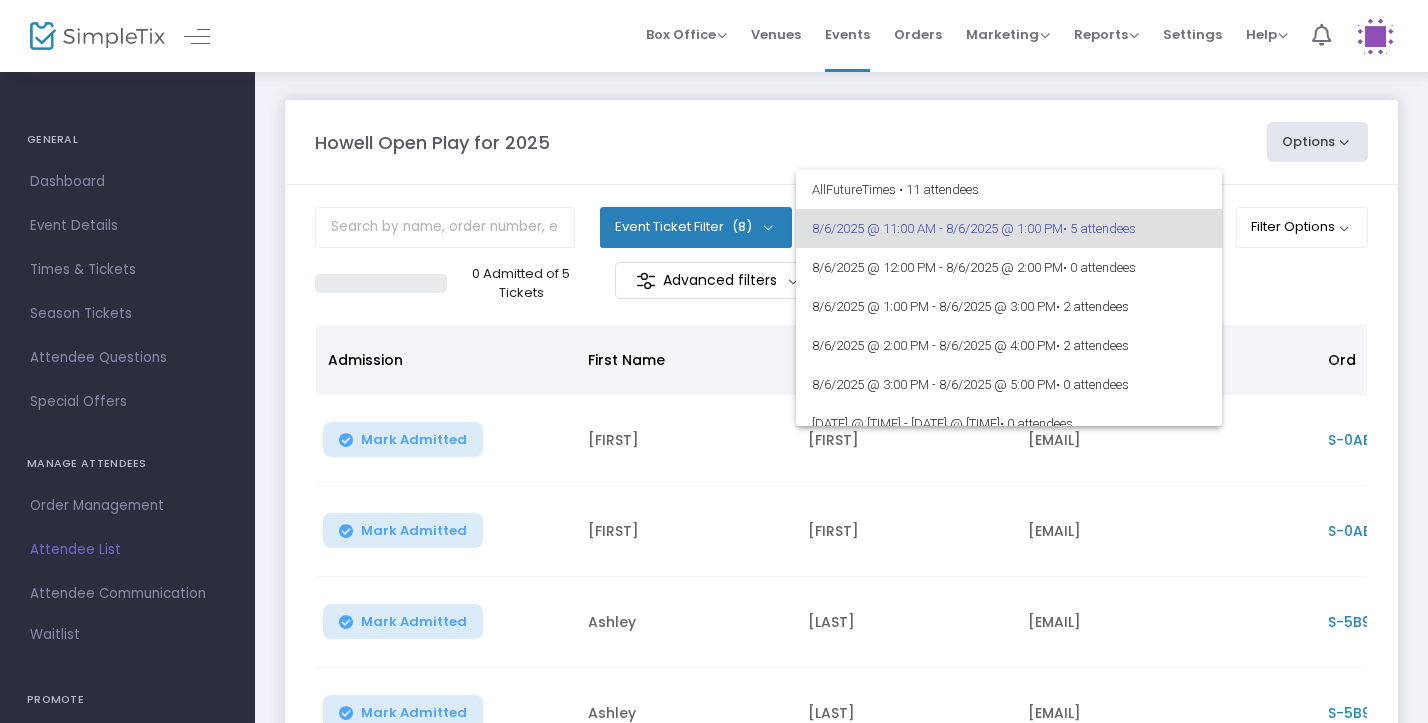 click at bounding box center (714, 361) 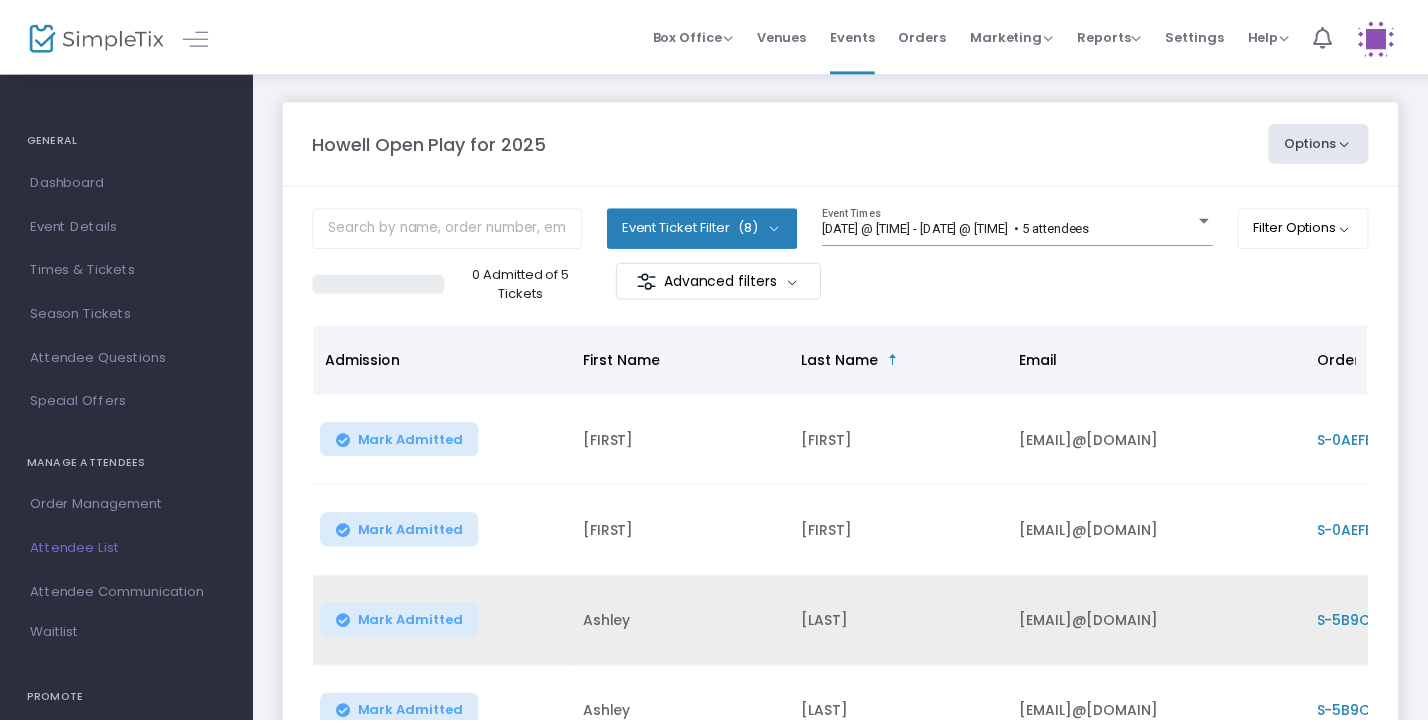 scroll, scrollTop: 0, scrollLeft: 0, axis: both 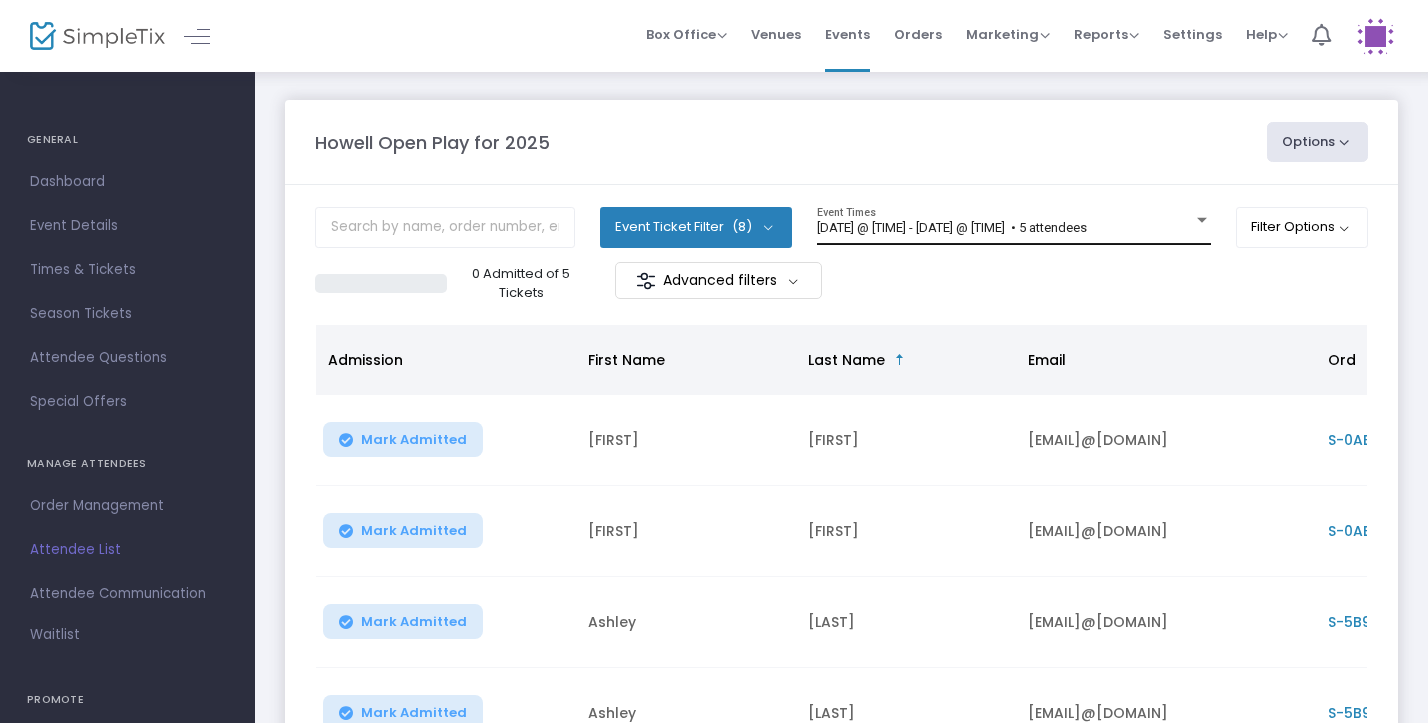 click on "[DATE] @ [TIME] - [DATE] @ [TIME]   • 5 attendees" at bounding box center [952, 227] 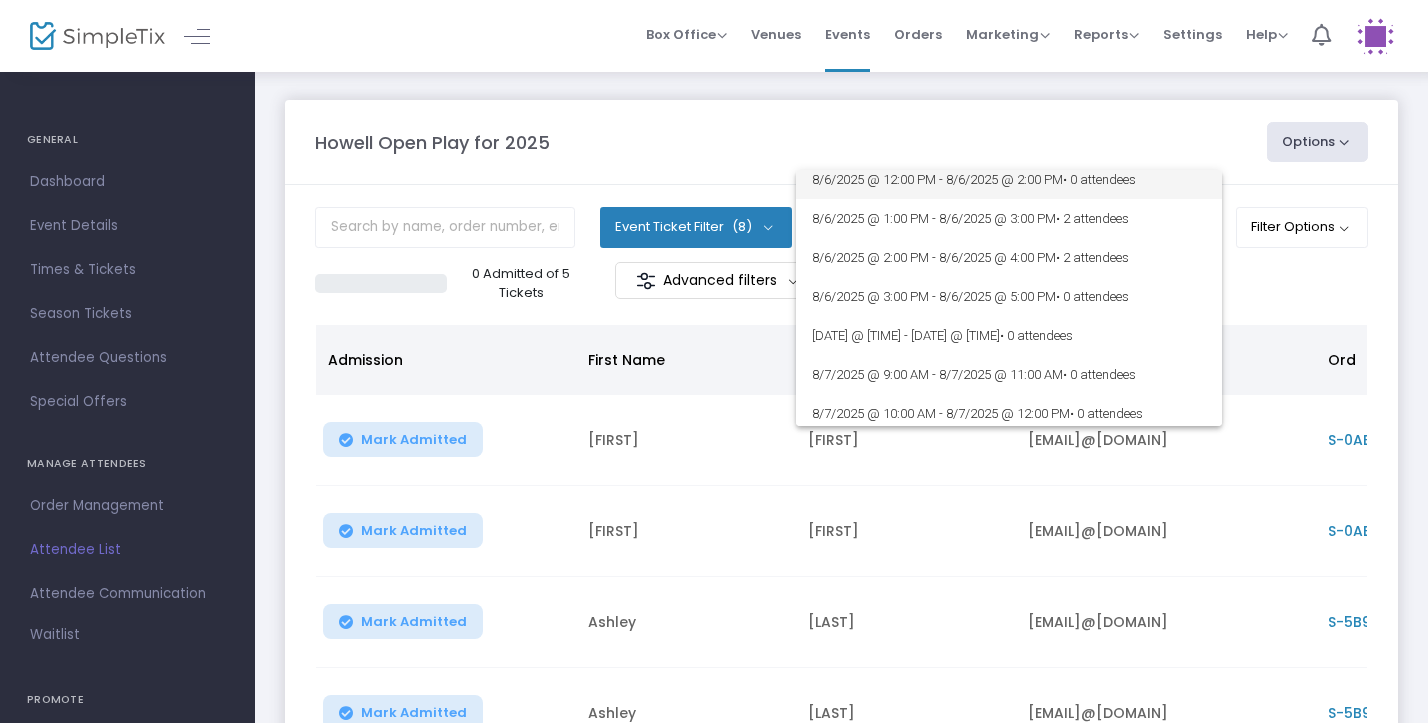 scroll, scrollTop: 90, scrollLeft: 0, axis: vertical 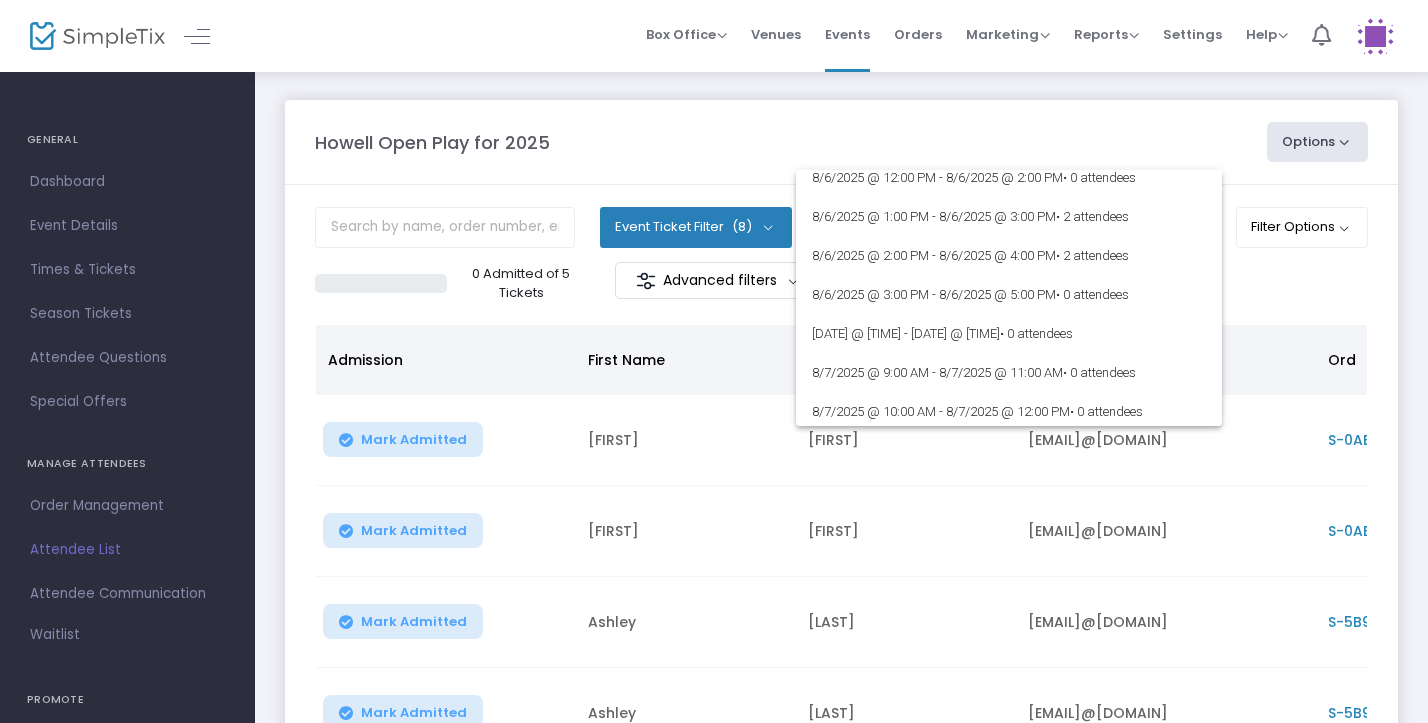 click at bounding box center [714, 361] 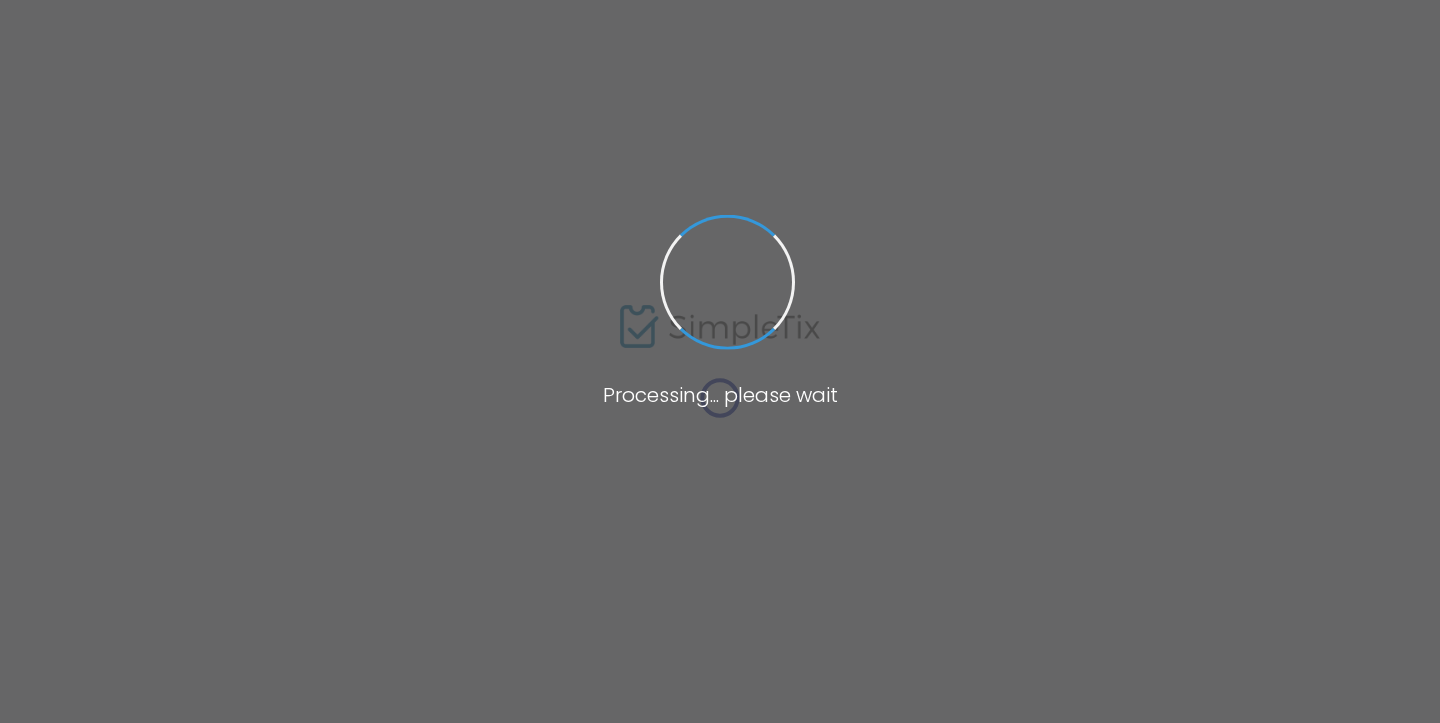 scroll, scrollTop: 0, scrollLeft: 0, axis: both 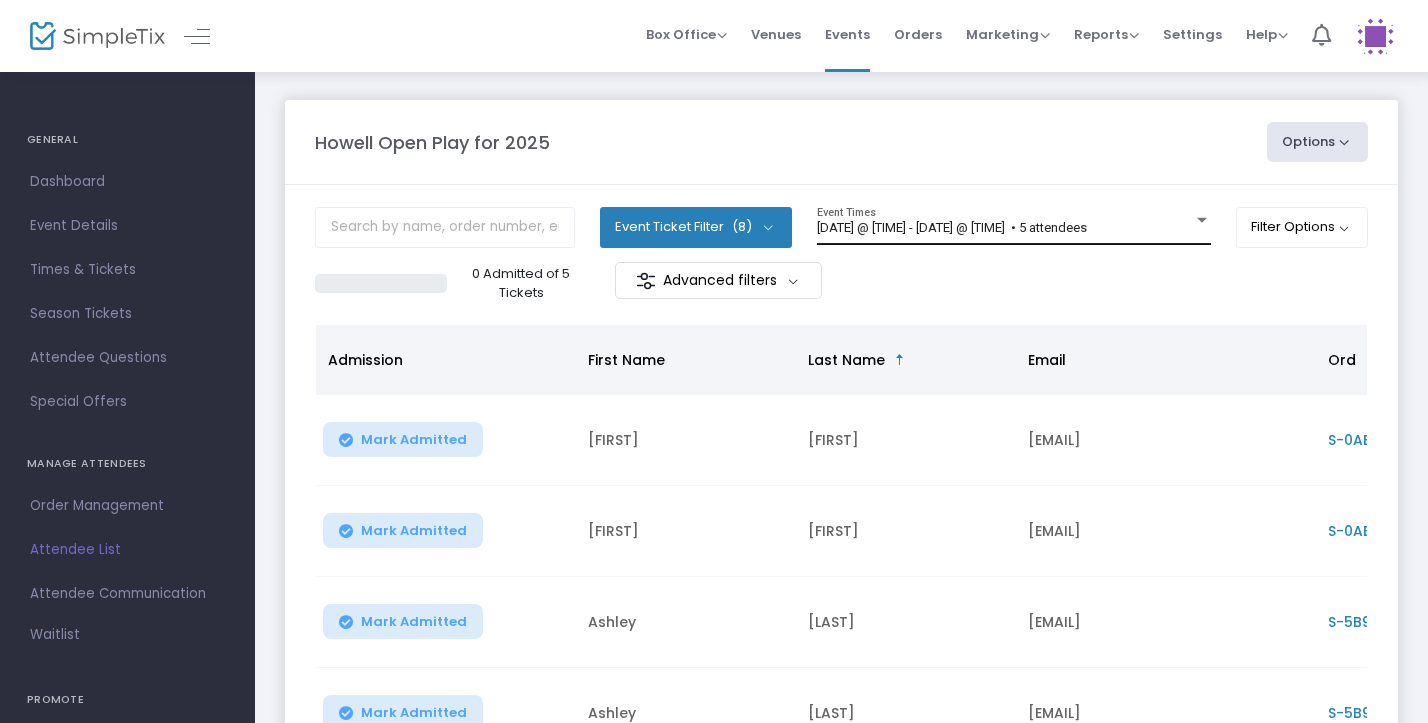 click on "[DATE] @ [TIME] - [DATE] @ [TIME]   • 5 attendees" at bounding box center (952, 227) 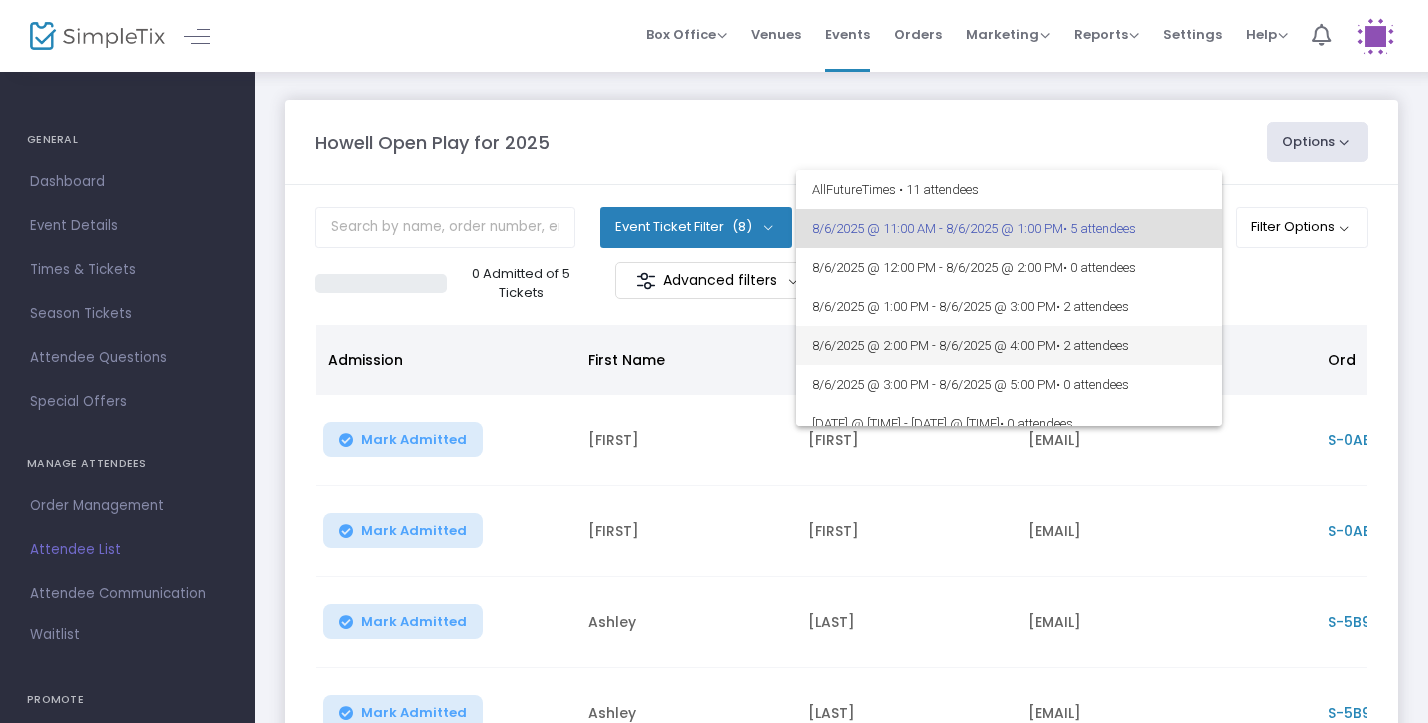scroll, scrollTop: 90, scrollLeft: 0, axis: vertical 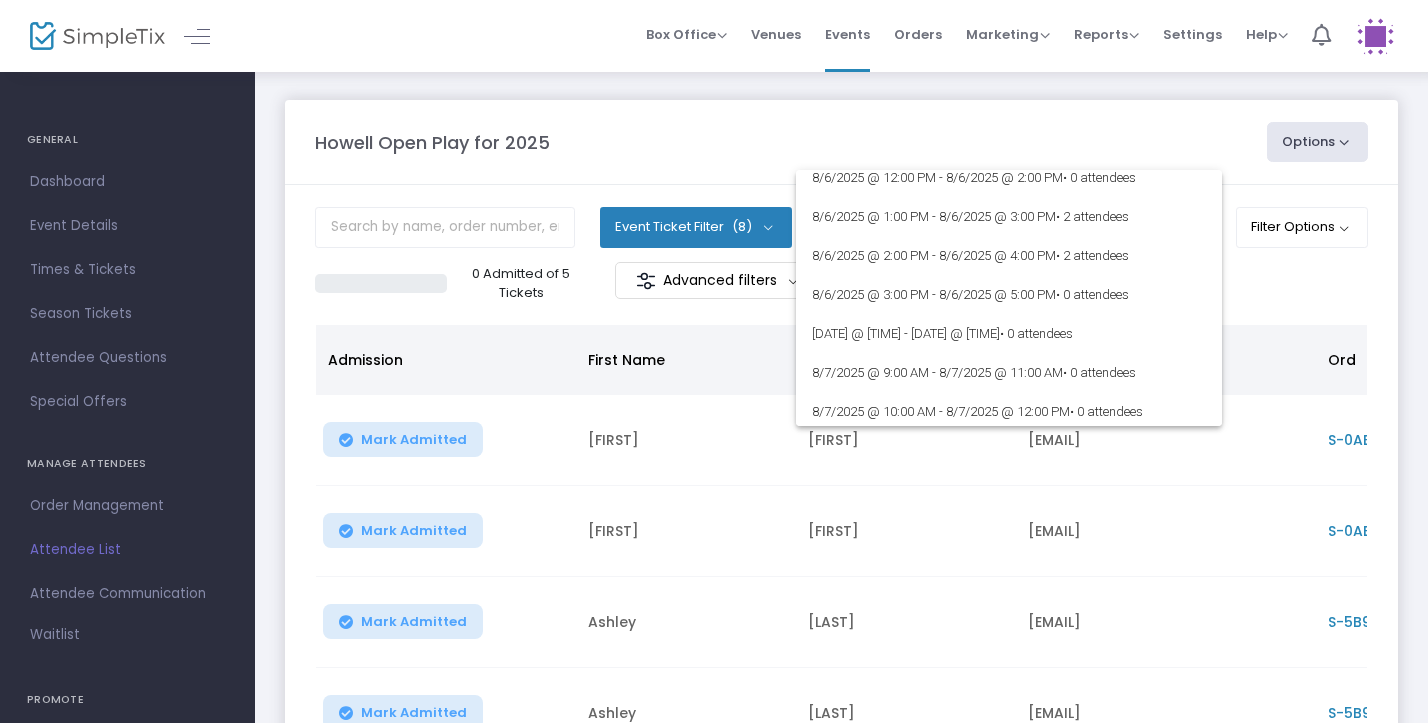 click at bounding box center (714, 361) 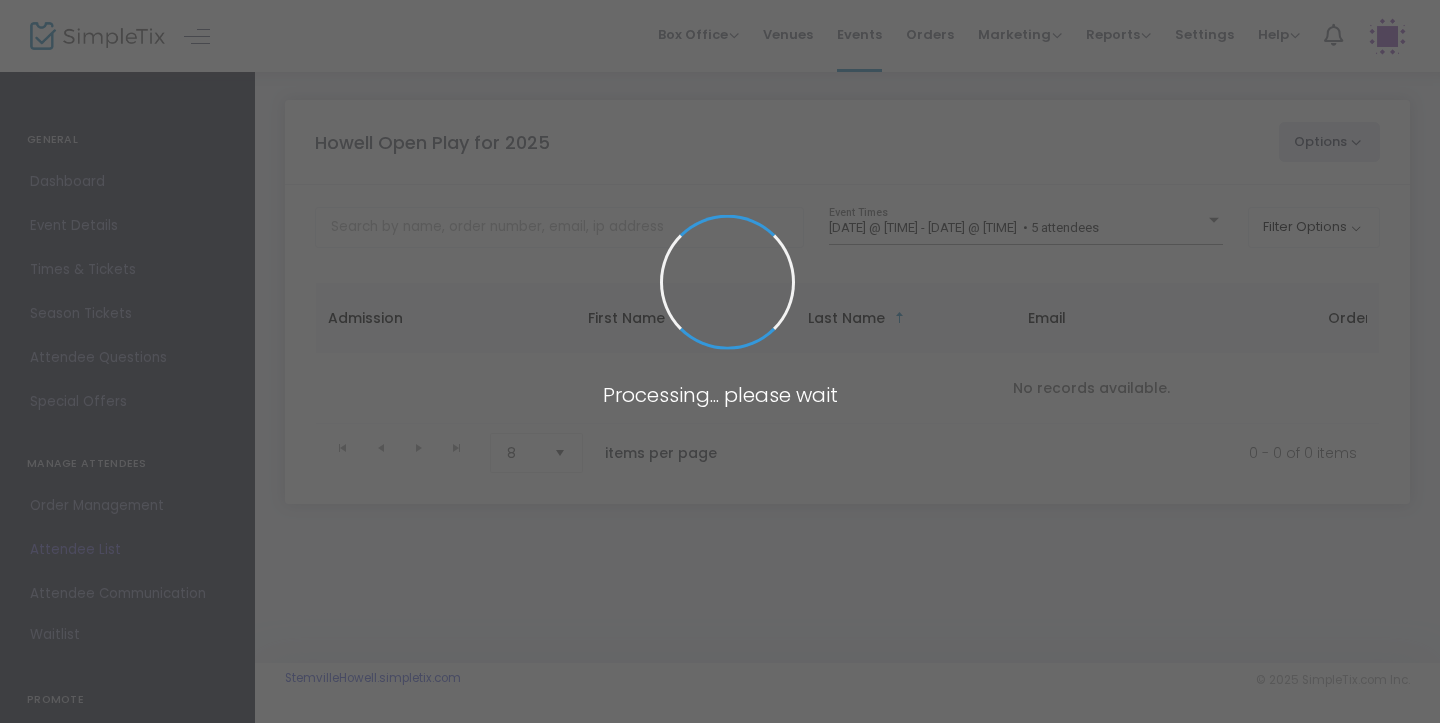 scroll, scrollTop: 0, scrollLeft: 0, axis: both 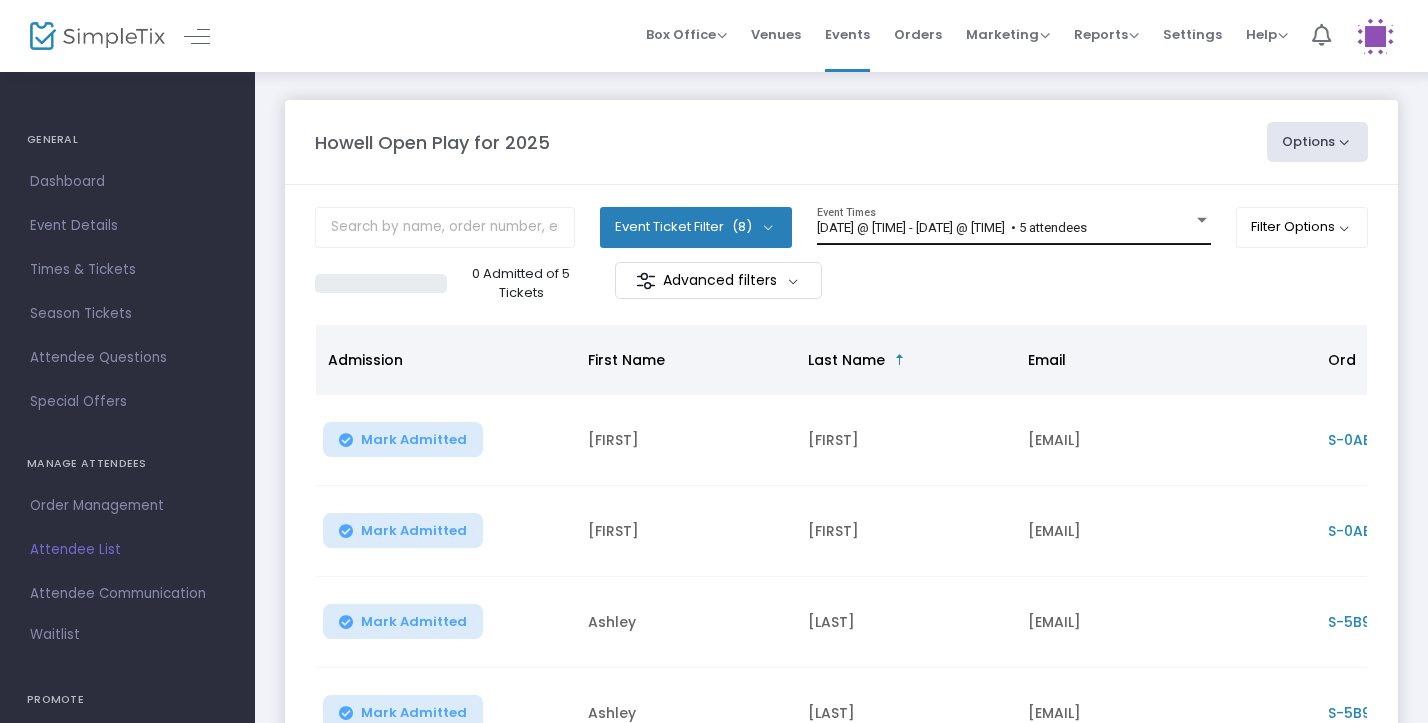 click on "[DATE] @ [TIME] - [DATE] @ [TIME]   • 5 attendees" at bounding box center (1005, 228) 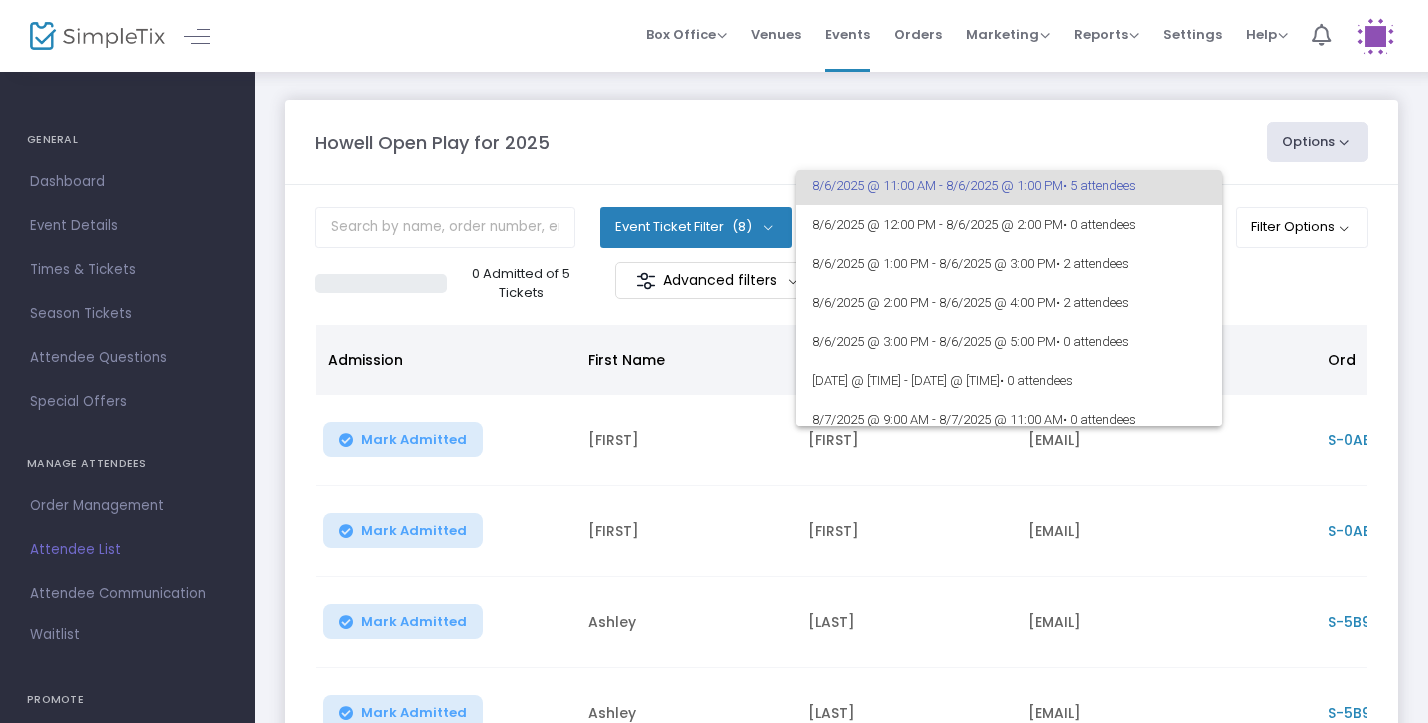 scroll, scrollTop: 46, scrollLeft: 0, axis: vertical 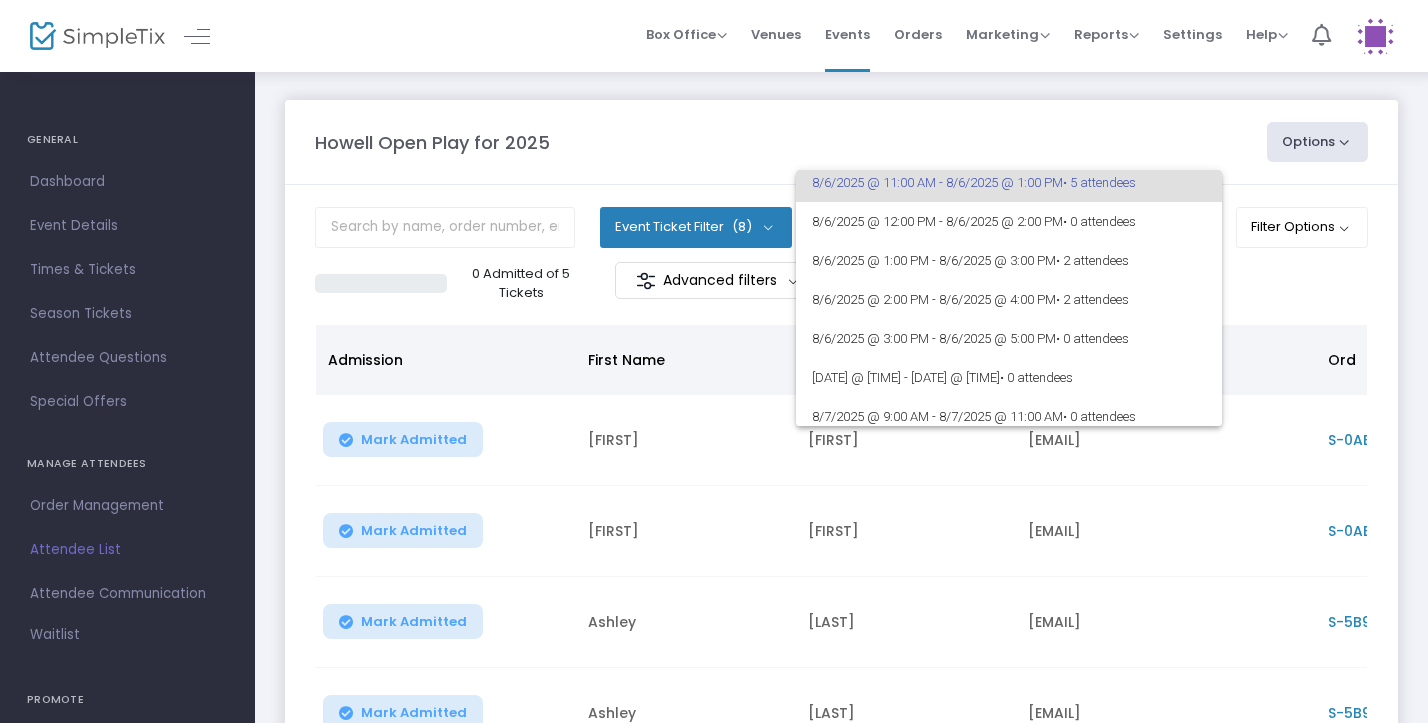 click at bounding box center [714, 361] 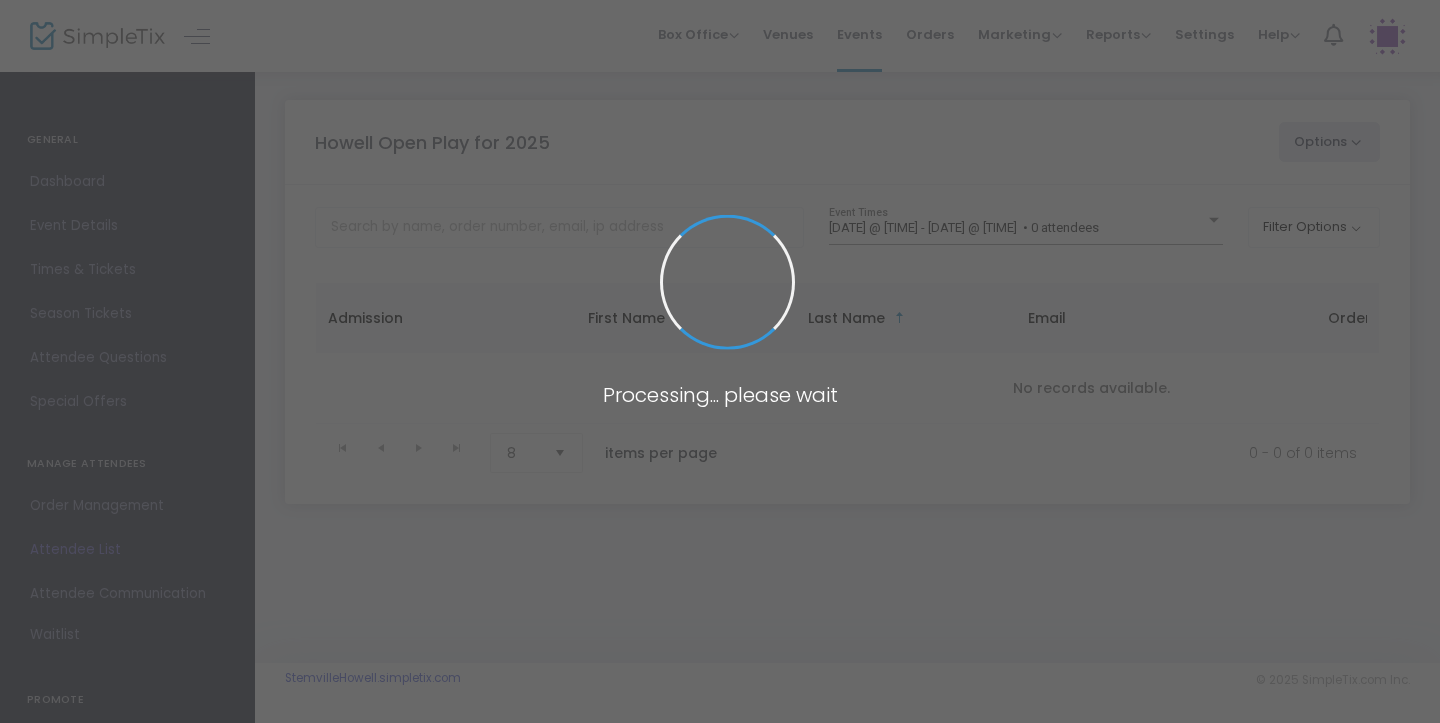 scroll, scrollTop: 0, scrollLeft: 0, axis: both 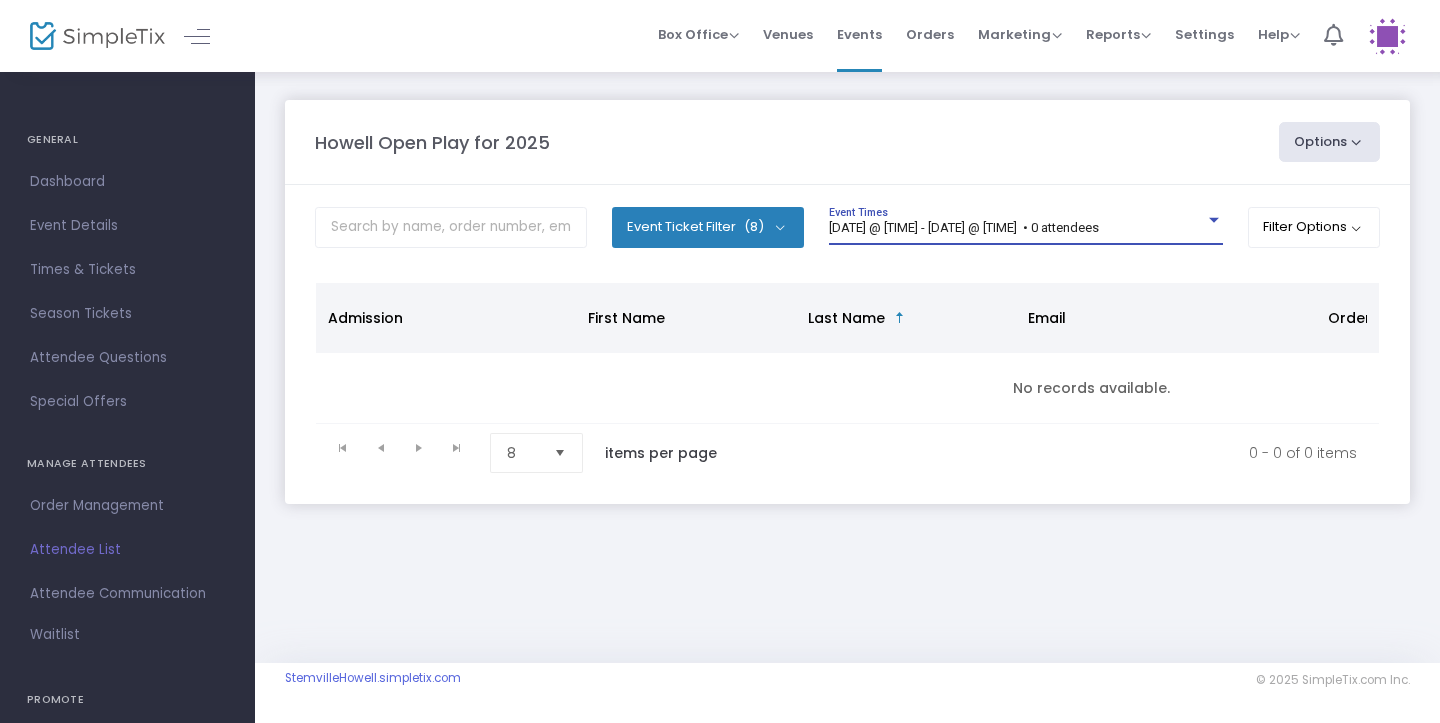 click on "[DATE] @ [TIME] - [DATE] @ [TIME]  • 0 attendees" at bounding box center (964, 227) 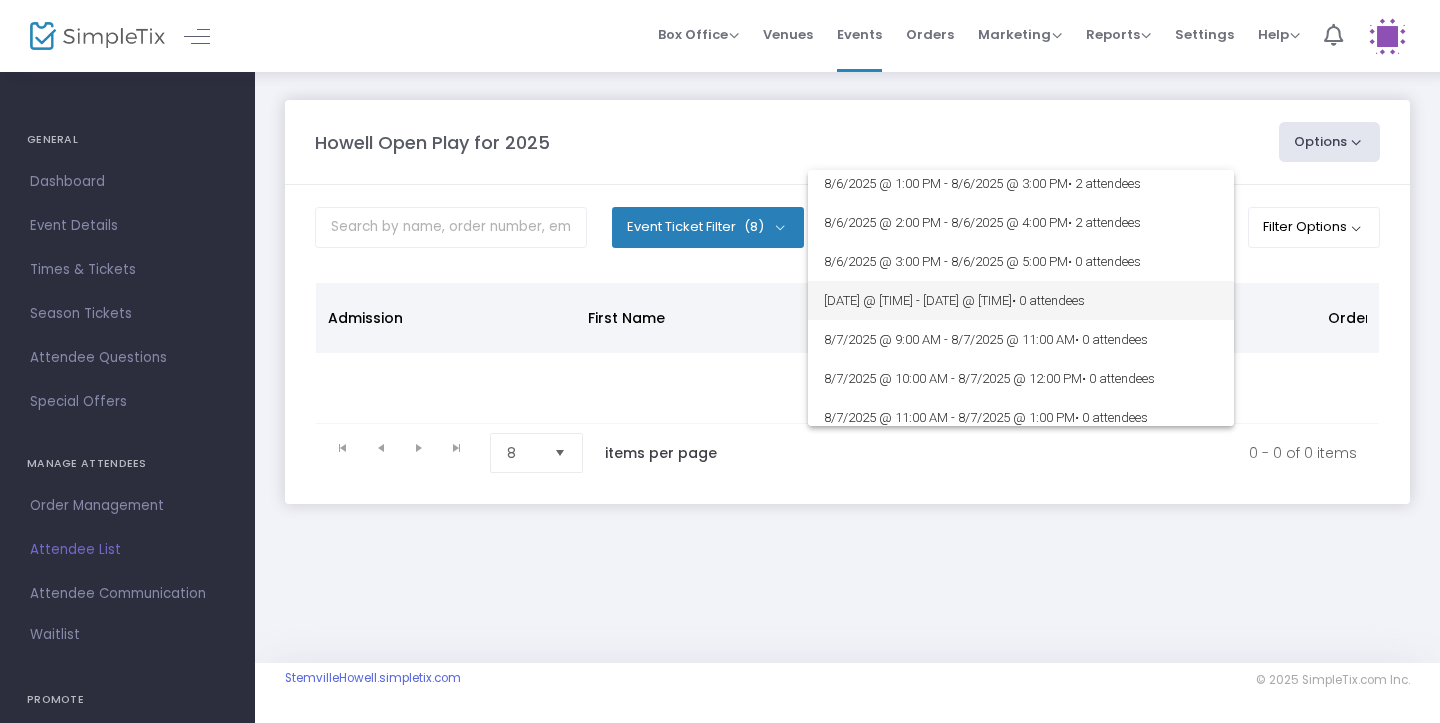 scroll, scrollTop: 82, scrollLeft: 0, axis: vertical 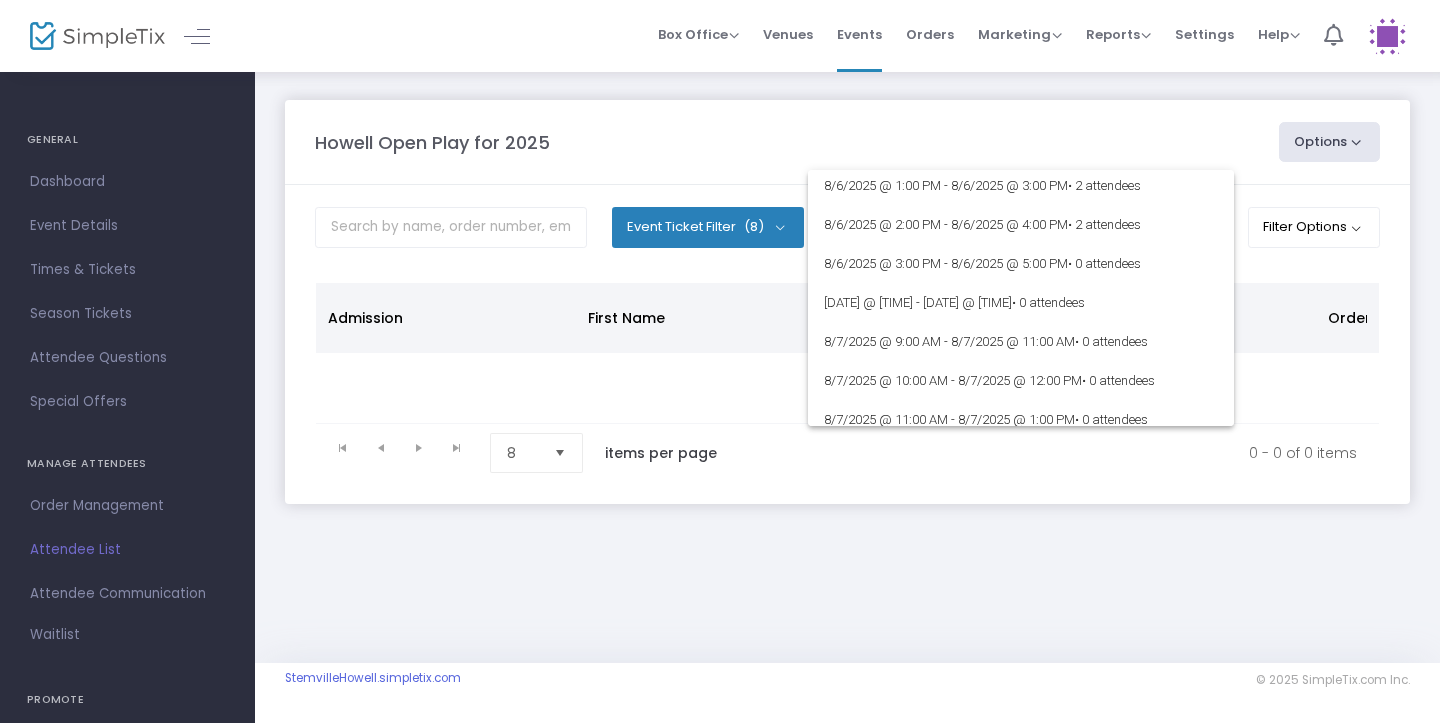 click at bounding box center [720, 361] 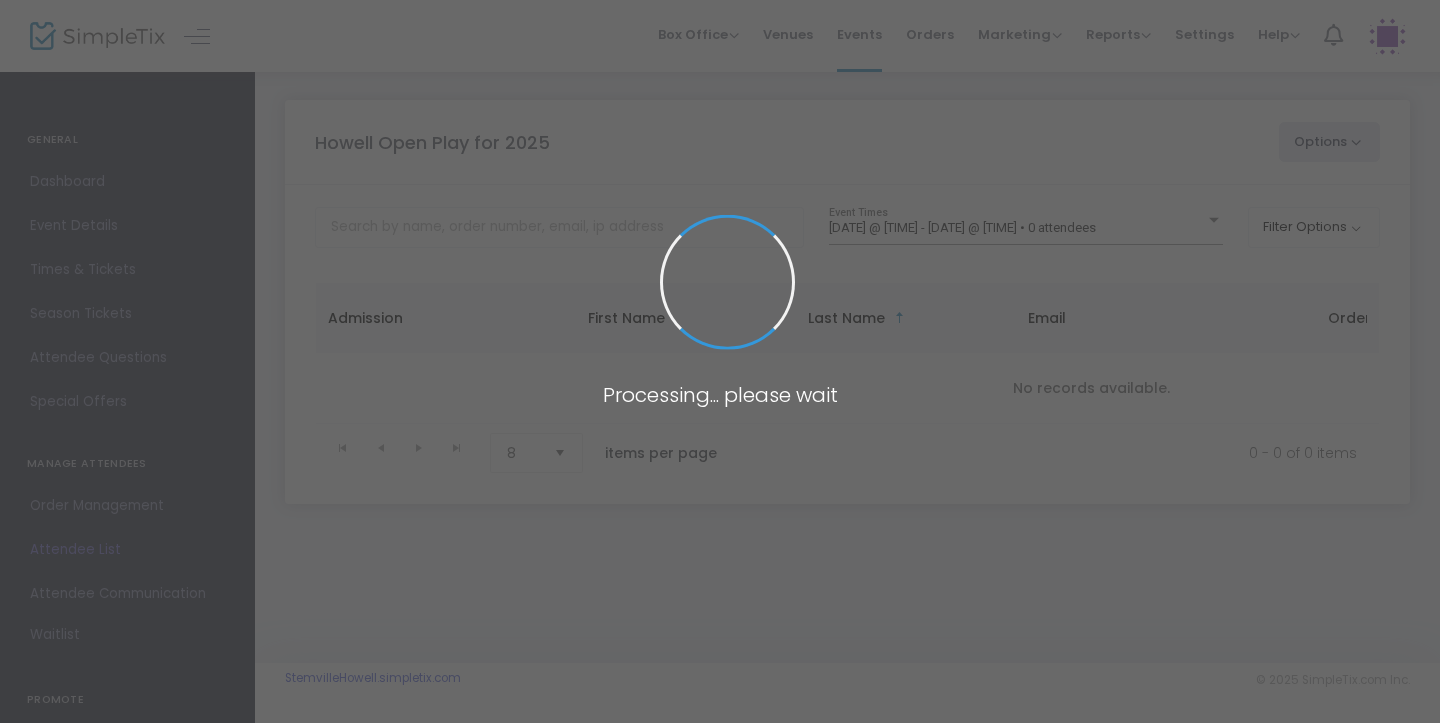 scroll, scrollTop: 0, scrollLeft: 0, axis: both 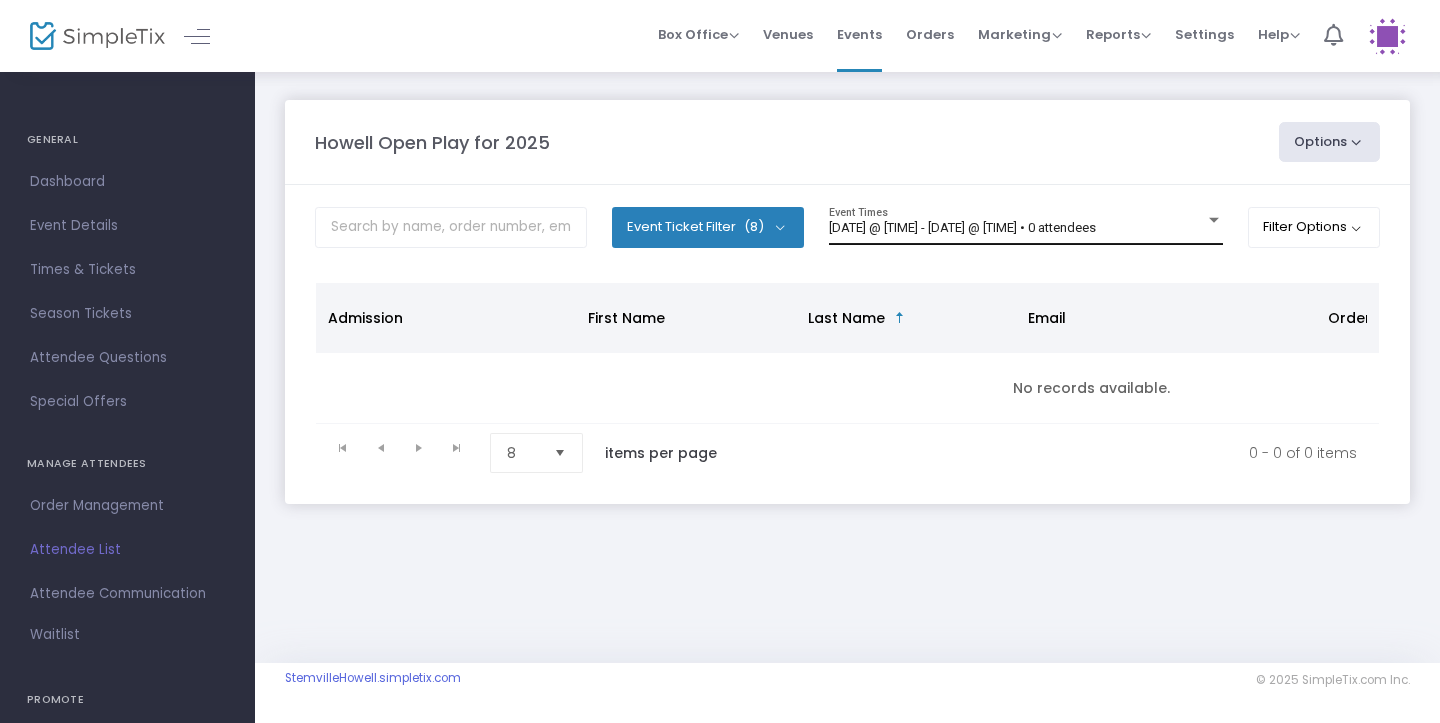 click on "[DATE] @ [TIME] - [DATE] @ [TIME]   • 0 attendees" at bounding box center [1017, 228] 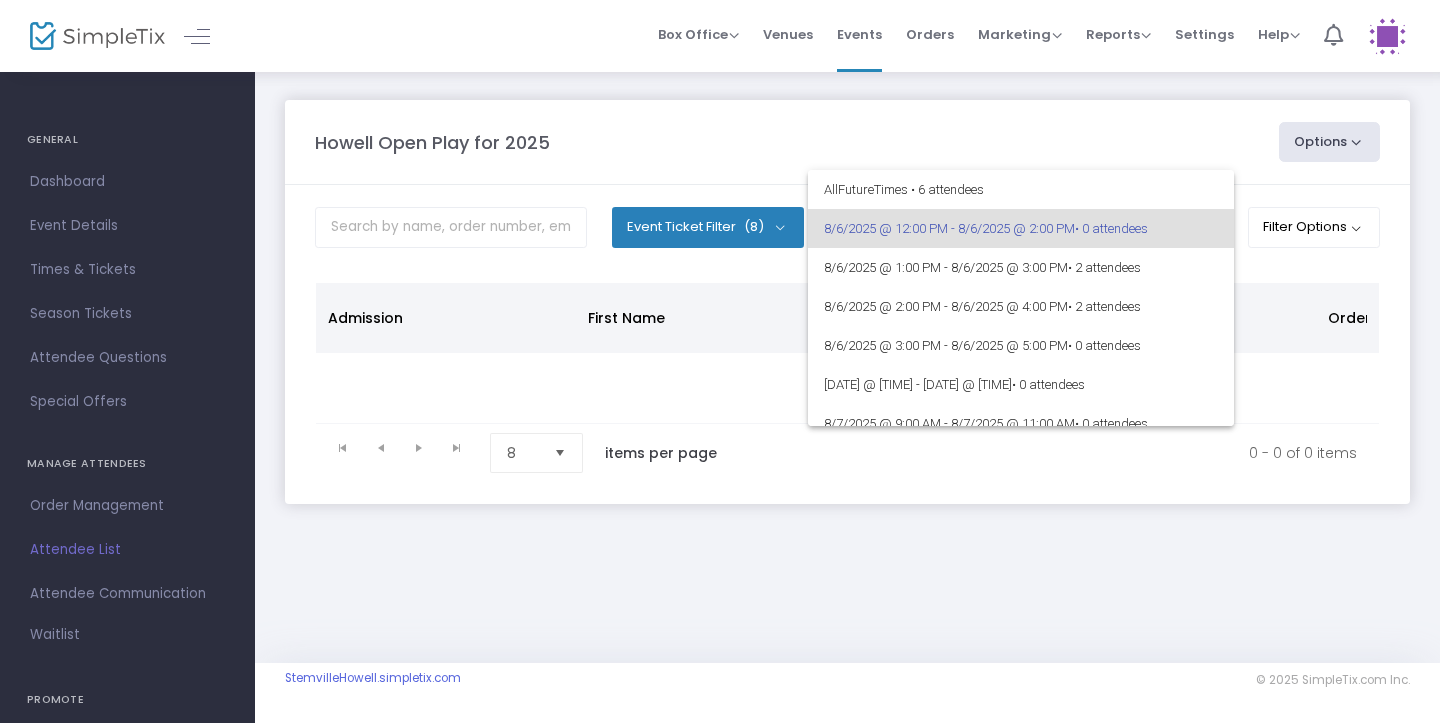 scroll, scrollTop: 0, scrollLeft: 0, axis: both 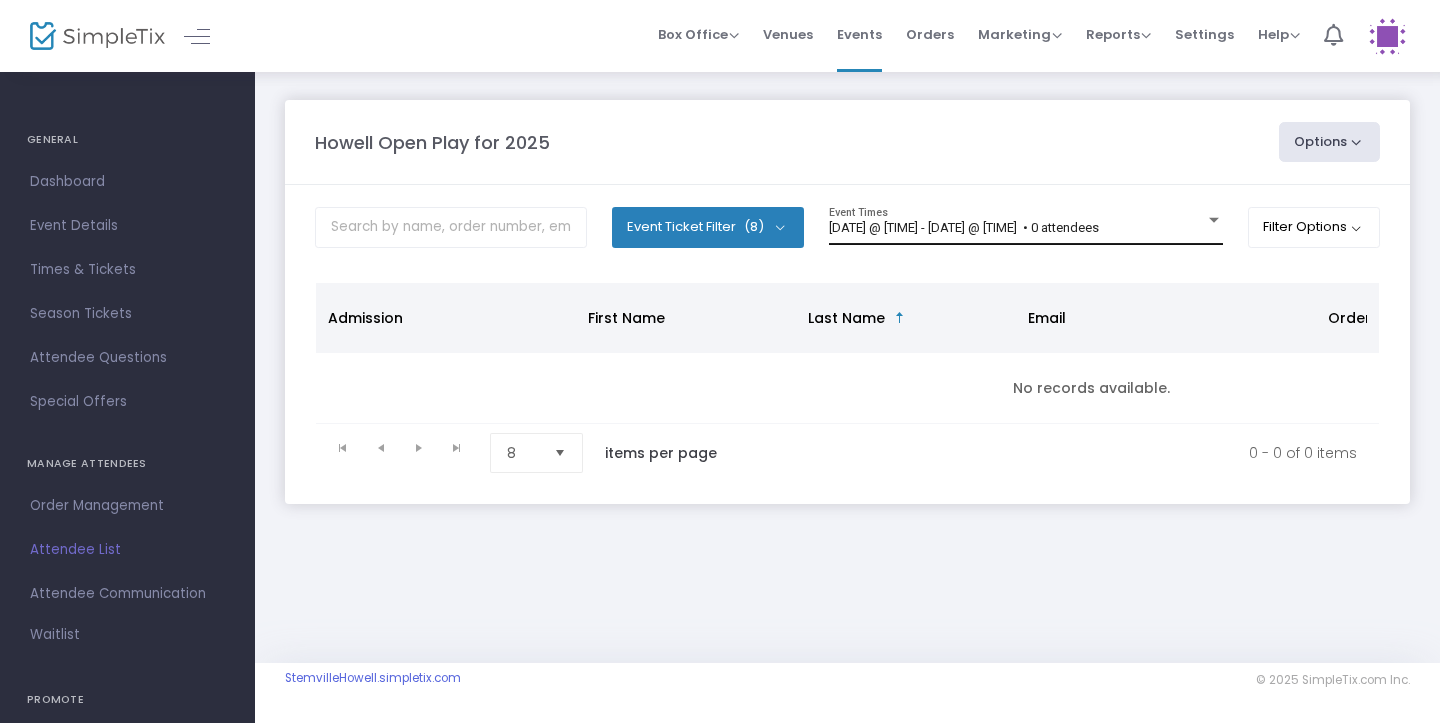 click on "[DATE] @ [TIME] - [DATE] @ [TIME]   • 0 attendees" at bounding box center [964, 227] 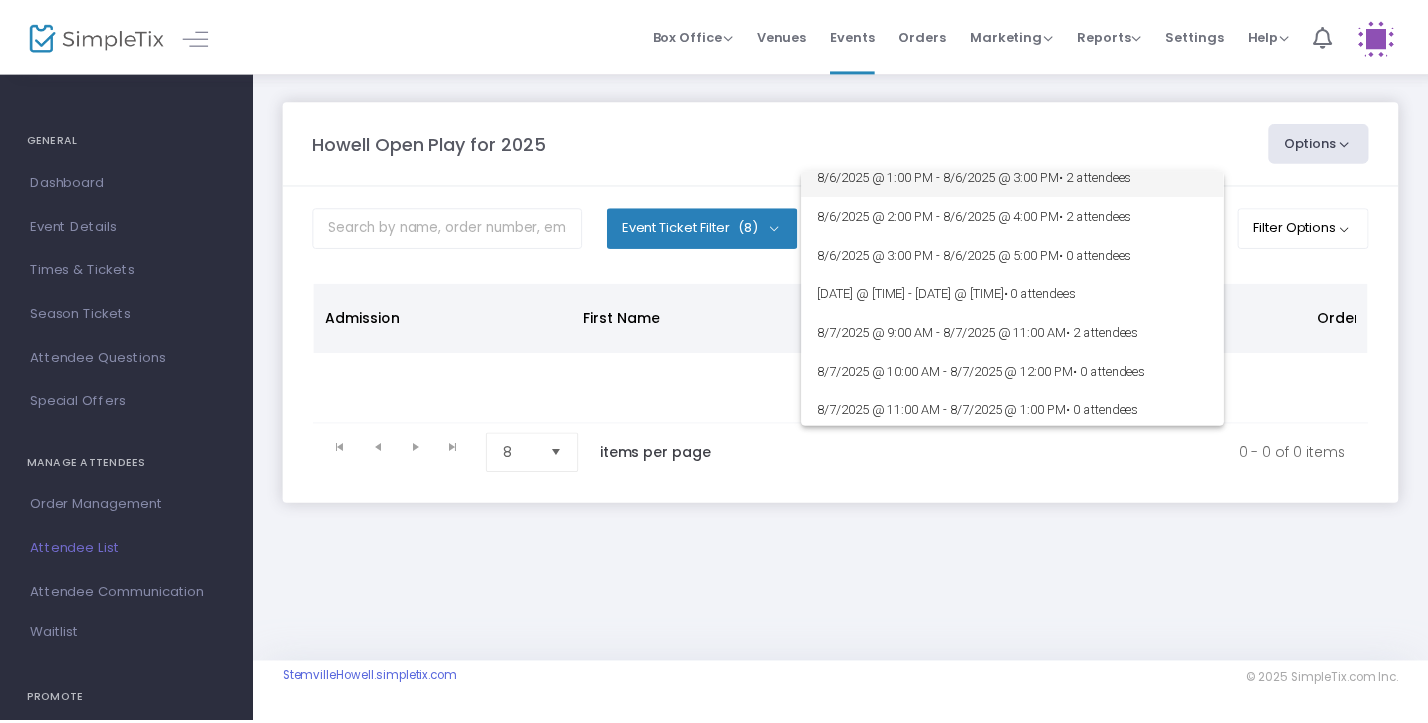 scroll, scrollTop: 93, scrollLeft: 0, axis: vertical 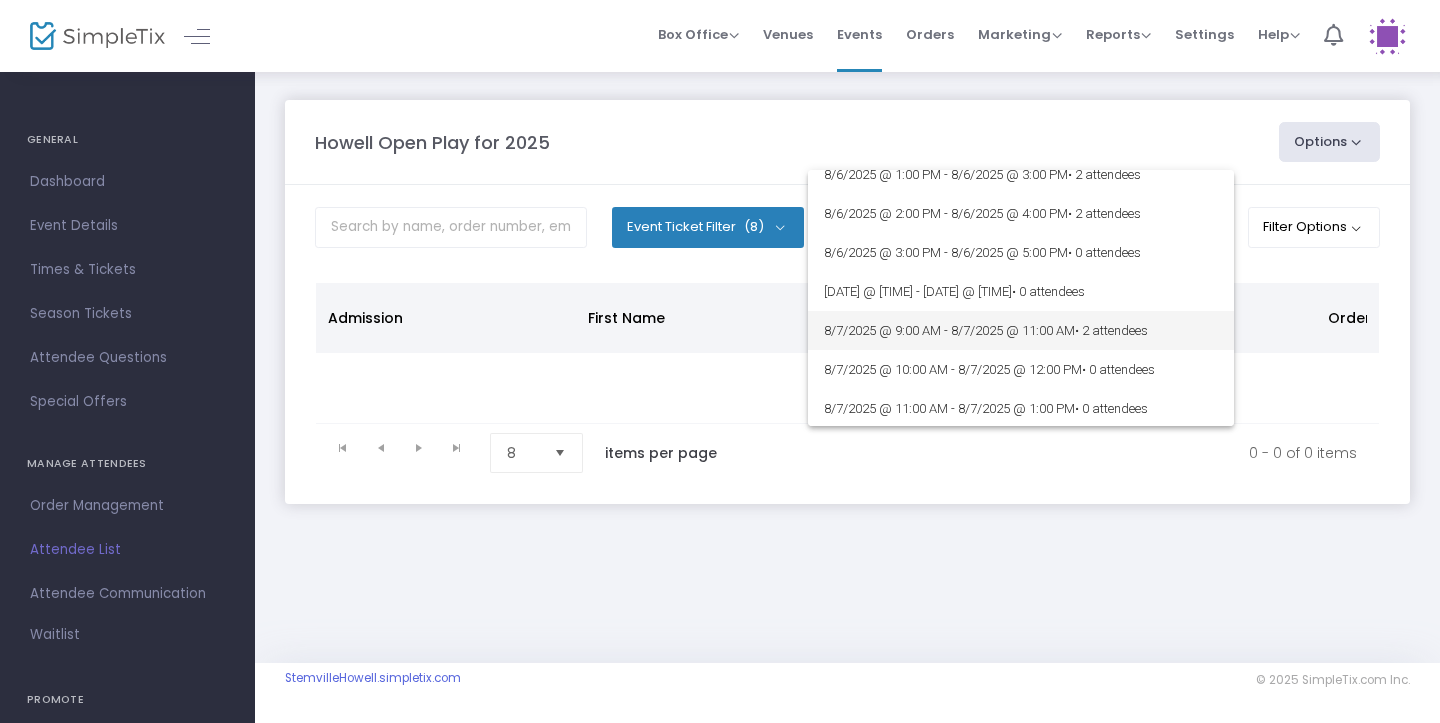 click on "8/7/2025 @ 9:00 AM - 8/7/2025 @ 11:00 AM    • 2 attendees" at bounding box center (1021, 330) 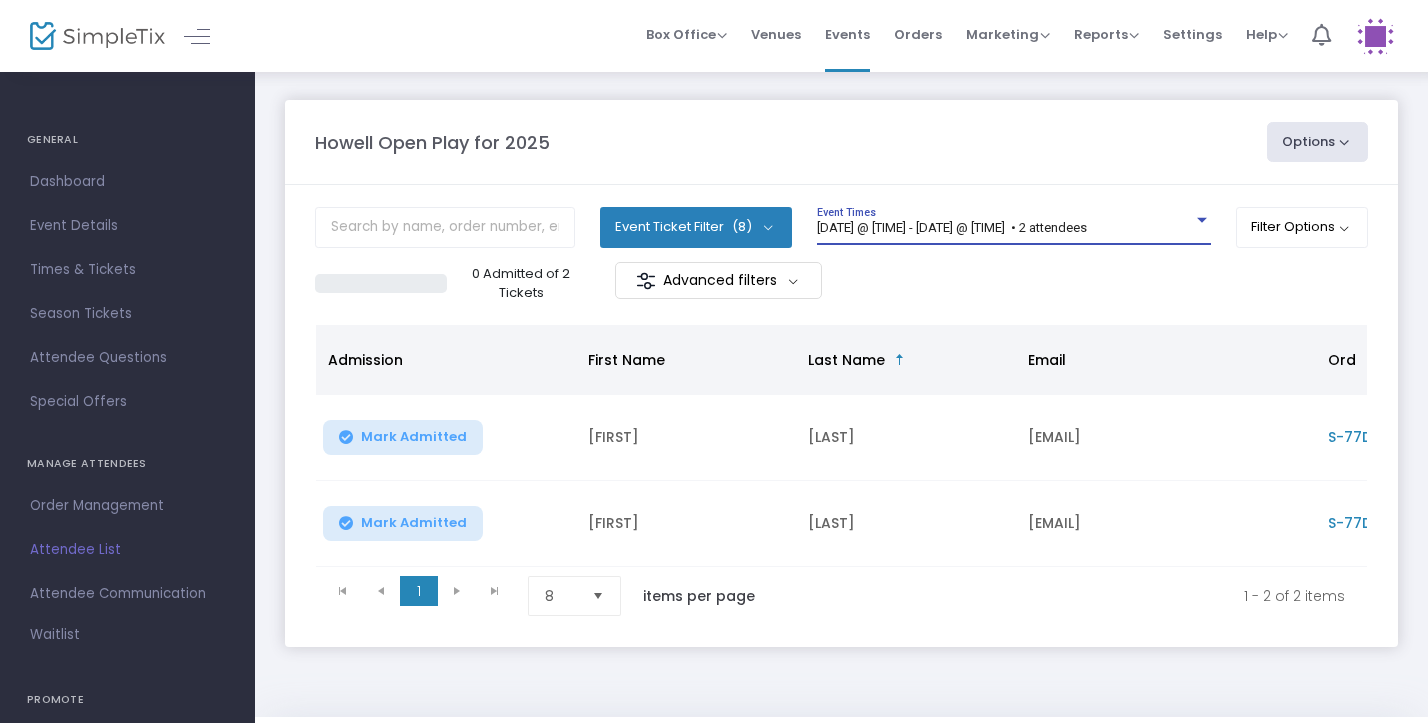 click on "8/7/2025 @ 9:00 AM - 8/7/2025 @ 11:00 AM   • 2 attendees" at bounding box center (952, 227) 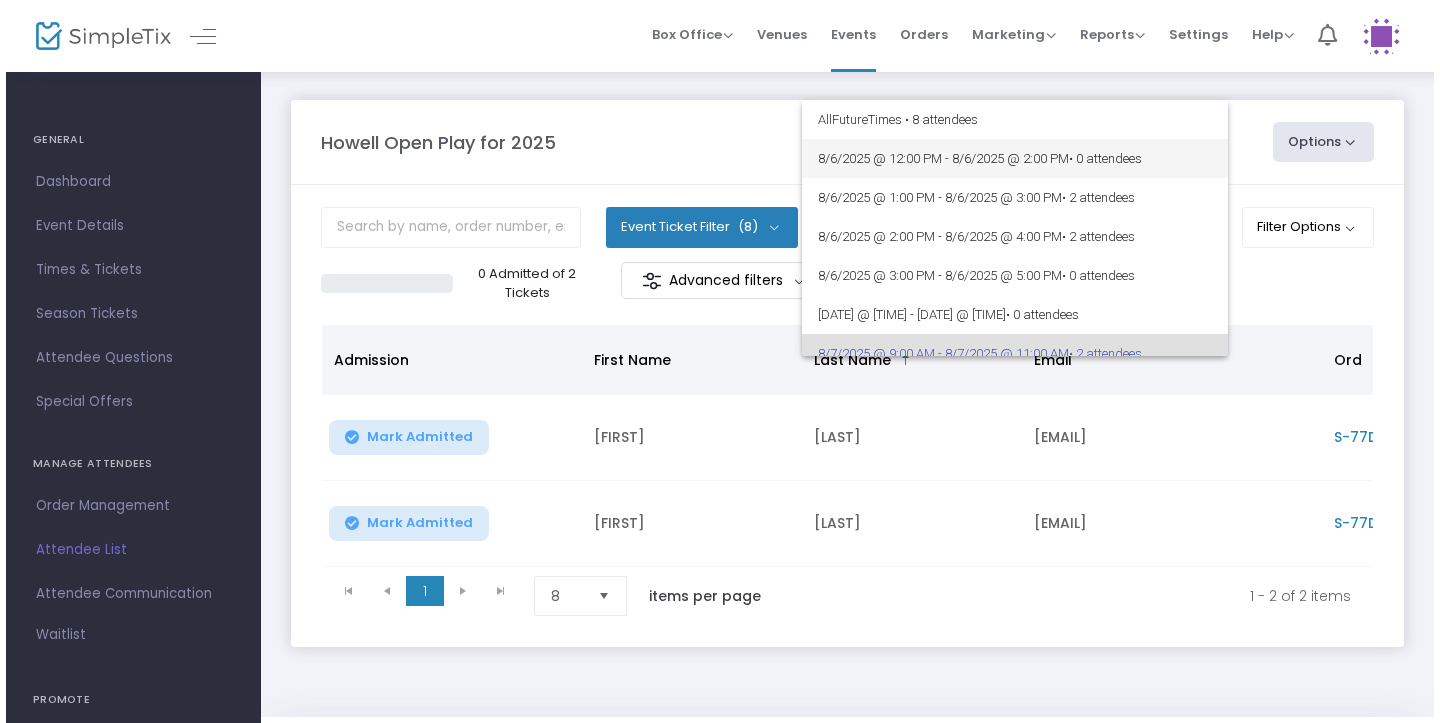scroll, scrollTop: 0, scrollLeft: 0, axis: both 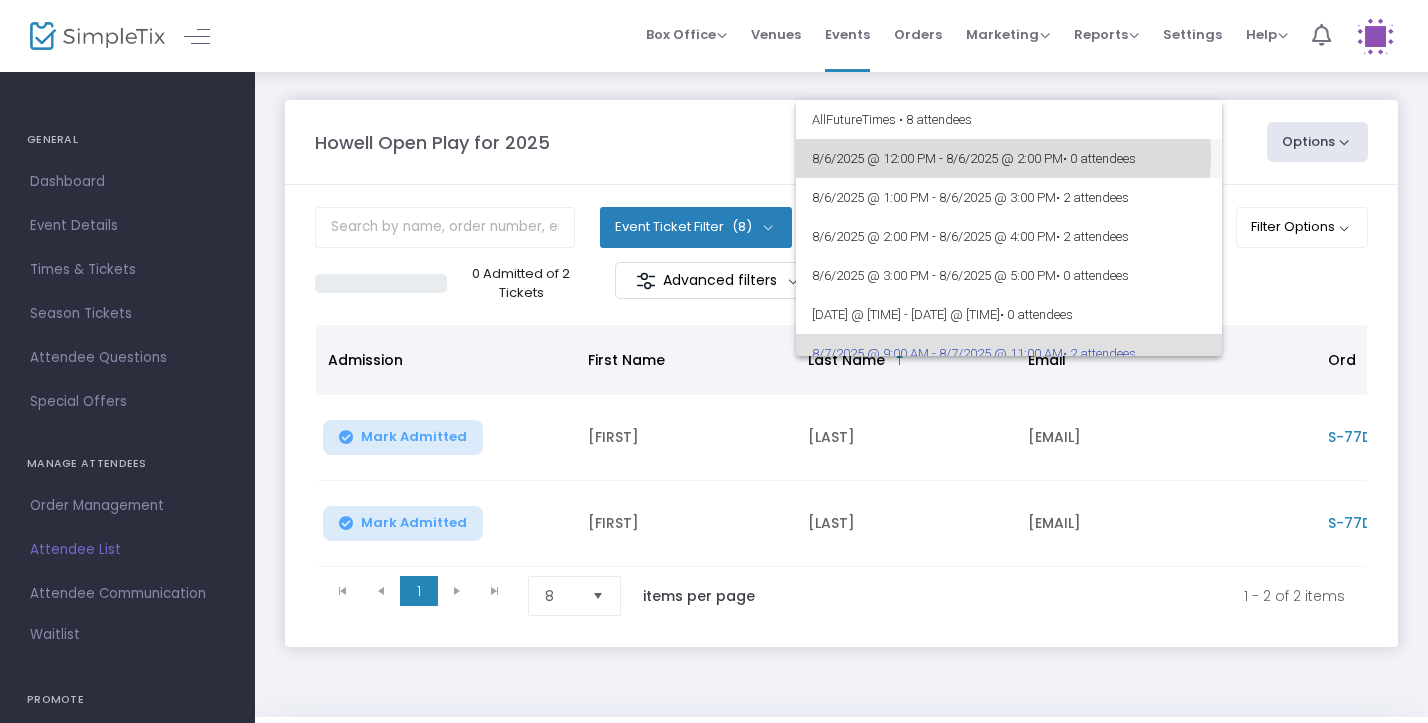 click on "8/6/2025 @ 12:00 PM - 8/6/2025 @ 2:00 PM    • 0 attendees" at bounding box center (1009, 158) 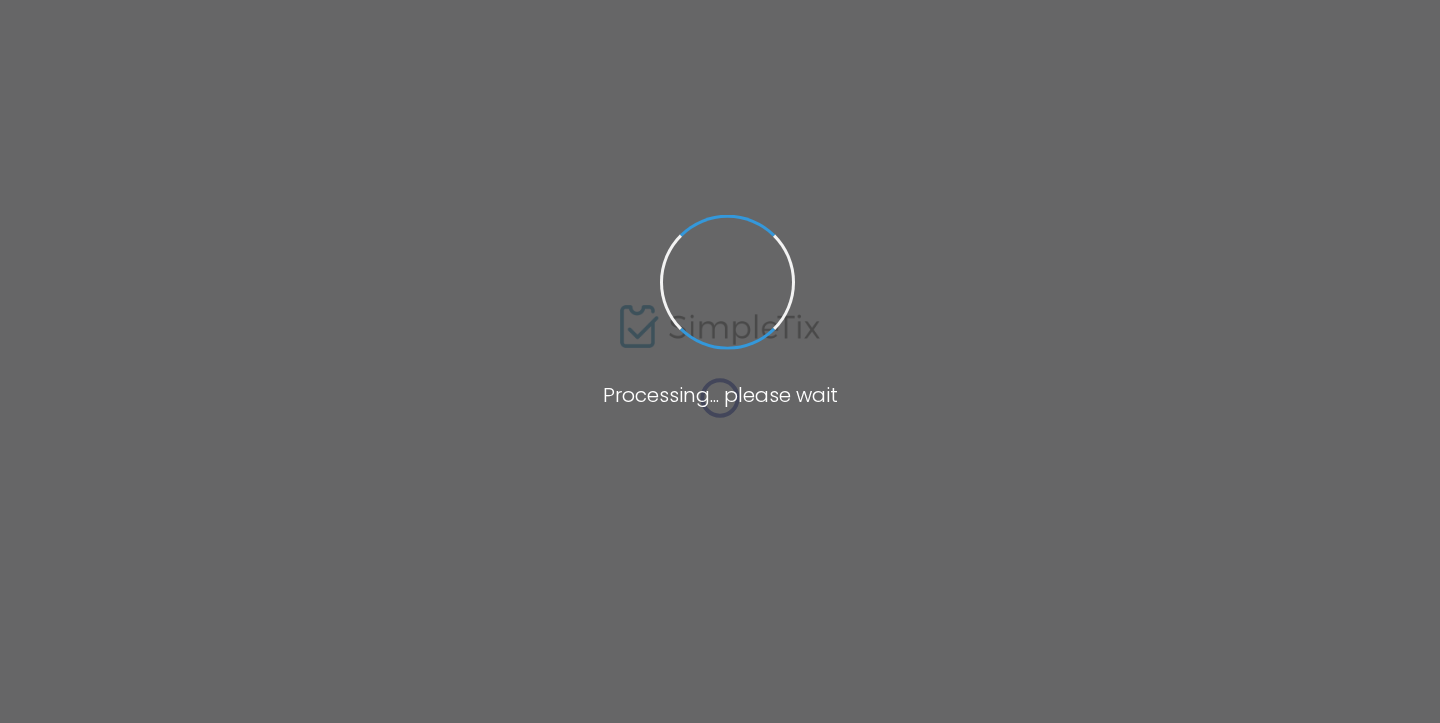scroll, scrollTop: 0, scrollLeft: 0, axis: both 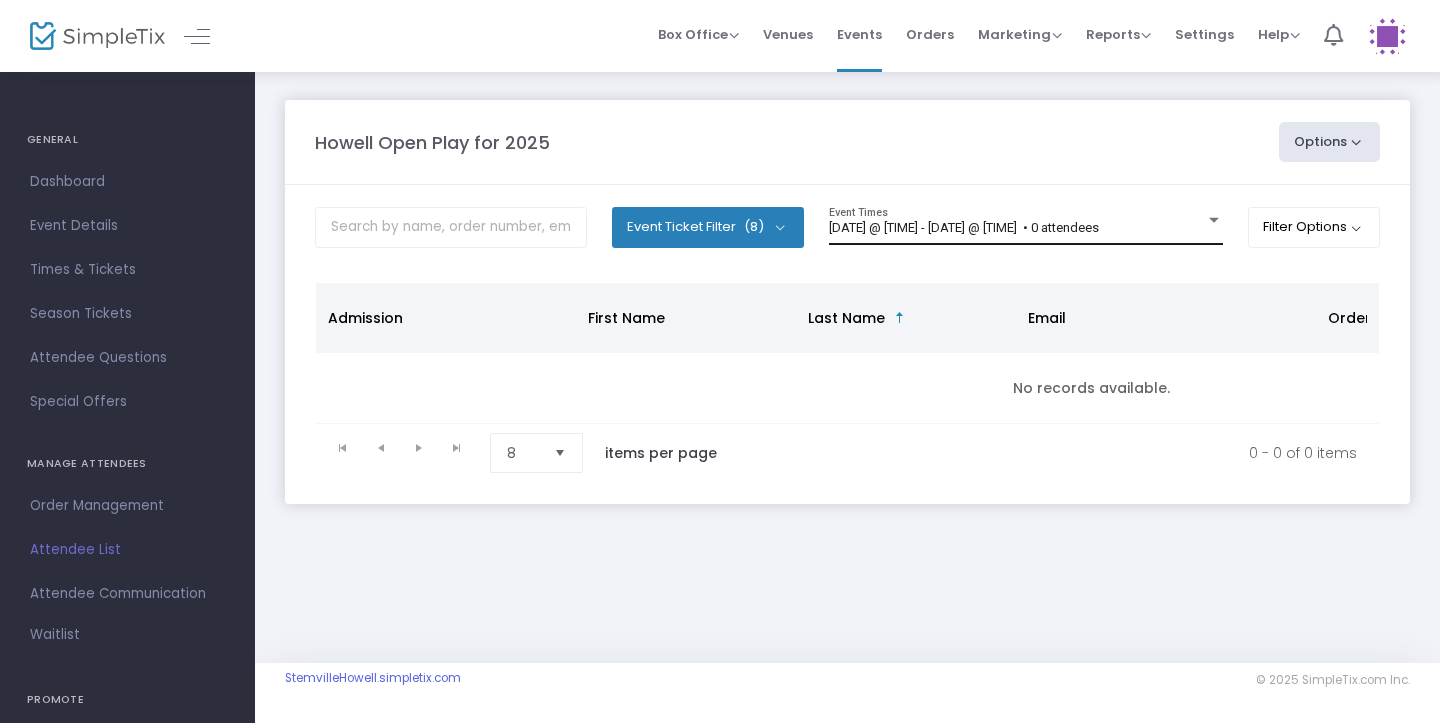 click on "[DATE] @ [TIME] - [DATE] @ [TIME]   • 0 attendees" at bounding box center [1017, 228] 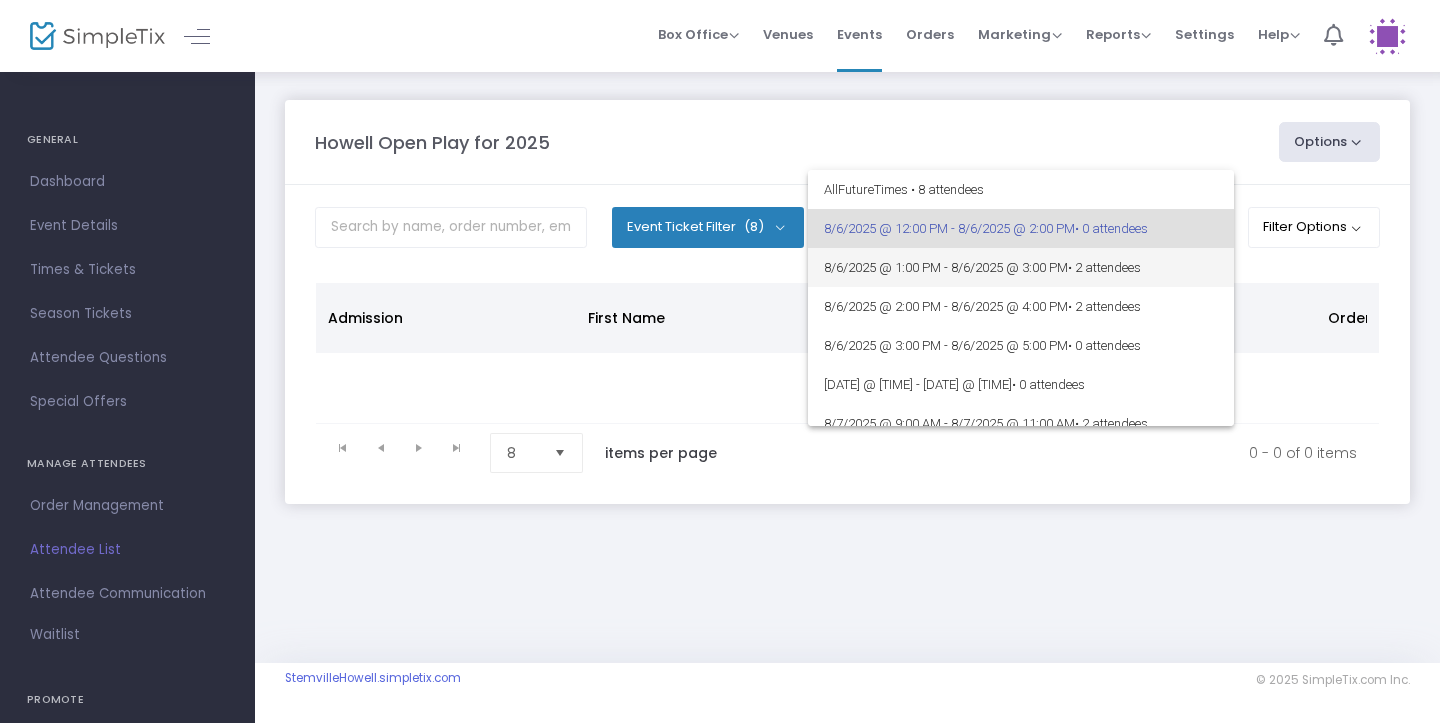 scroll, scrollTop: 0, scrollLeft: 0, axis: both 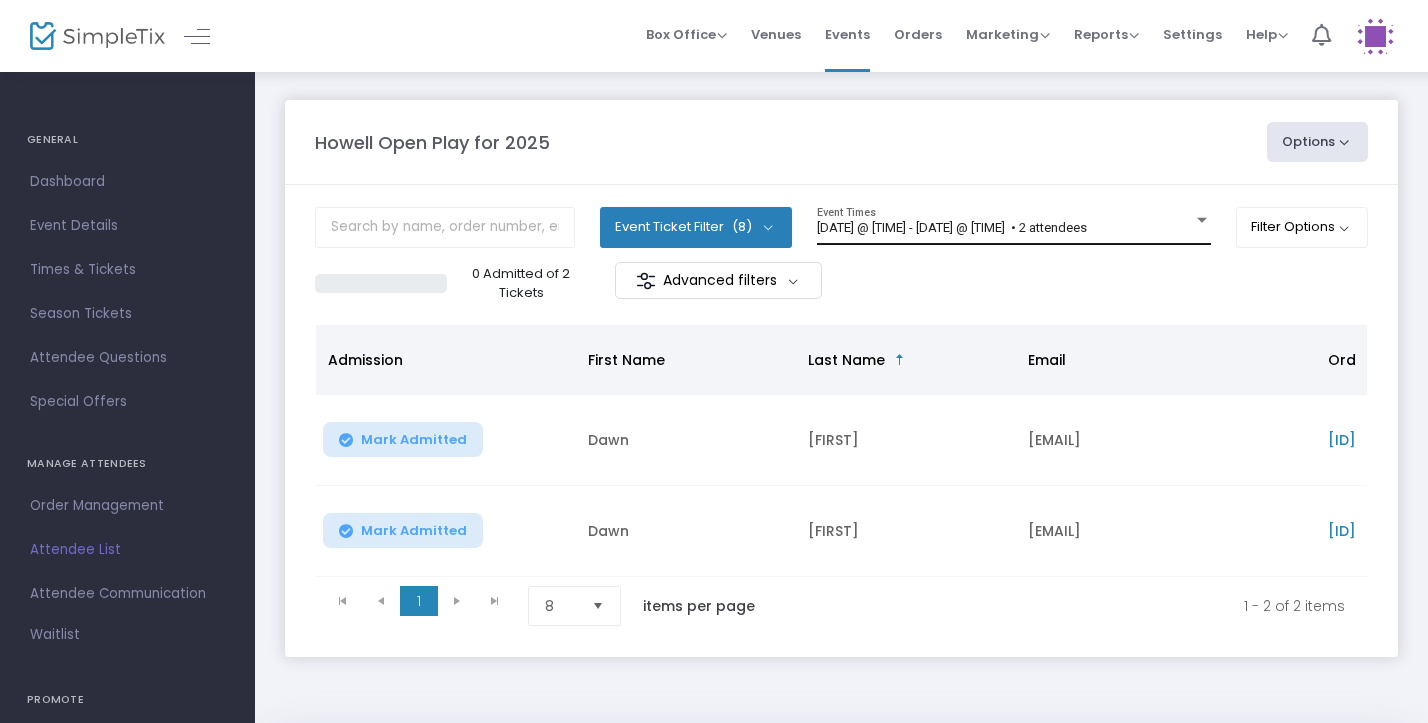 click on "[DATE] @ [TIME] - [DATE] @ [TIME]   • 2 attendees Event Times" 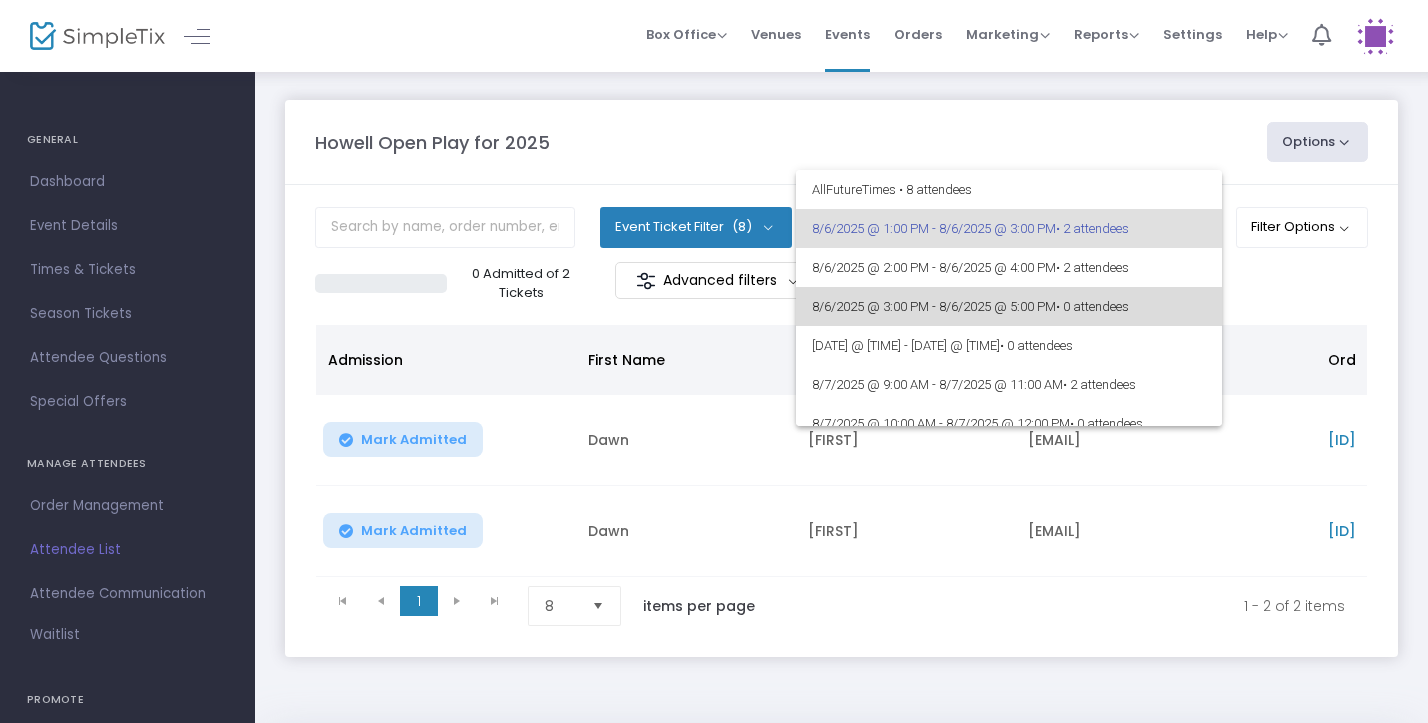 click on "• 0 attendees" at bounding box center (1092, 306) 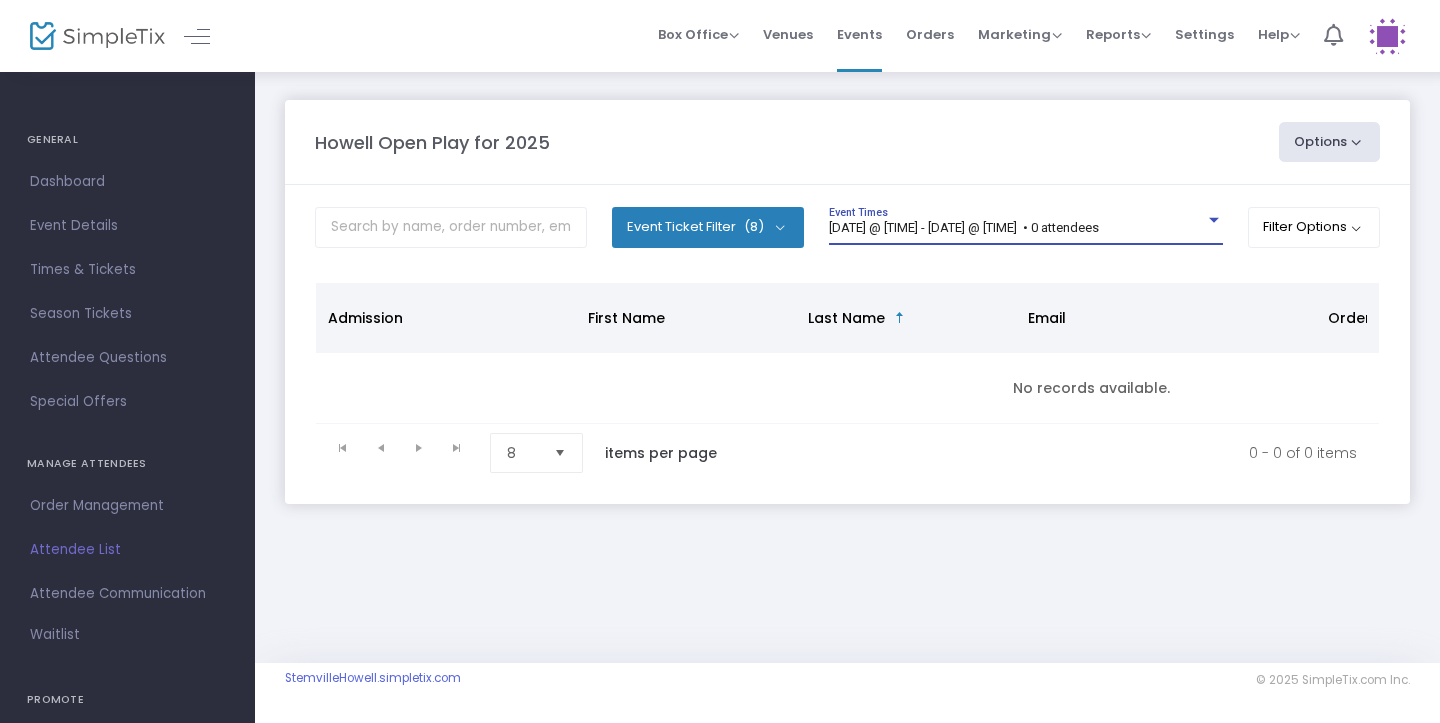 click on "8/6/2025 @ 3:00 PM - 8/6/2025 @ 5:00 PM   • 0 attendees" at bounding box center [964, 227] 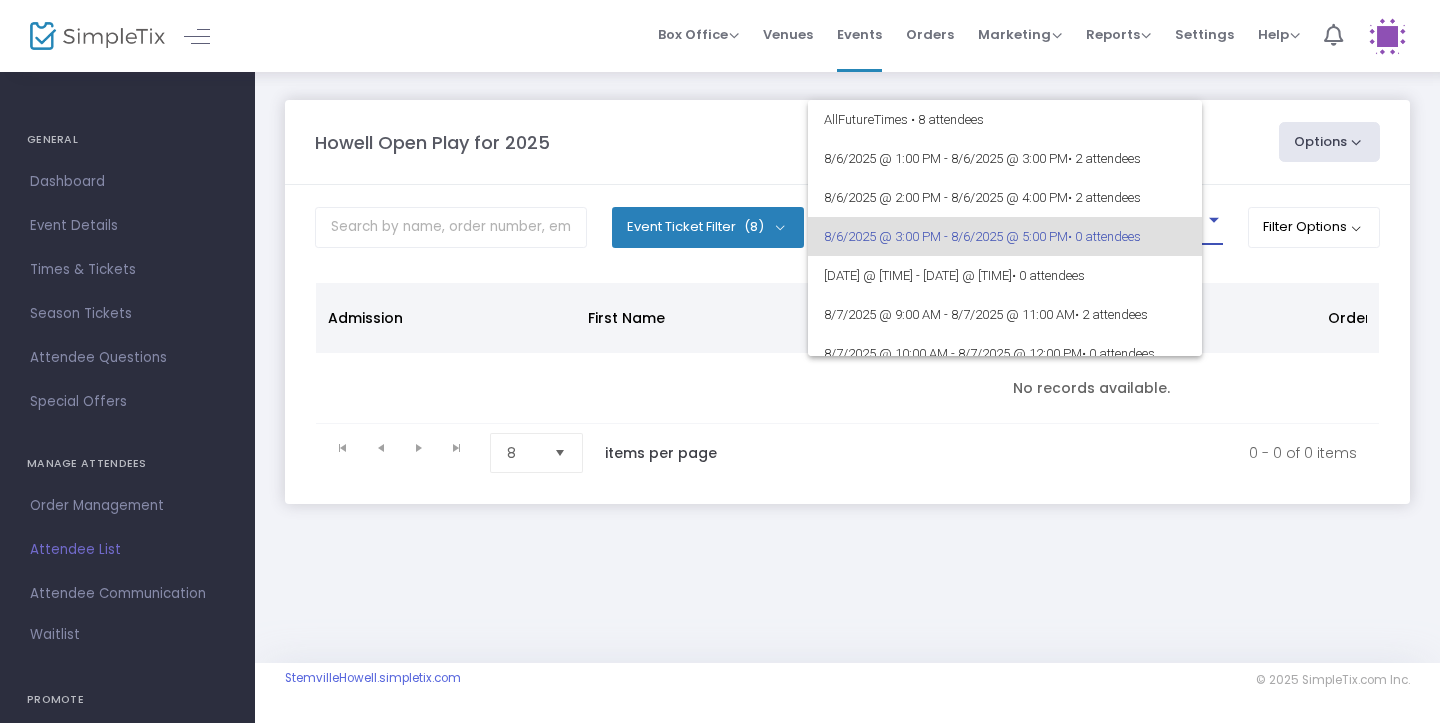scroll, scrollTop: 8, scrollLeft: 0, axis: vertical 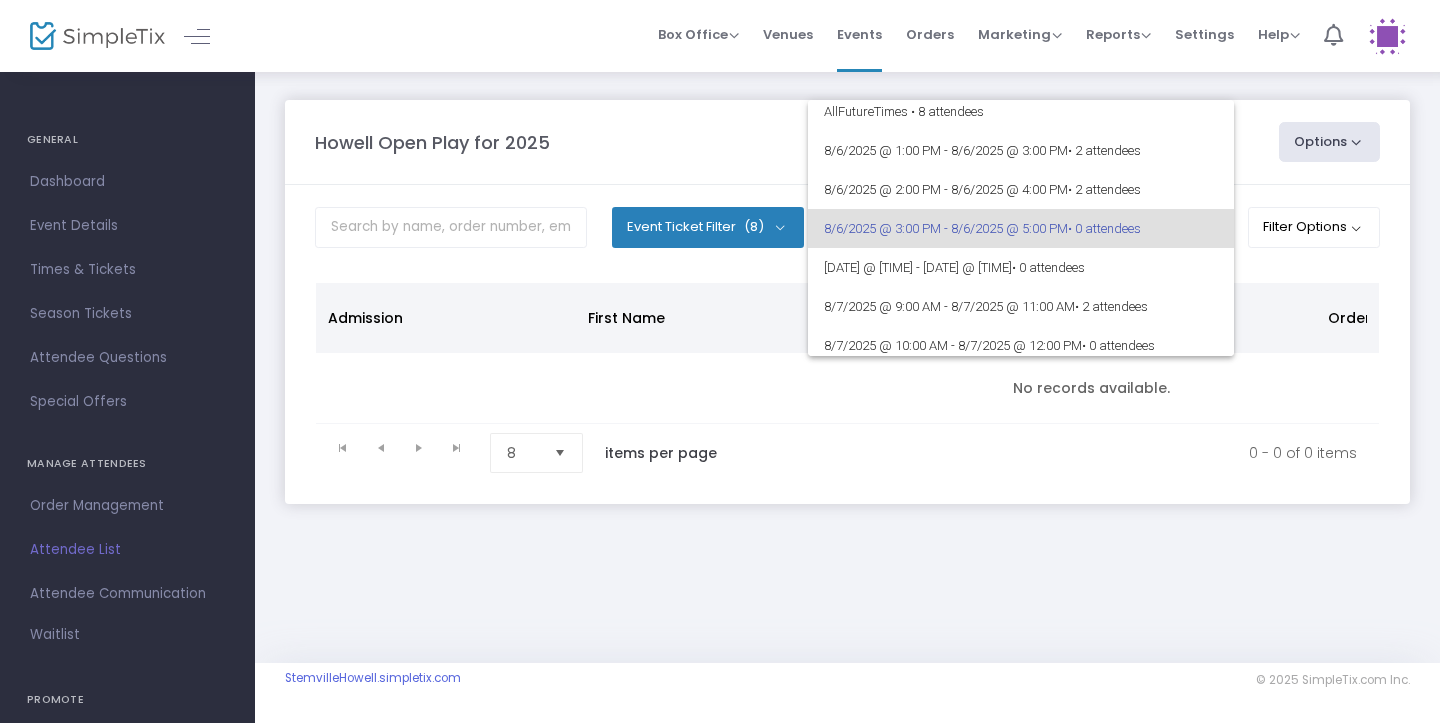 click at bounding box center [720, 361] 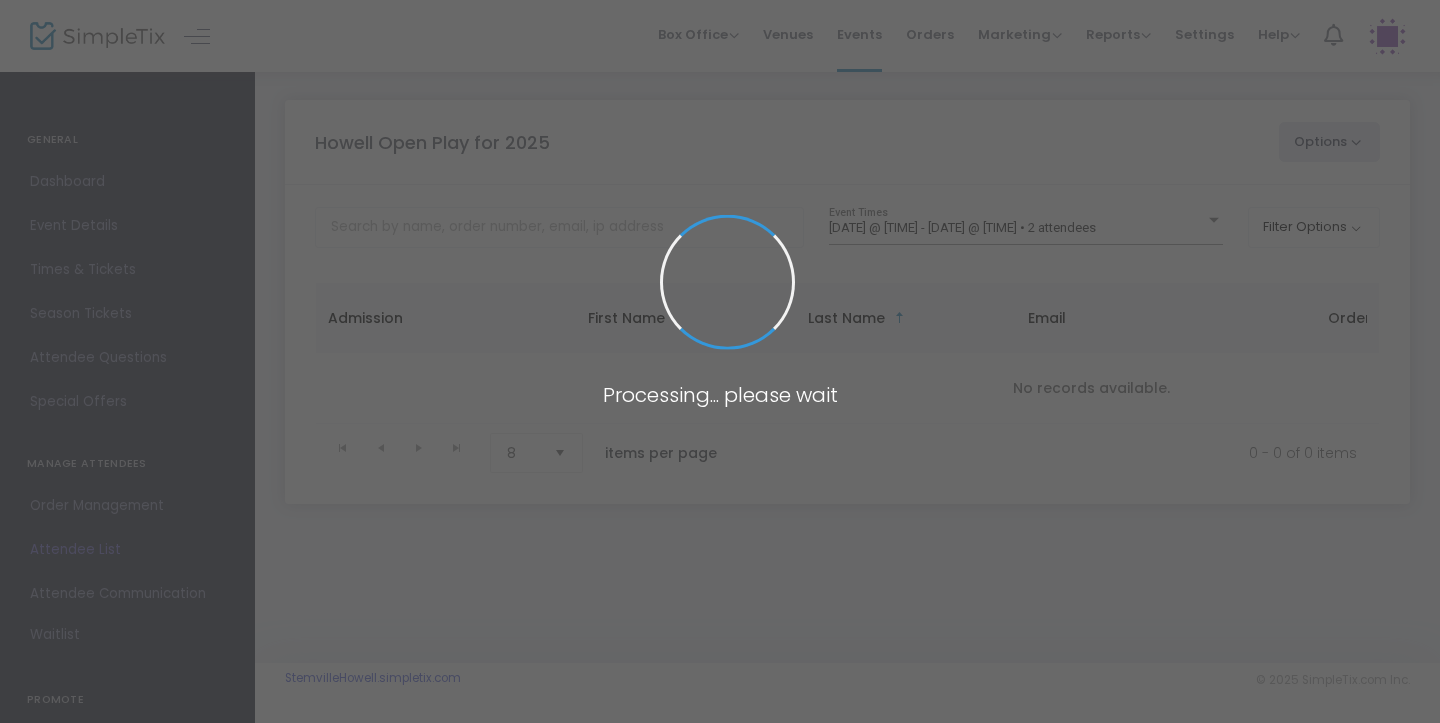 scroll, scrollTop: 0, scrollLeft: 0, axis: both 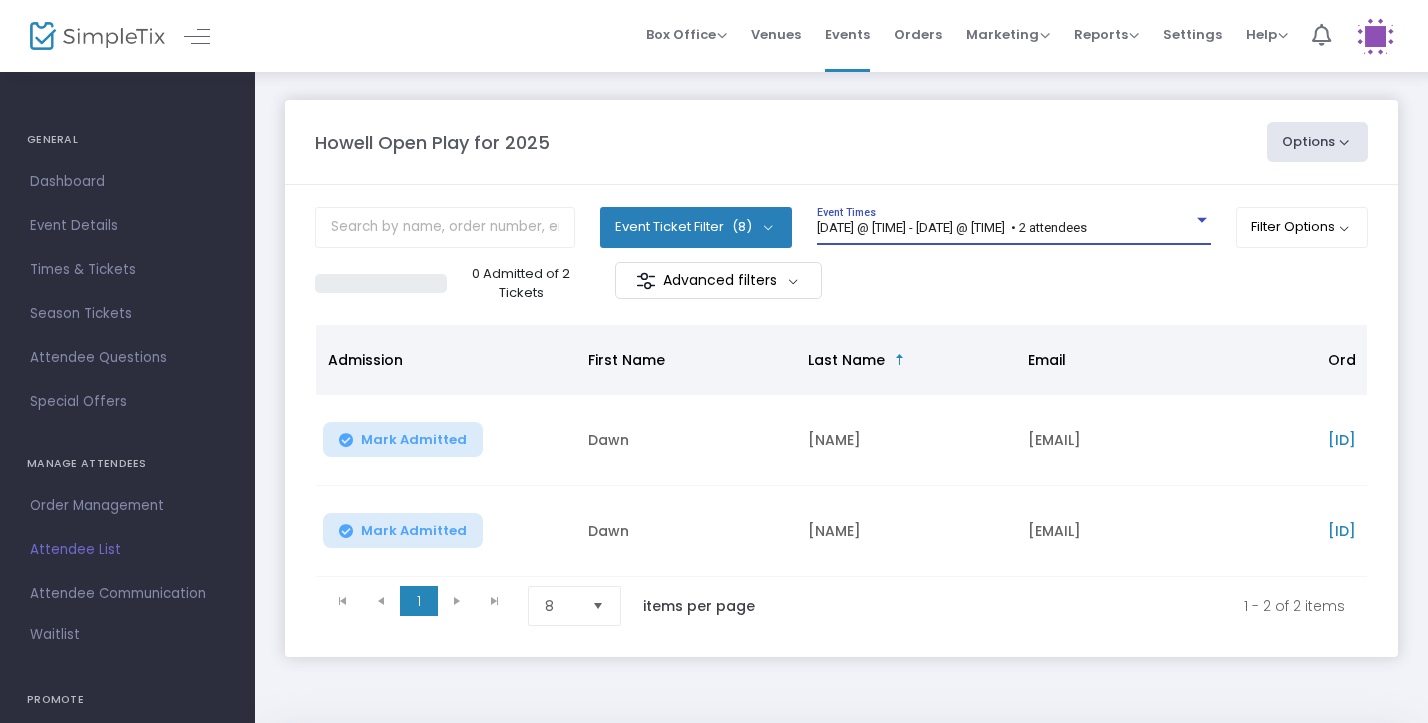 click on "[DATE] @ [TIME] - [DATE] @ [TIME]   • 2 attendees" at bounding box center [952, 227] 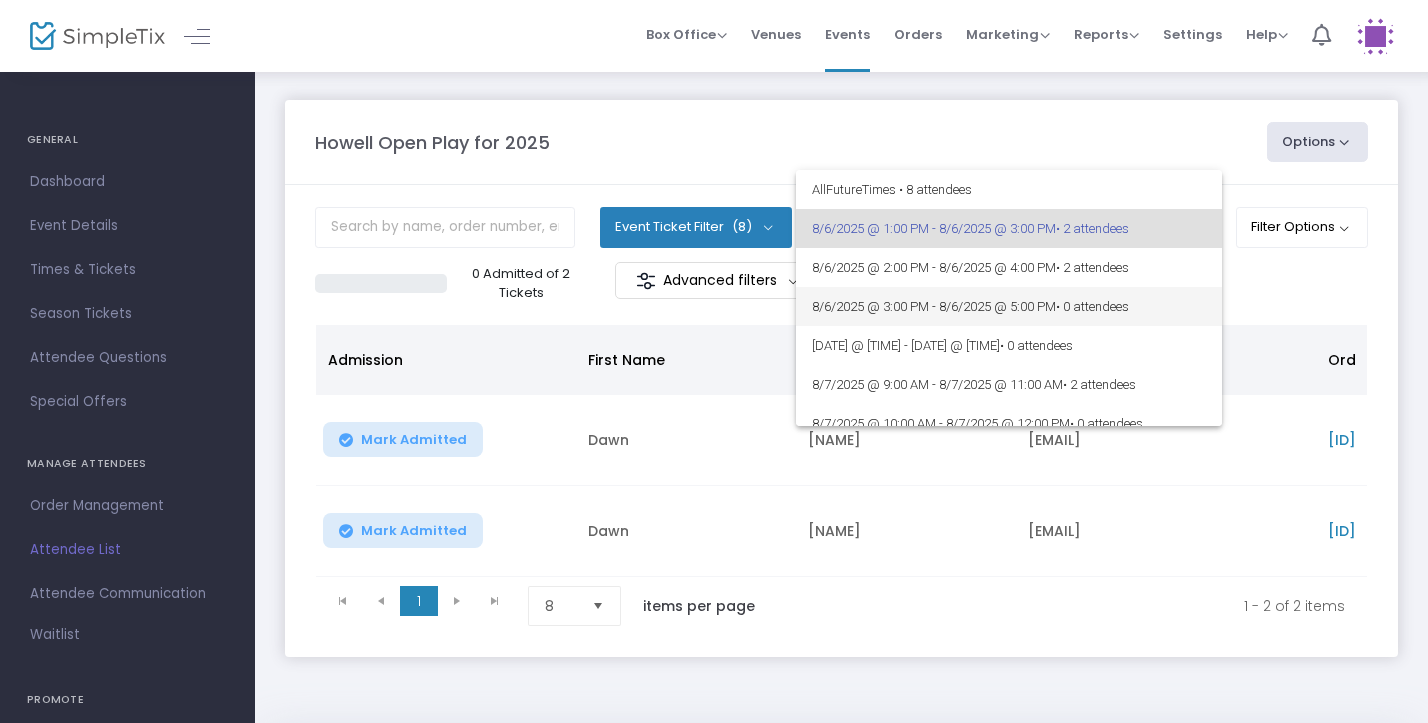 click on "[DATE] @ [TIME] - [DATE] @ [TIME]    • 0 attendees" at bounding box center (1009, 306) 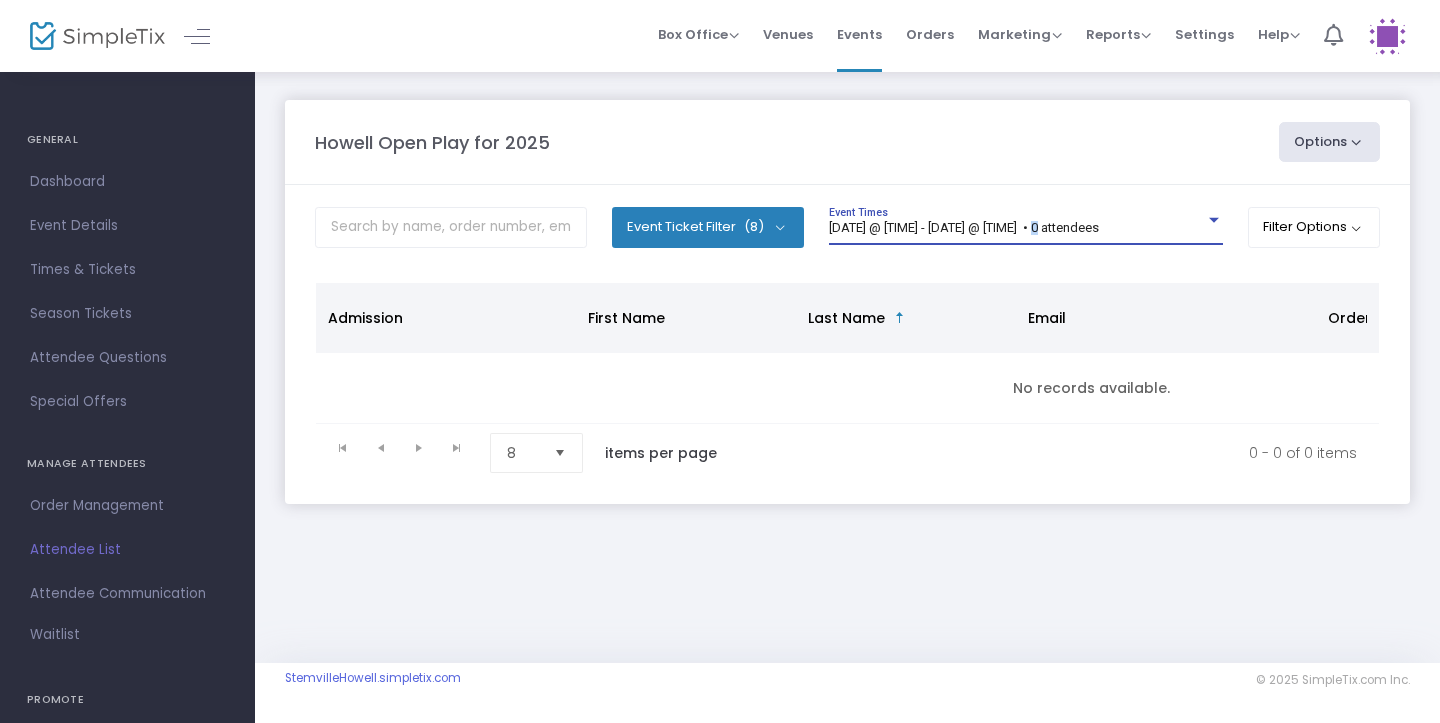click on "[DATE] @ [TIME] - [DATE] @ [TIME]   • 0 attendees" at bounding box center [964, 227] 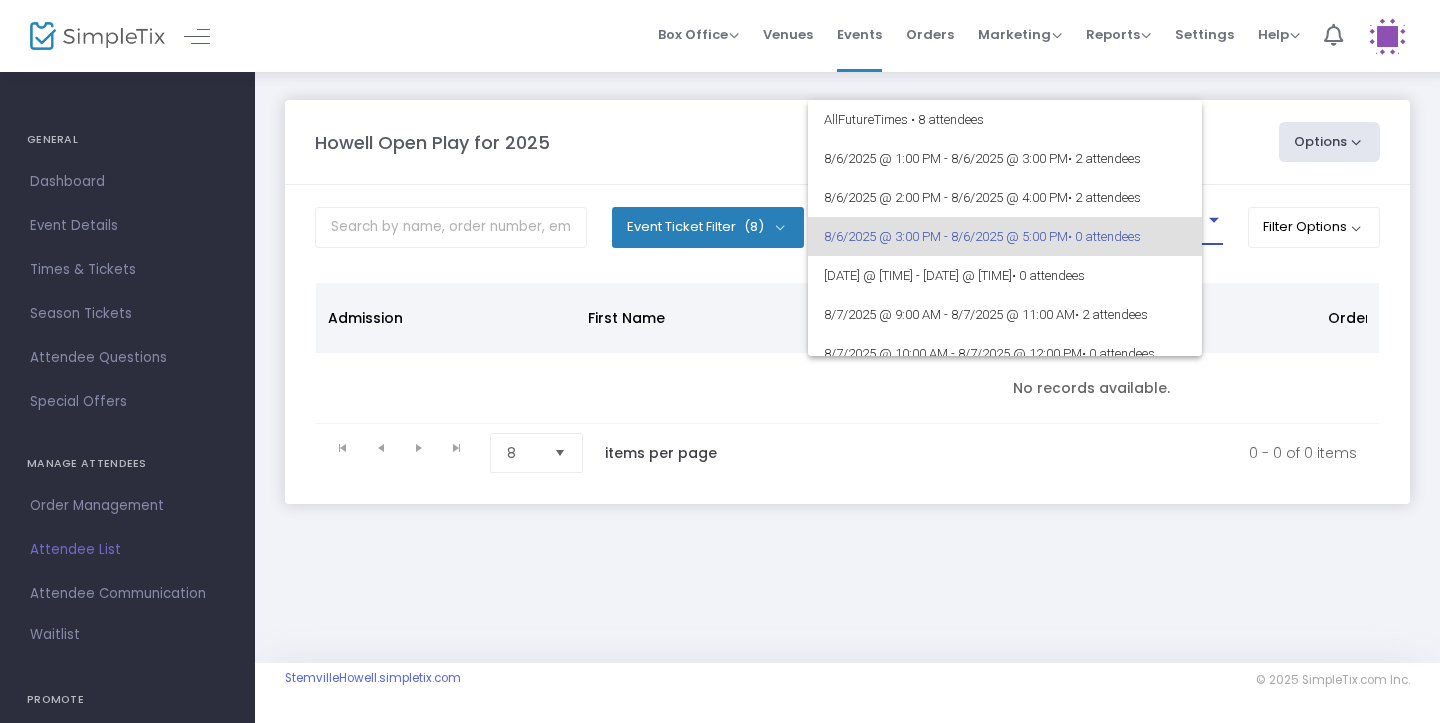 scroll, scrollTop: 8, scrollLeft: 0, axis: vertical 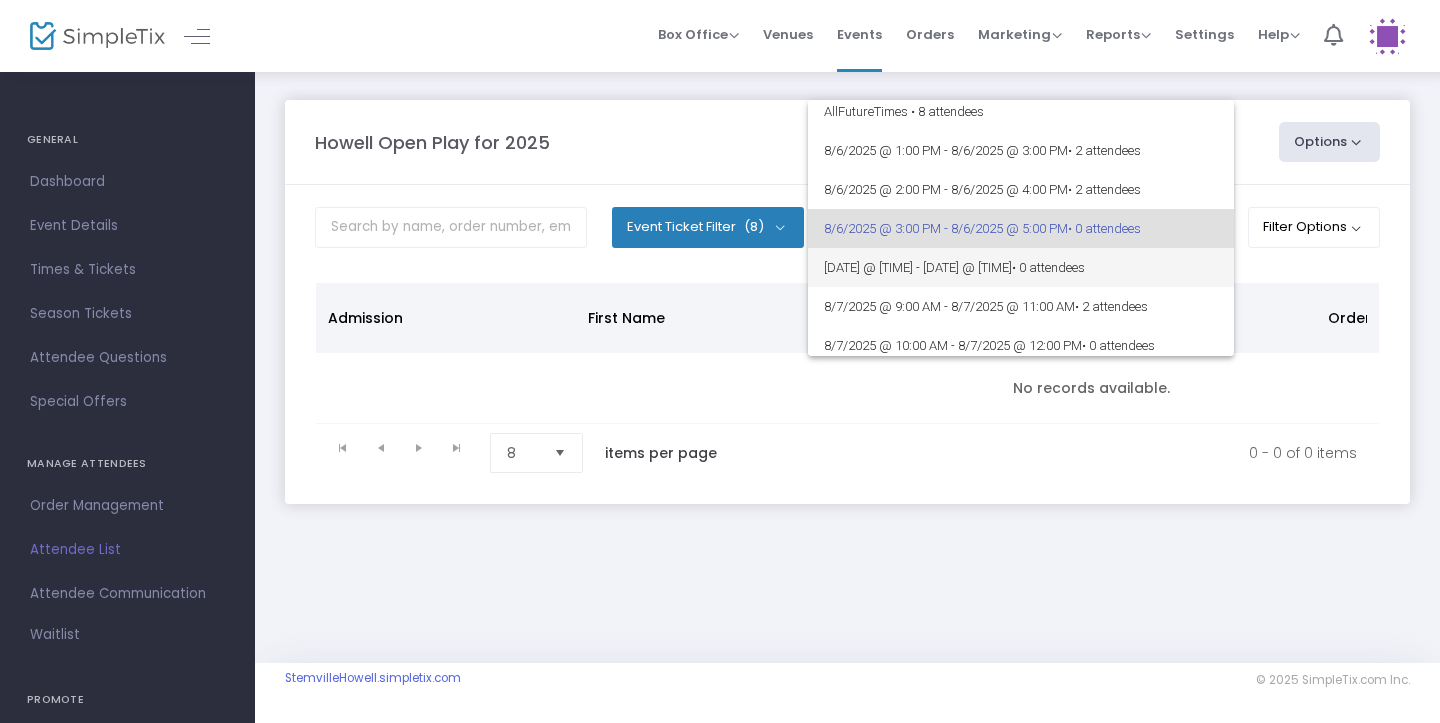 click on "8/6/2025 @ 4:00 PM - 8/6/2025 @ 6:00 PM    • 0 attendees" at bounding box center (1021, 267) 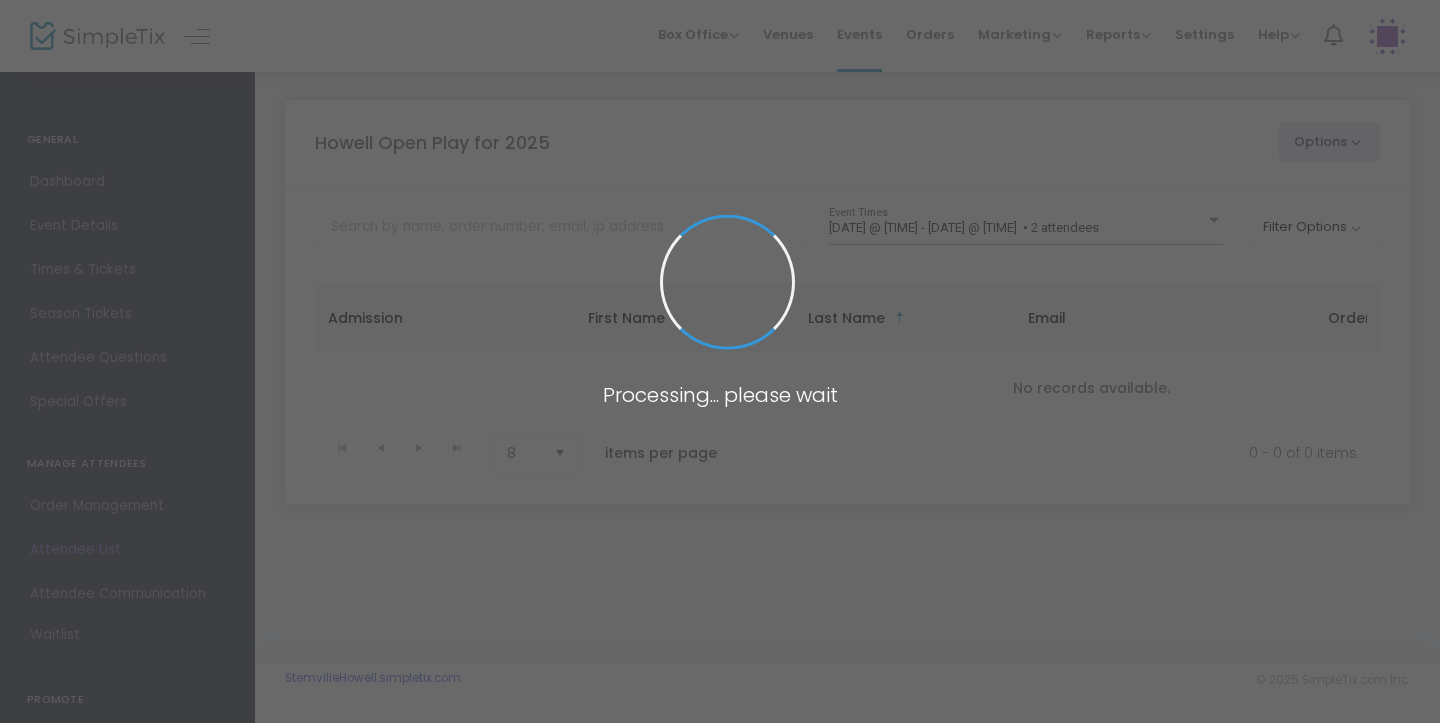 scroll, scrollTop: 0, scrollLeft: 0, axis: both 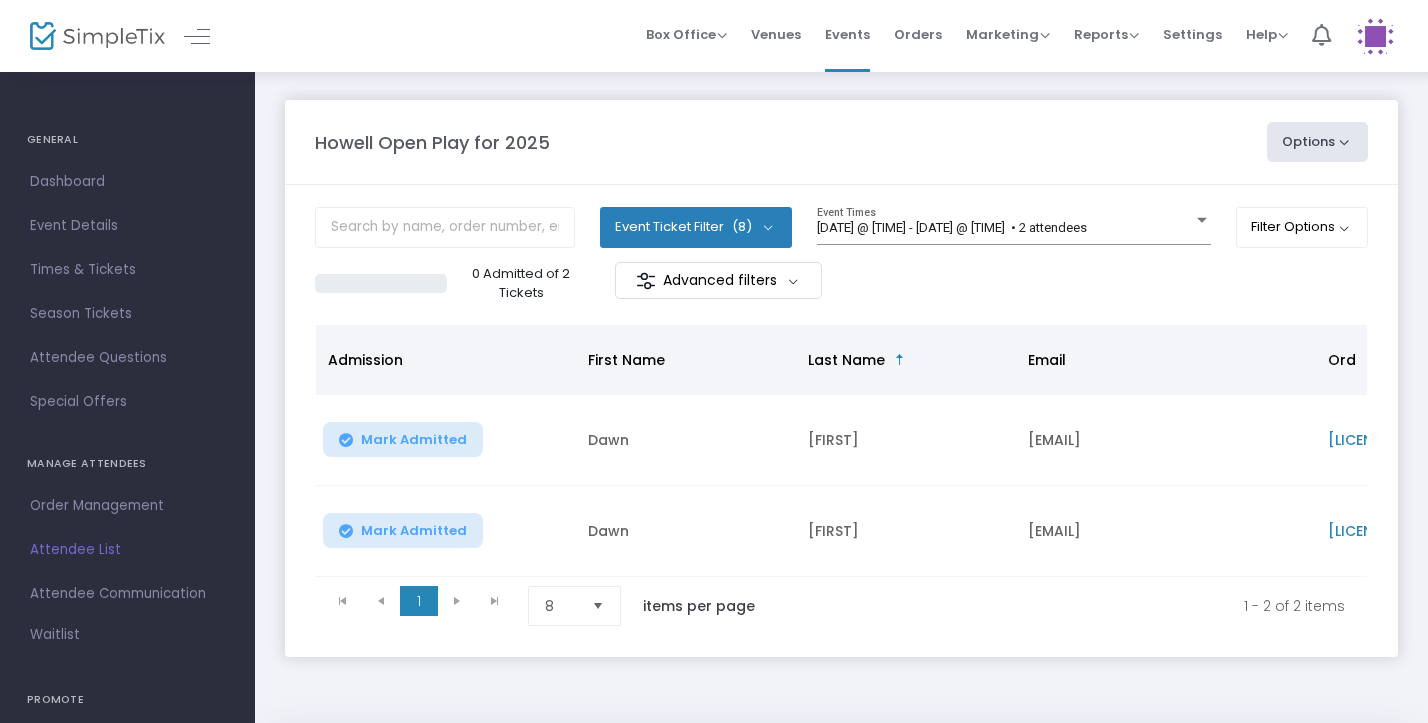 click on "8/6/2025 @ 1:00 PM - 8/6/2025 @ 3:00 PM   • 2 attendees Event Times" 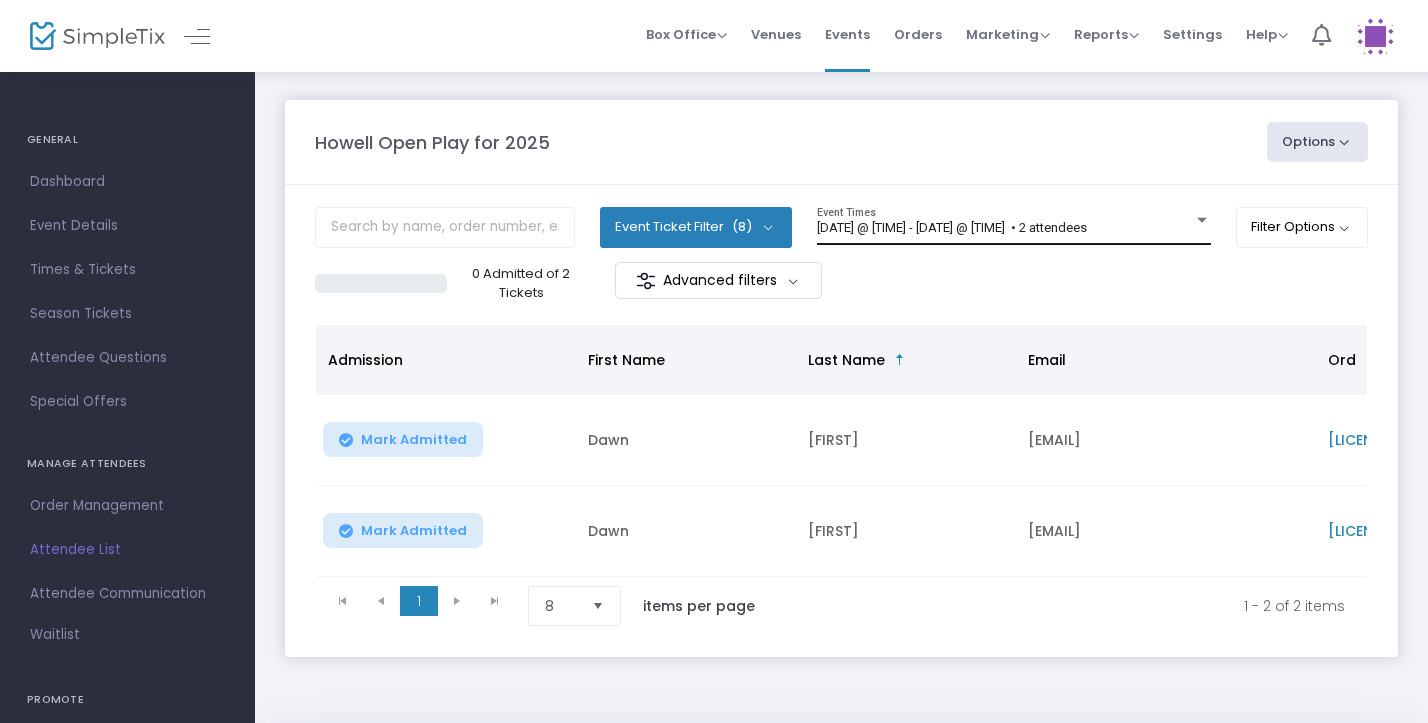 click on "8/6/2025 @ 1:00 PM - 8/6/2025 @ 3:00 PM   • 2 attendees Event Times" 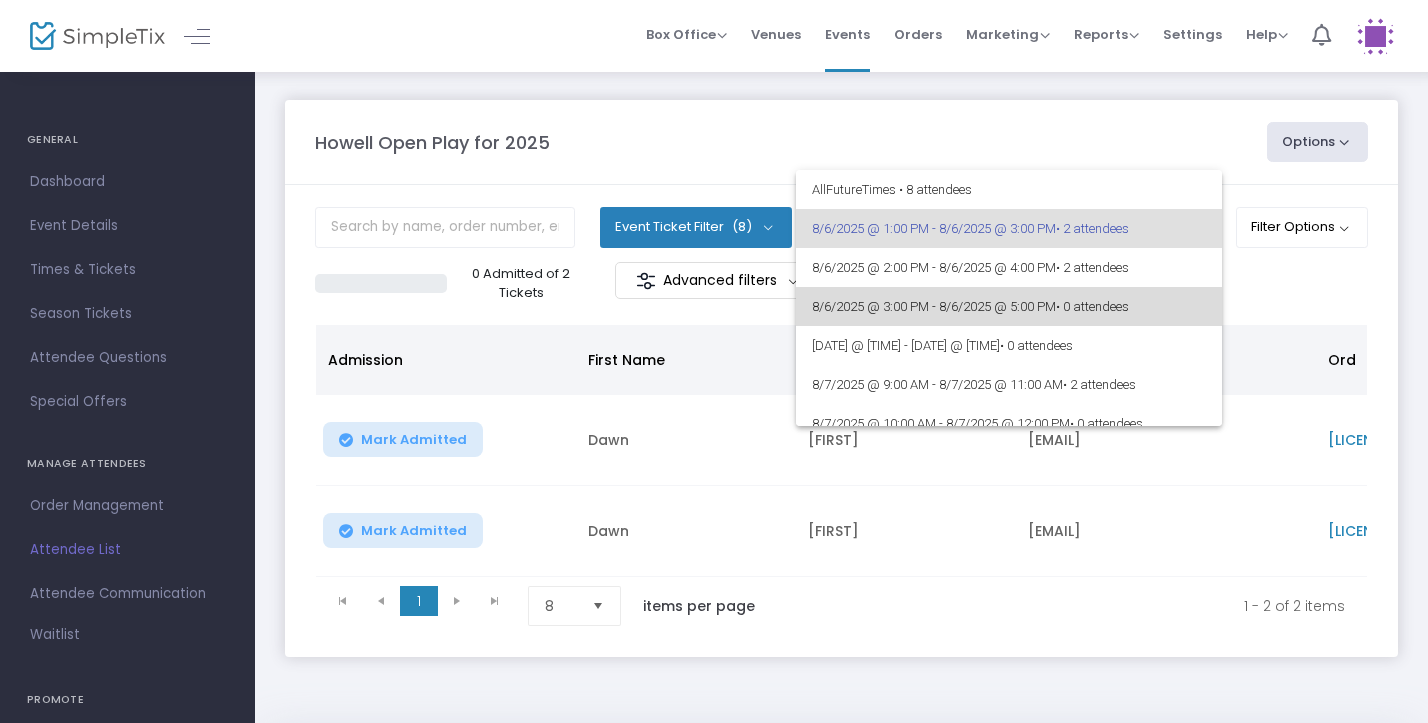 click on "8/6/2025 @ 3:00 PM - 8/6/2025 @ 5:00 PM    • 0 attendees" at bounding box center (1009, 306) 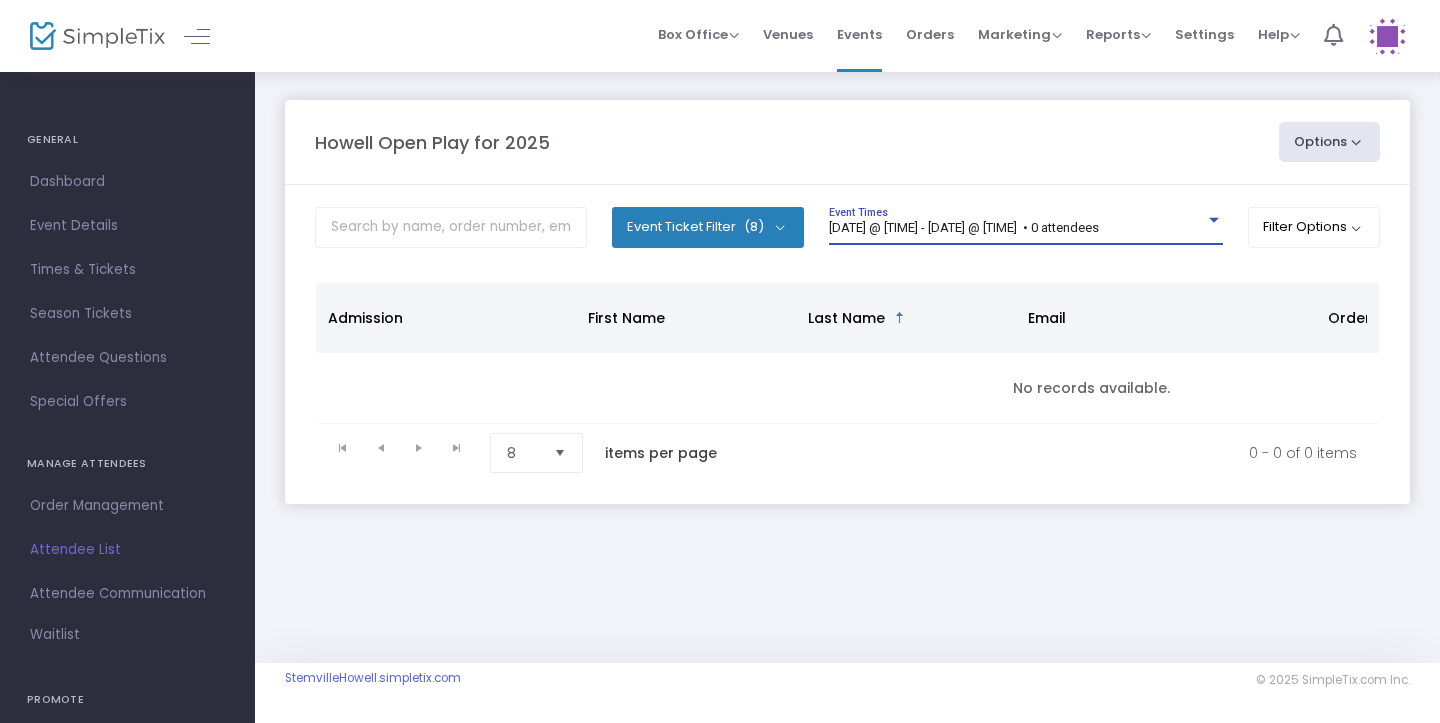 click on "8/6/2025 @ 3:00 PM - 8/6/2025 @ 5:00 PM   • 0 attendees" at bounding box center [964, 227] 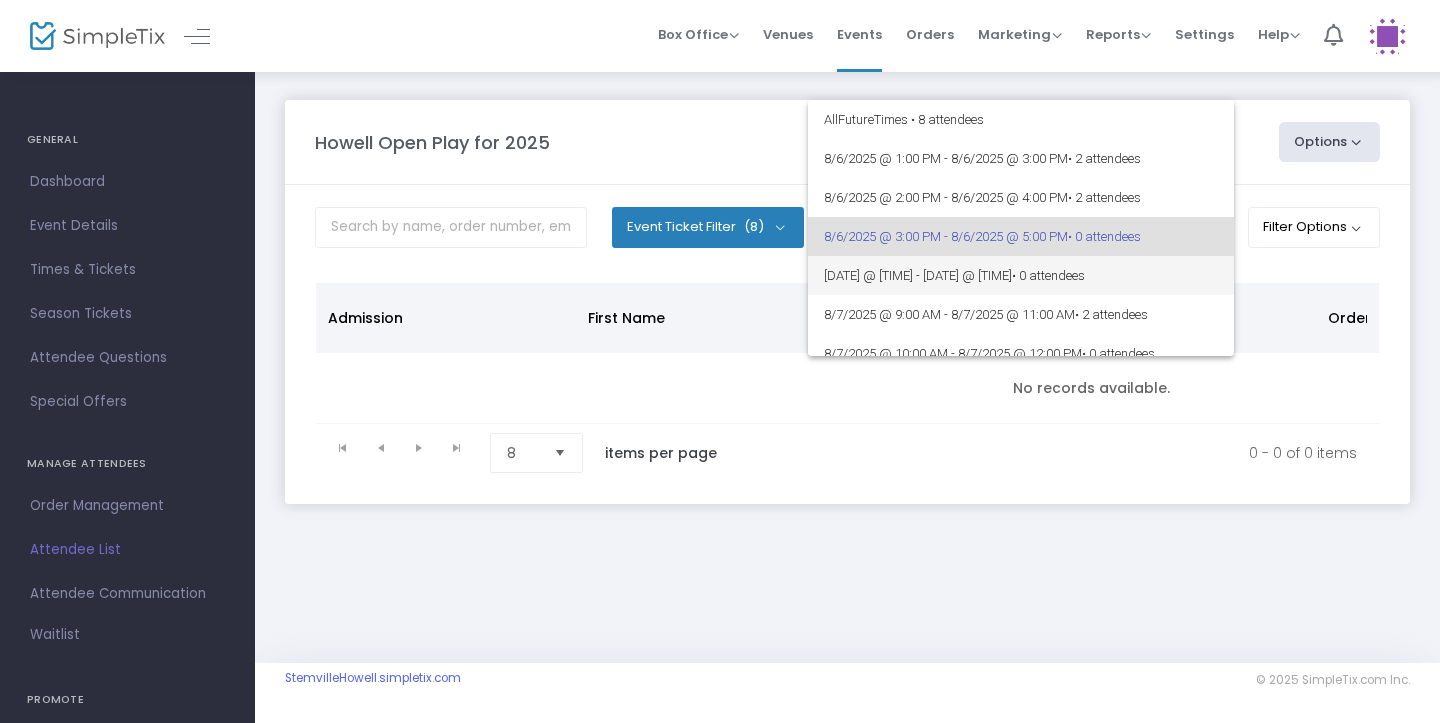 scroll, scrollTop: 8, scrollLeft: 0, axis: vertical 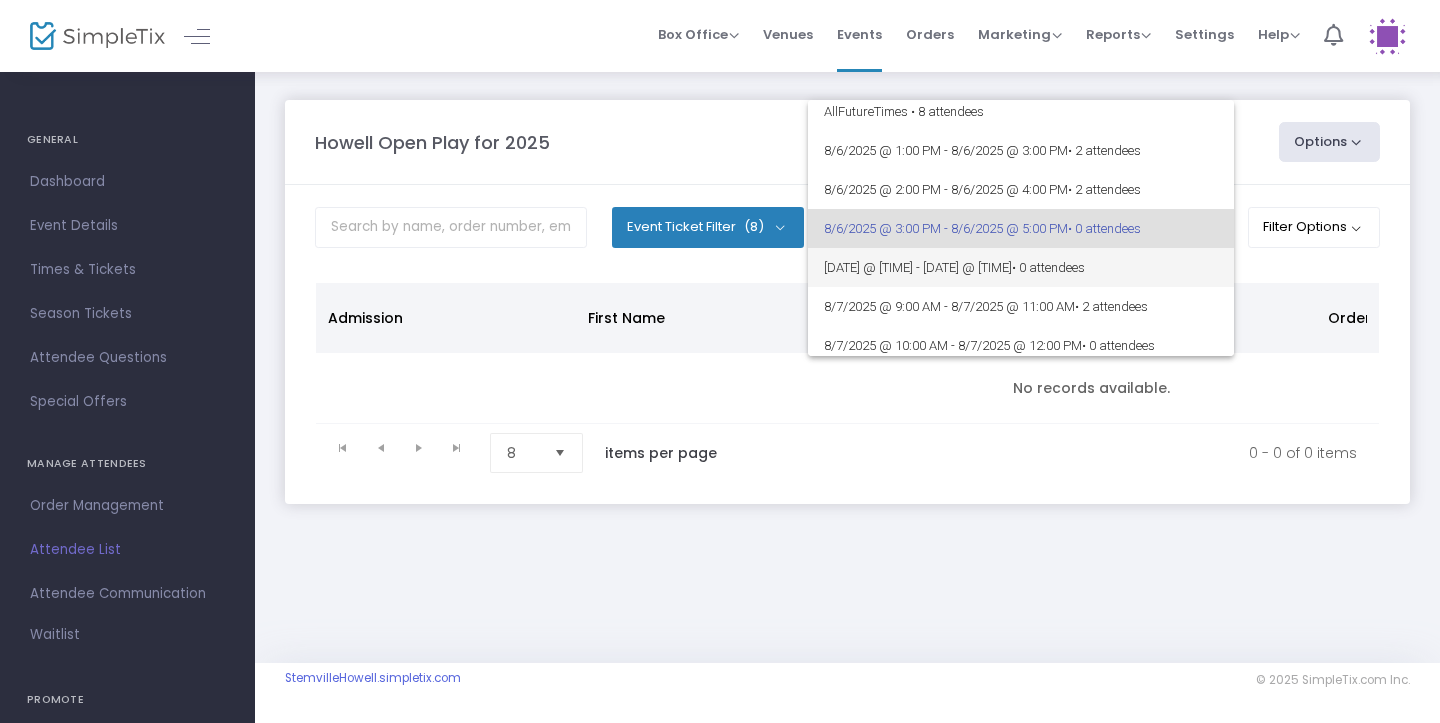 click on "8/6/2025 @ 4:00 PM - 8/6/2025 @ 6:00 PM    • 0 attendees" at bounding box center (1021, 267) 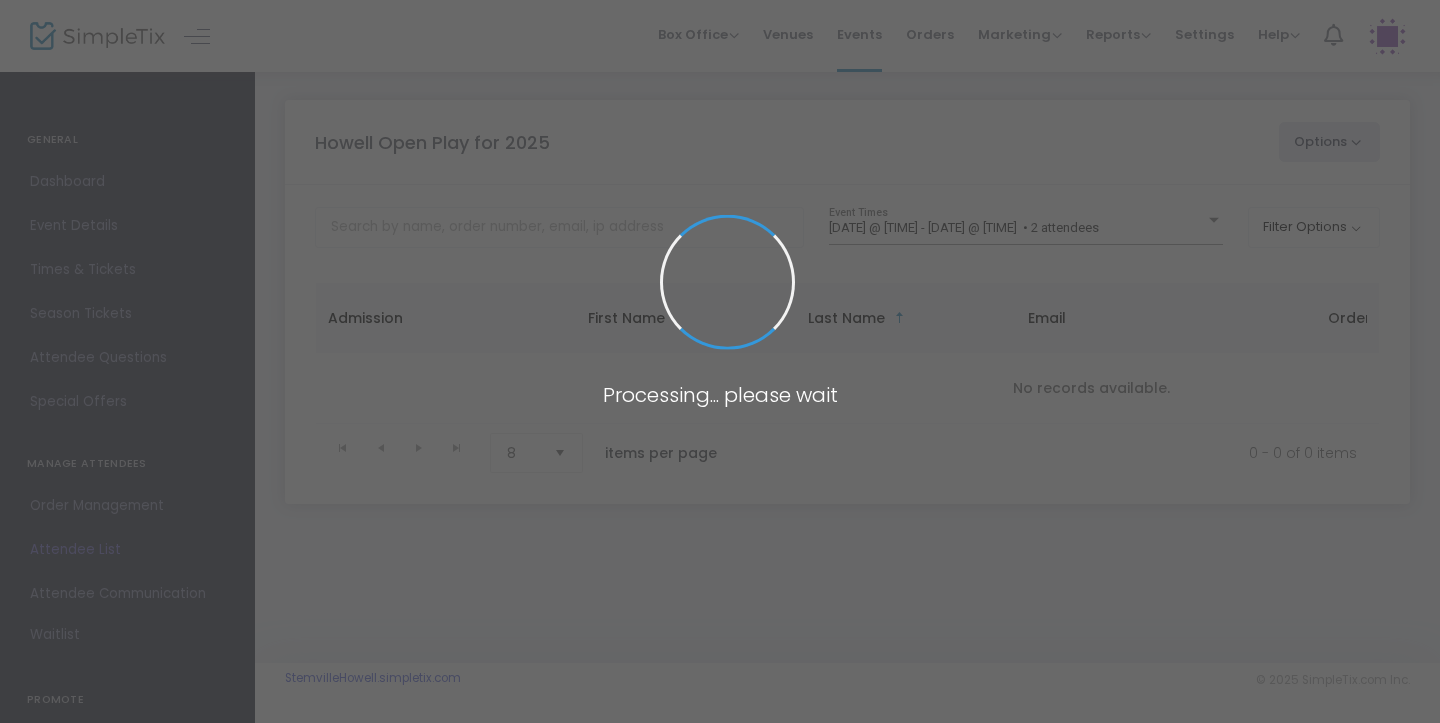 scroll, scrollTop: 0, scrollLeft: 0, axis: both 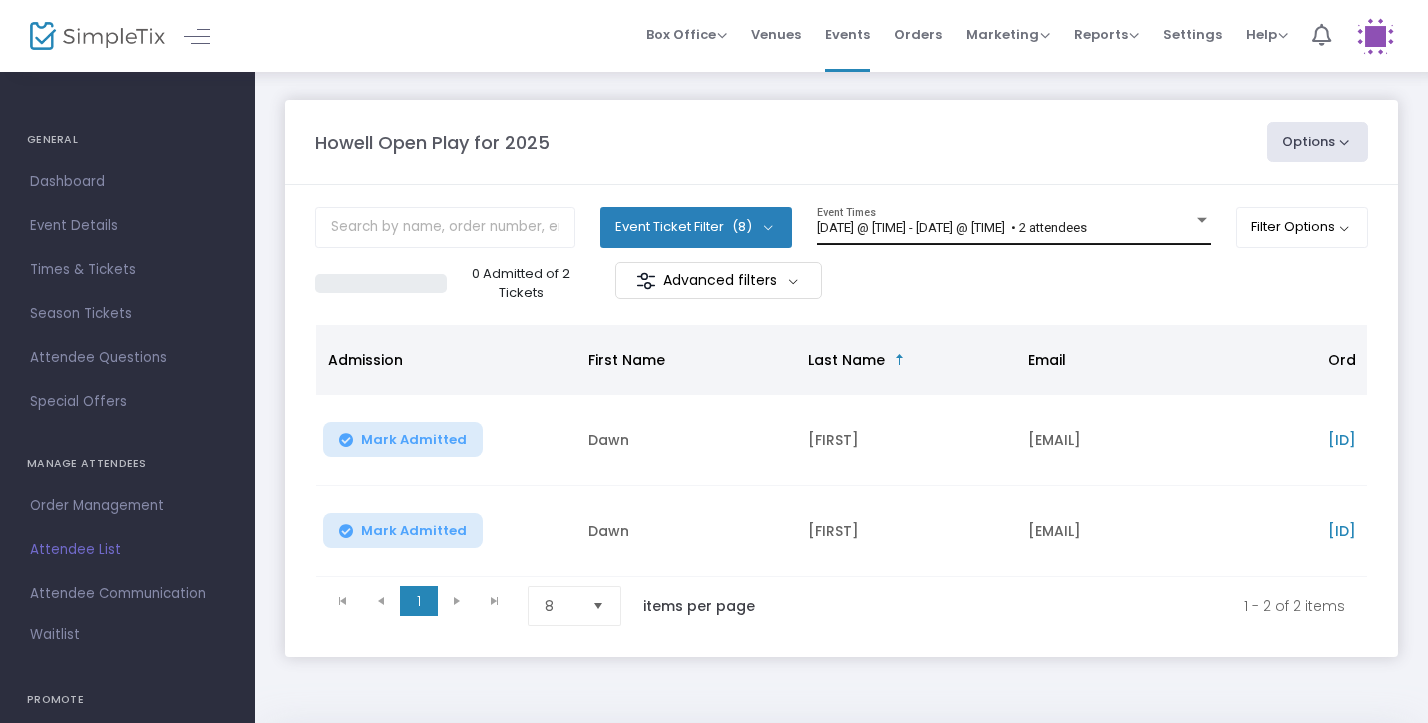 click on "[DATE] @ [TIME] - [DATE] @ [TIME]   • 2 attendees" at bounding box center [952, 227] 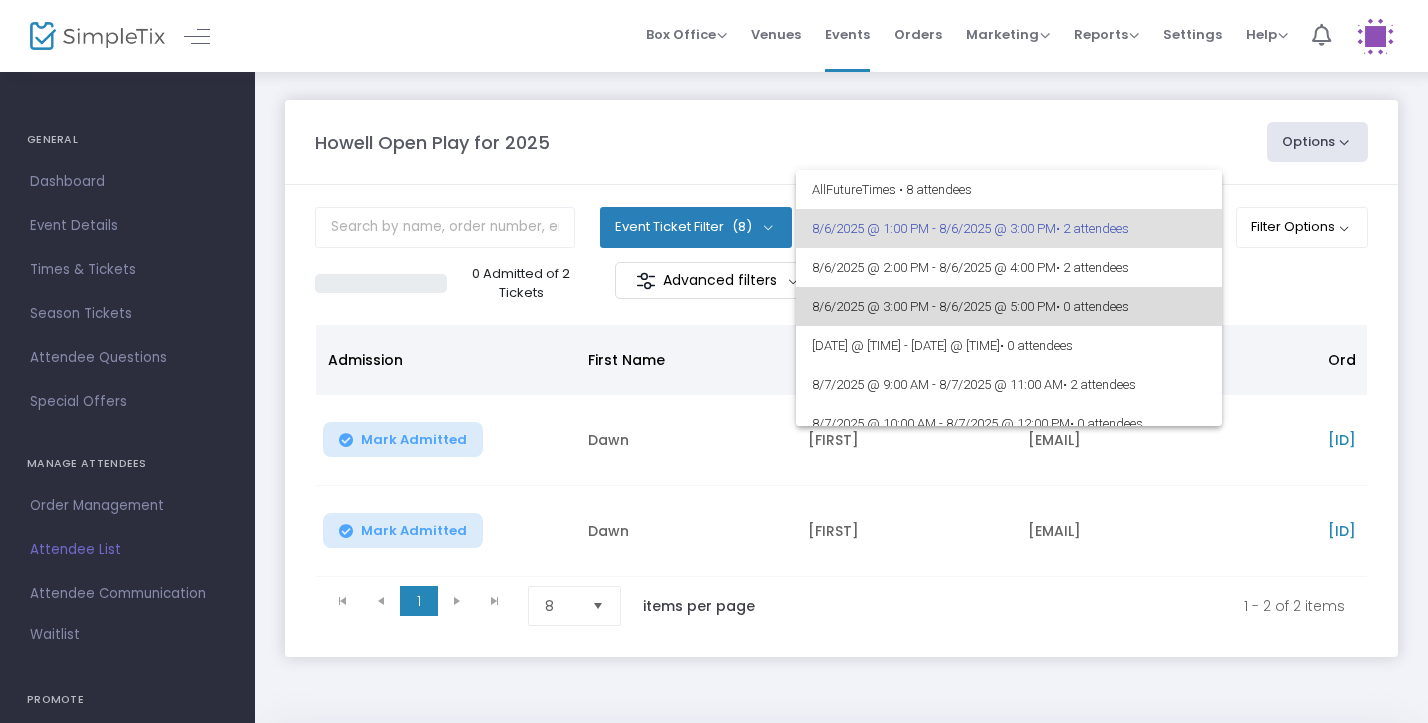 click on "8/6/2025 @ 3:00 PM - 8/6/2025 @ 5:00 PM    • 0 attendees" at bounding box center [1009, 306] 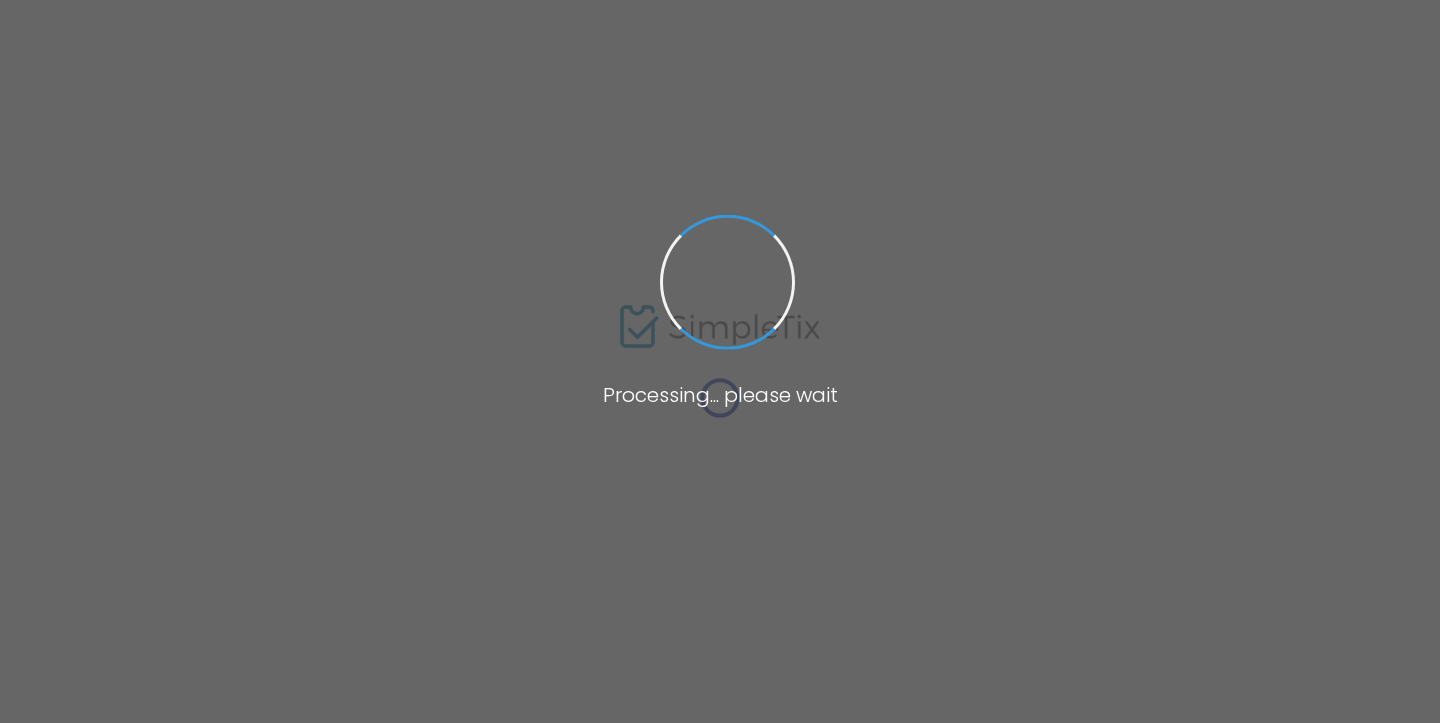scroll, scrollTop: 0, scrollLeft: 0, axis: both 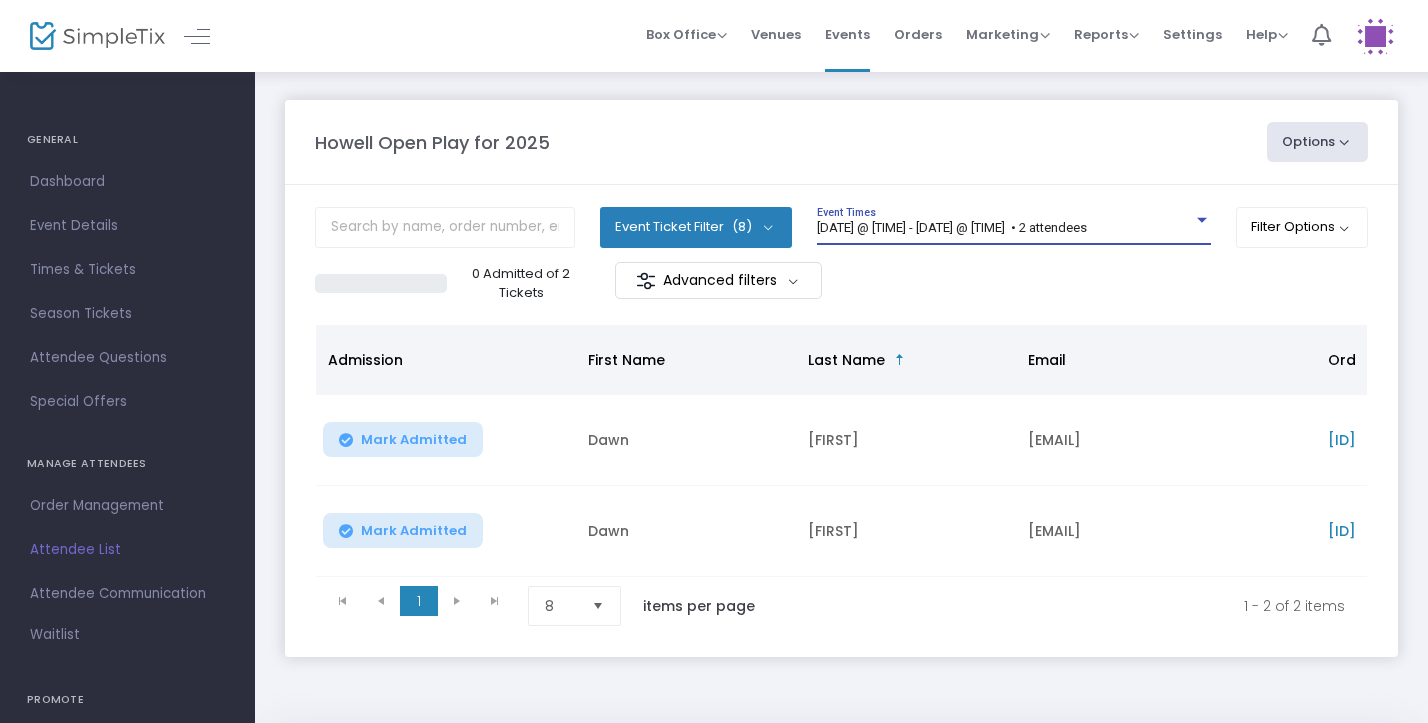 click on "[DATE] @ [TIME] - [DATE] @ [TIME]   • 2 attendees" at bounding box center [1005, 228] 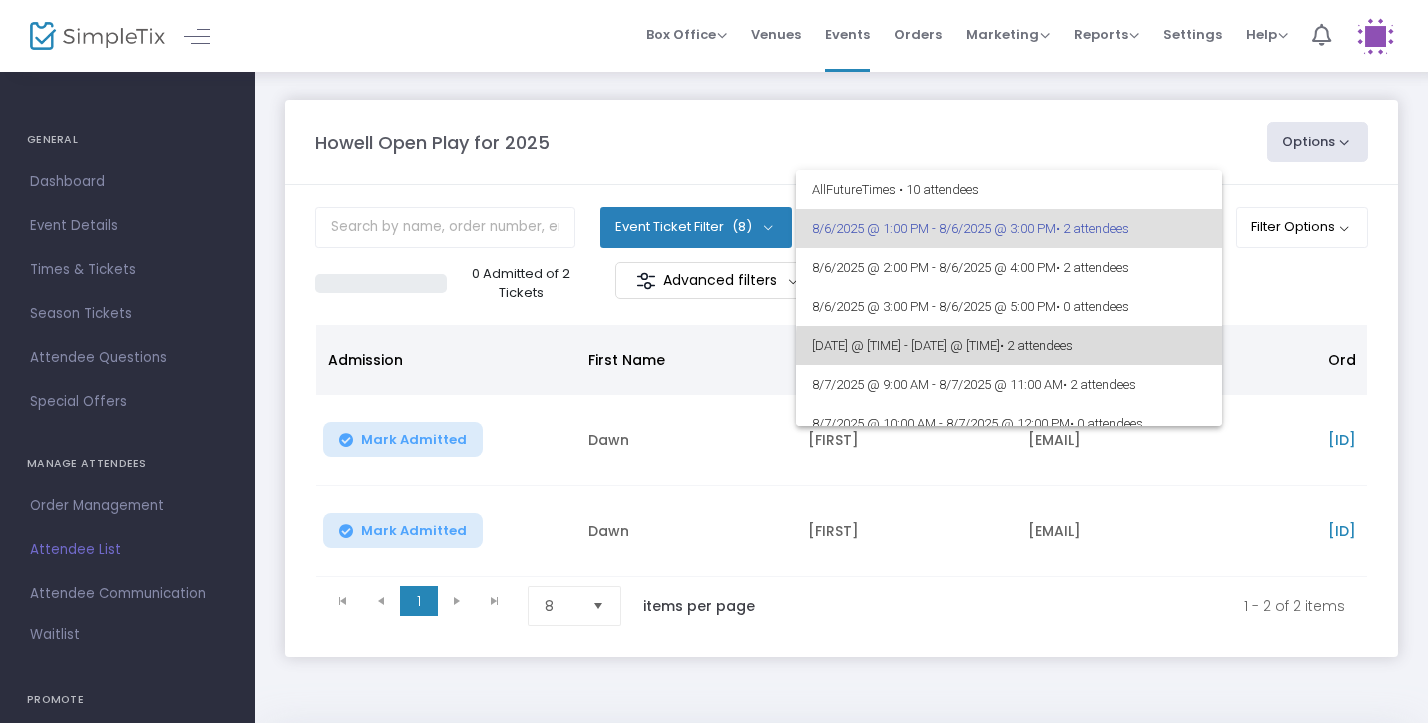 click on "[DATE] @ [TIME] - [DATE] @ [TIME]    • 2 attendees" at bounding box center (1009, 345) 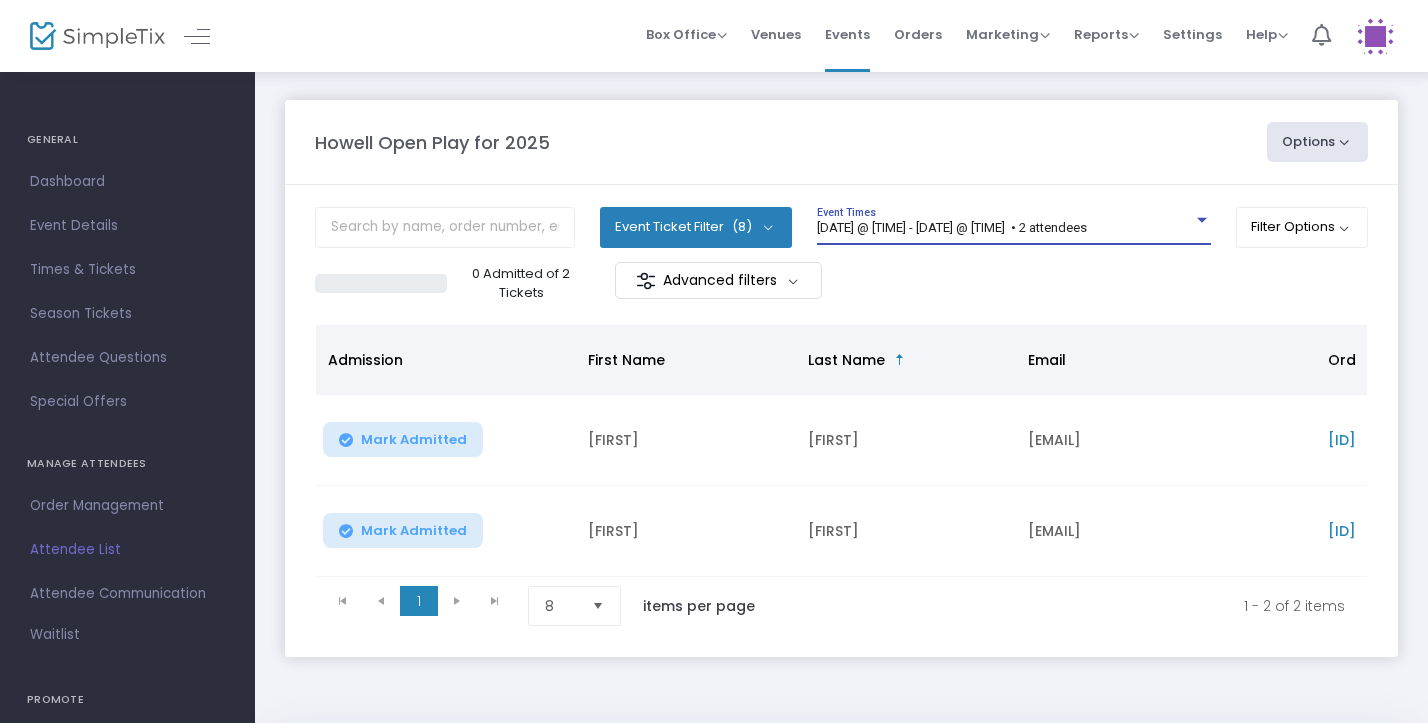 scroll, scrollTop: 0, scrollLeft: 297, axis: horizontal 